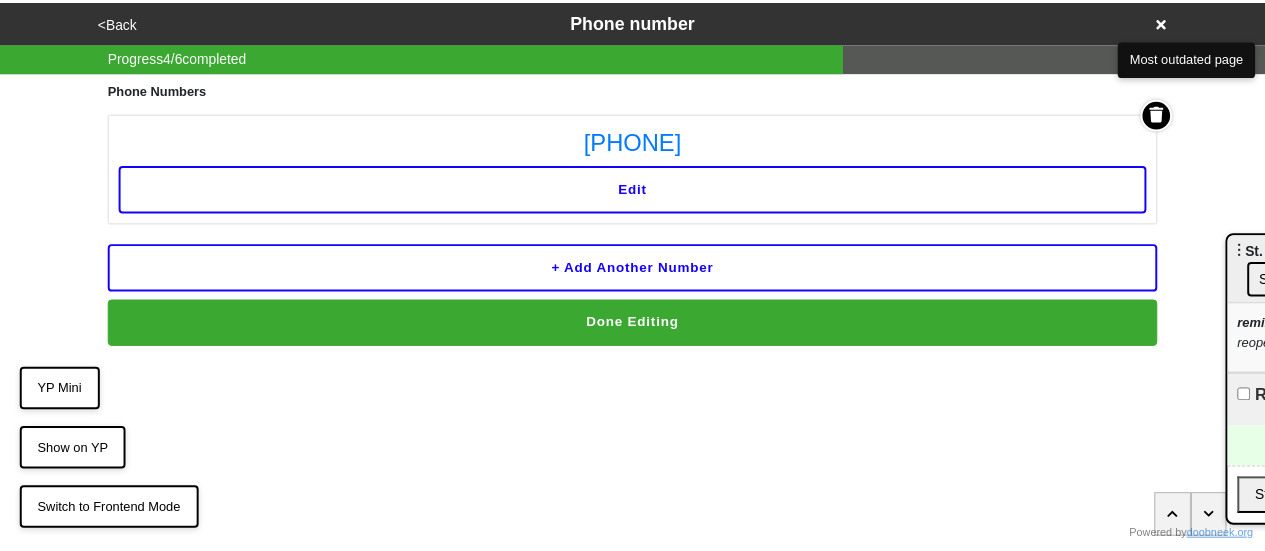 scroll, scrollTop: 0, scrollLeft: 0, axis: both 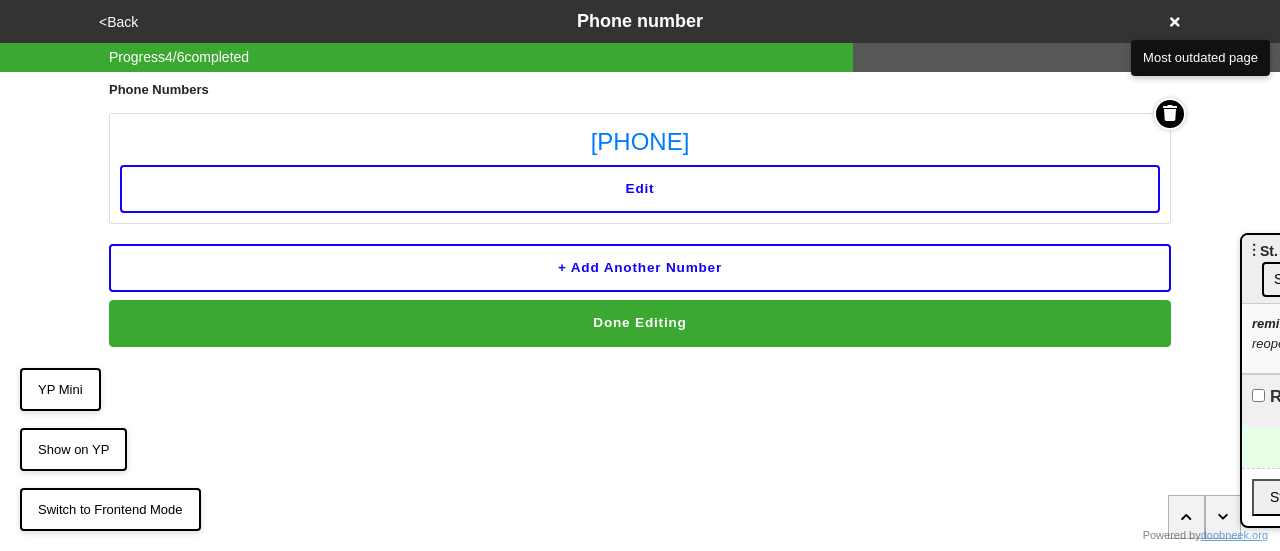 click on "<Back" at bounding box center [118, 22] 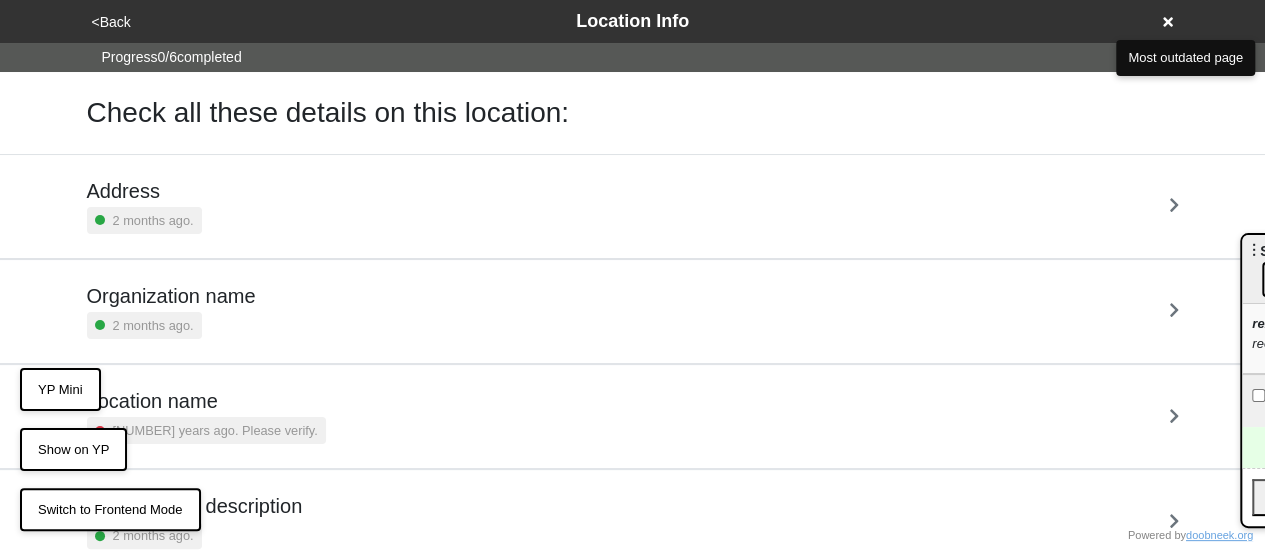 scroll, scrollTop: 275, scrollLeft: 0, axis: vertical 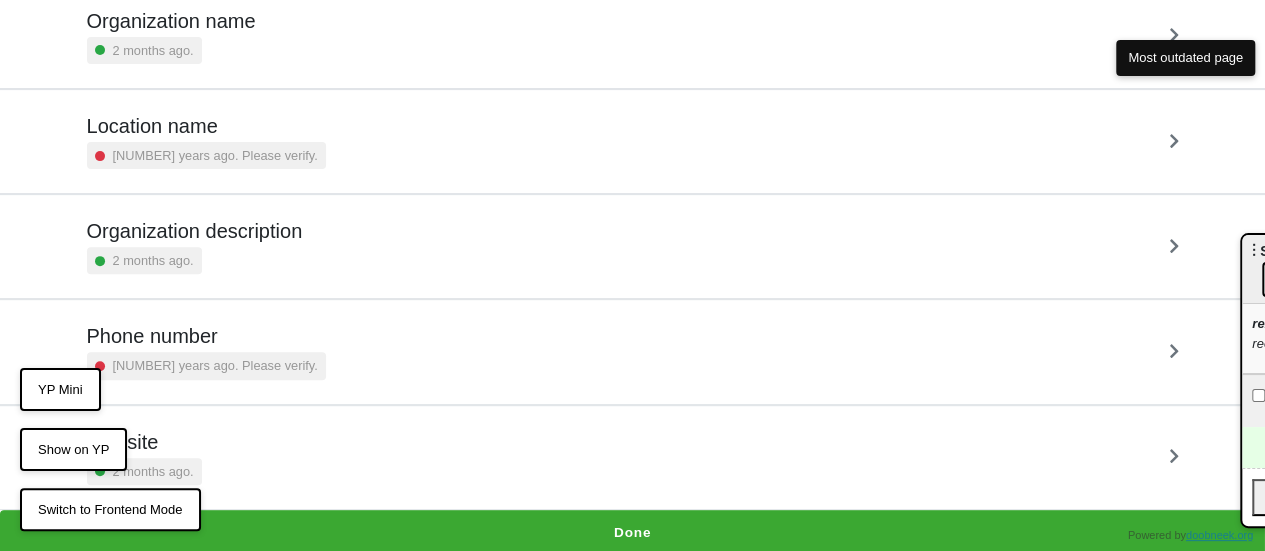 click on "Website 2 months ago." at bounding box center (633, 457) 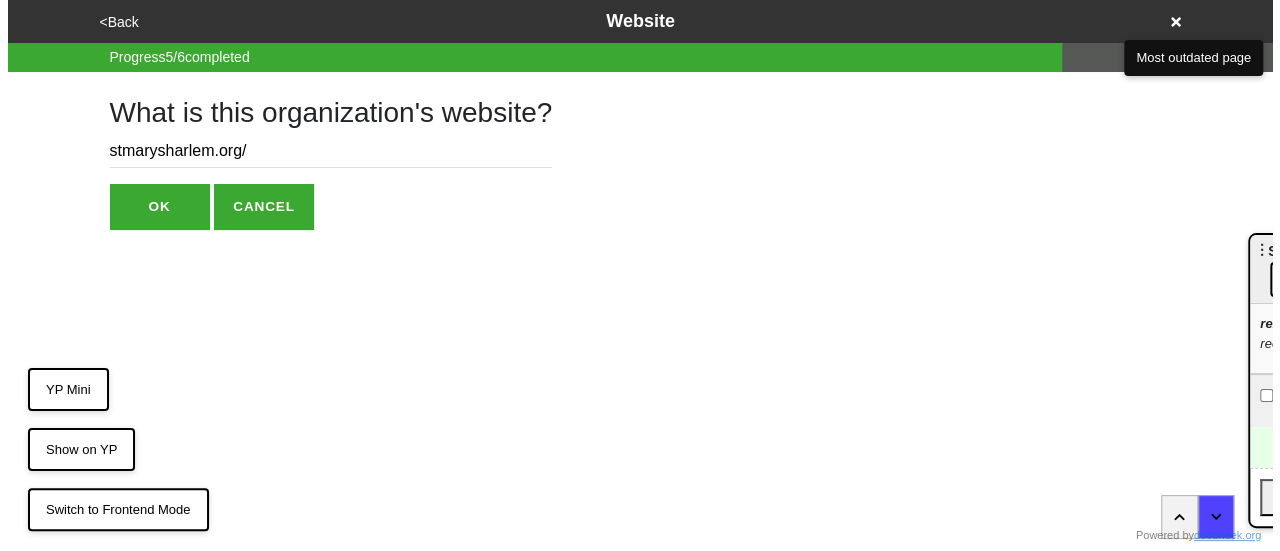 scroll, scrollTop: 0, scrollLeft: 0, axis: both 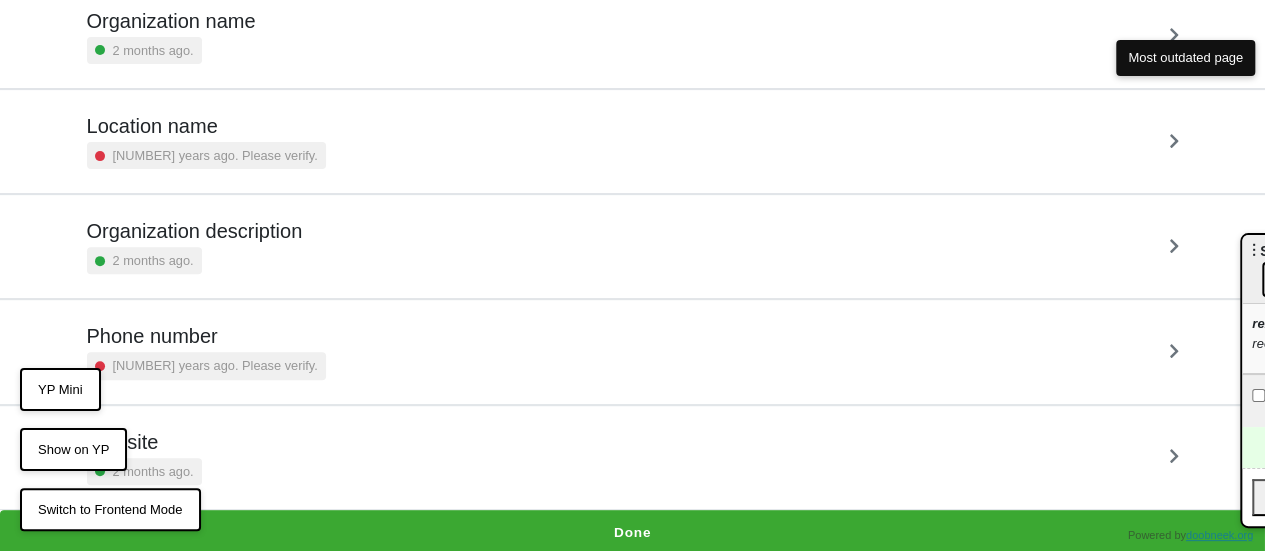click on "Phone number 2 years ago. Please verify." at bounding box center [633, 351] 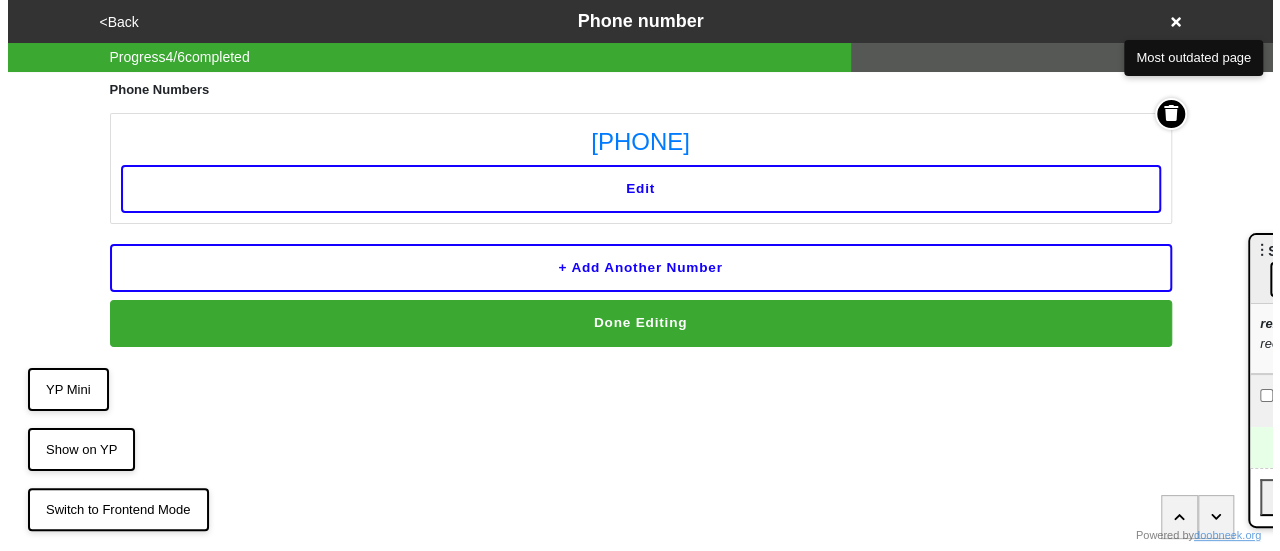 scroll, scrollTop: 0, scrollLeft: 0, axis: both 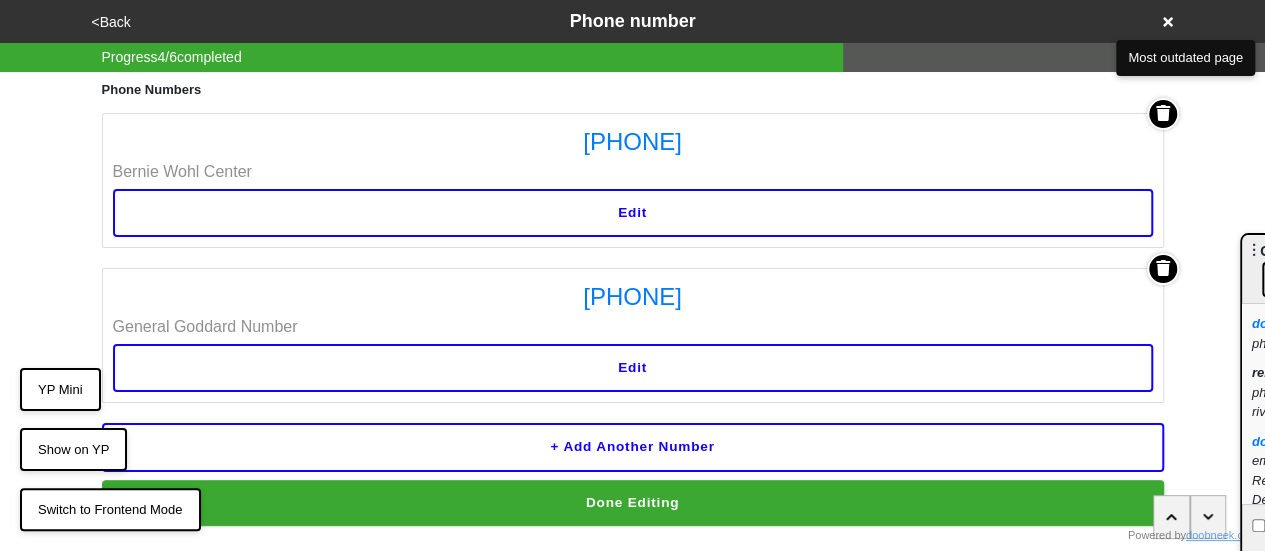 click on "<Back" at bounding box center (111, 22) 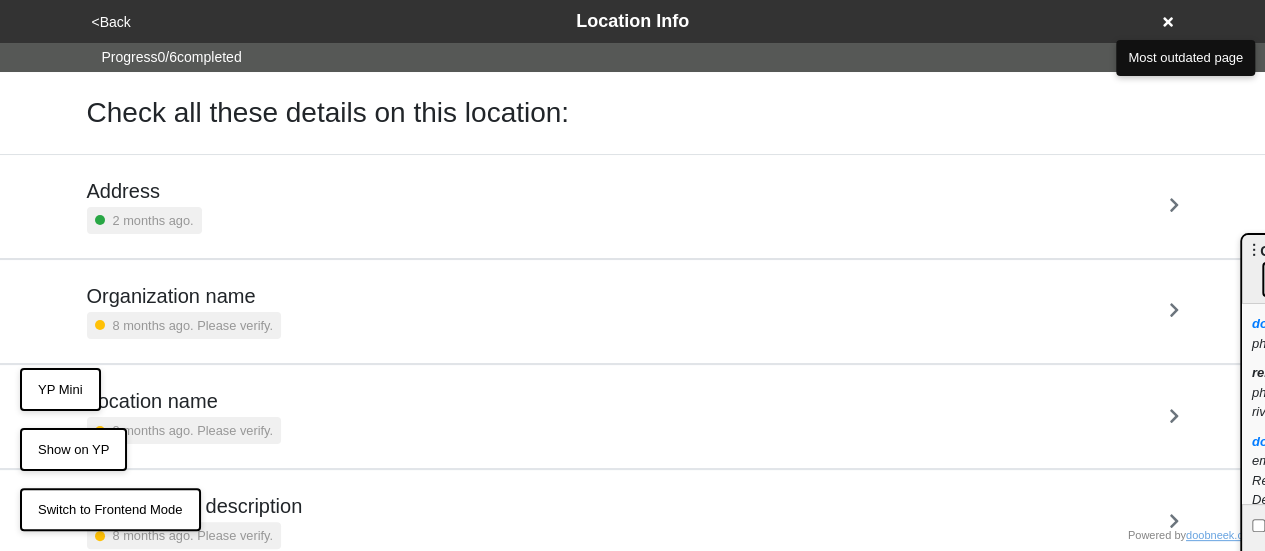 scroll, scrollTop: 275, scrollLeft: 0, axis: vertical 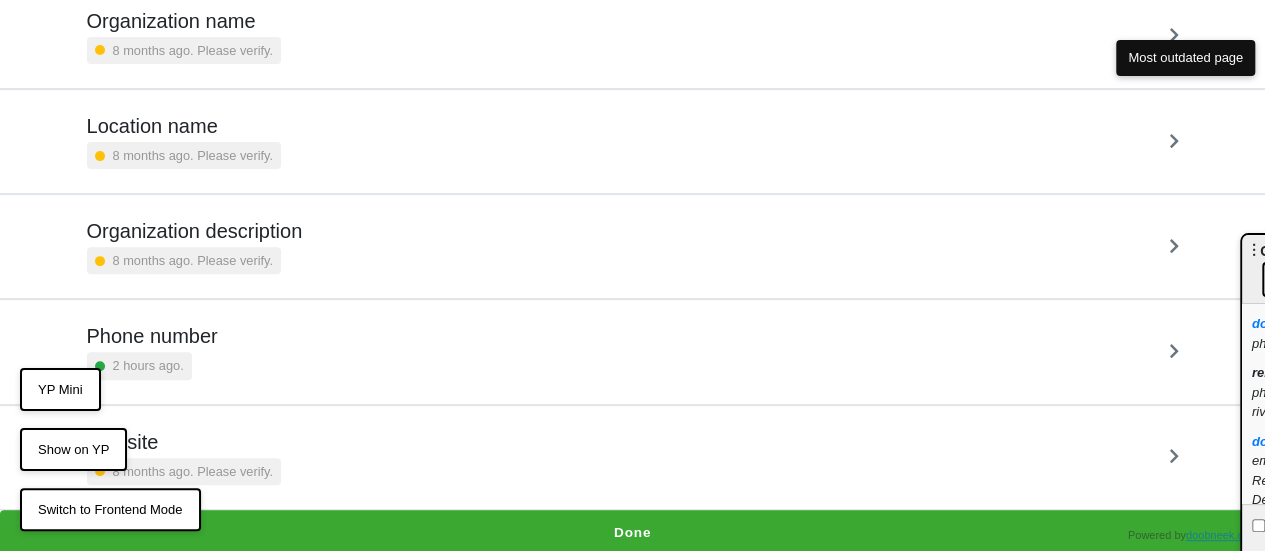 click on "8 months ago. Please verify." at bounding box center (193, 471) 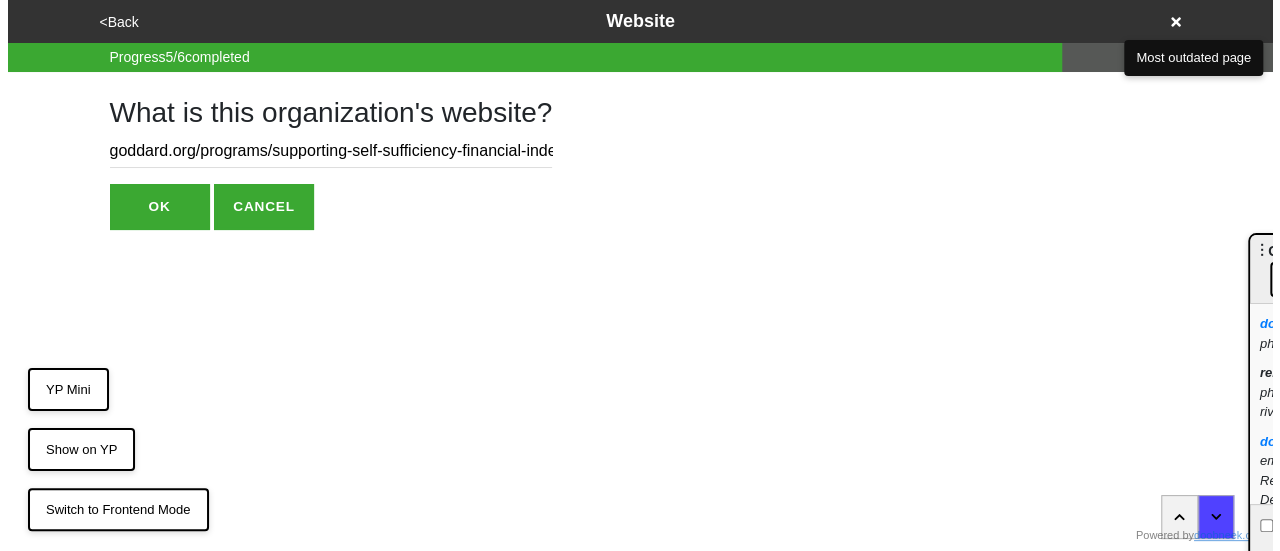 scroll, scrollTop: 0, scrollLeft: 0, axis: both 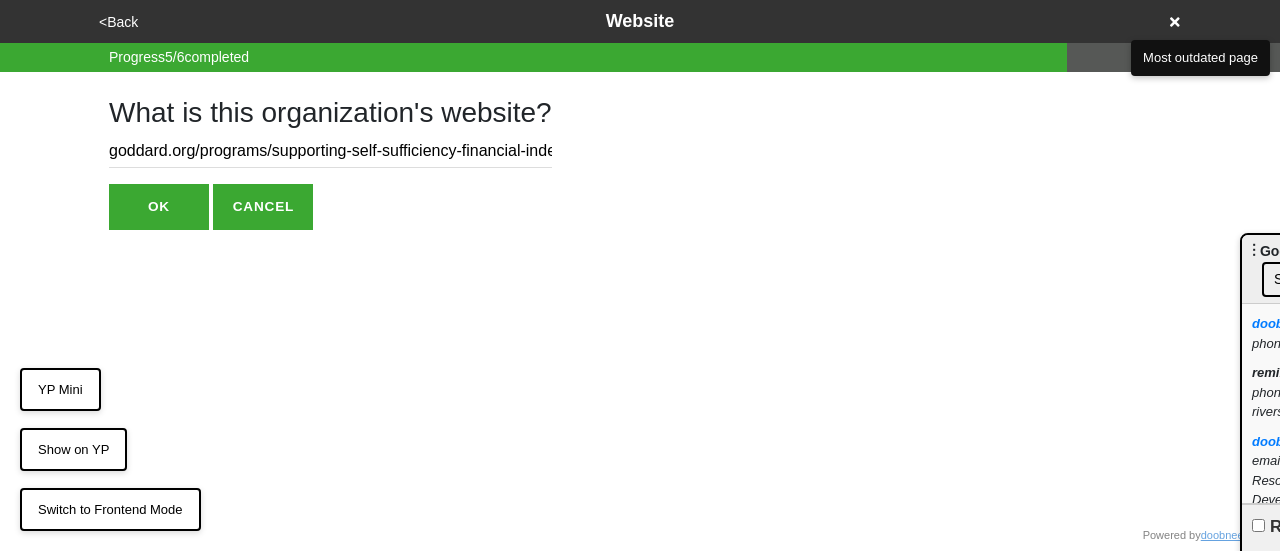 click on "goddard.org/programs/supporting-self-sufficiency-financial-independence/optionsinstitute" at bounding box center (330, 151) 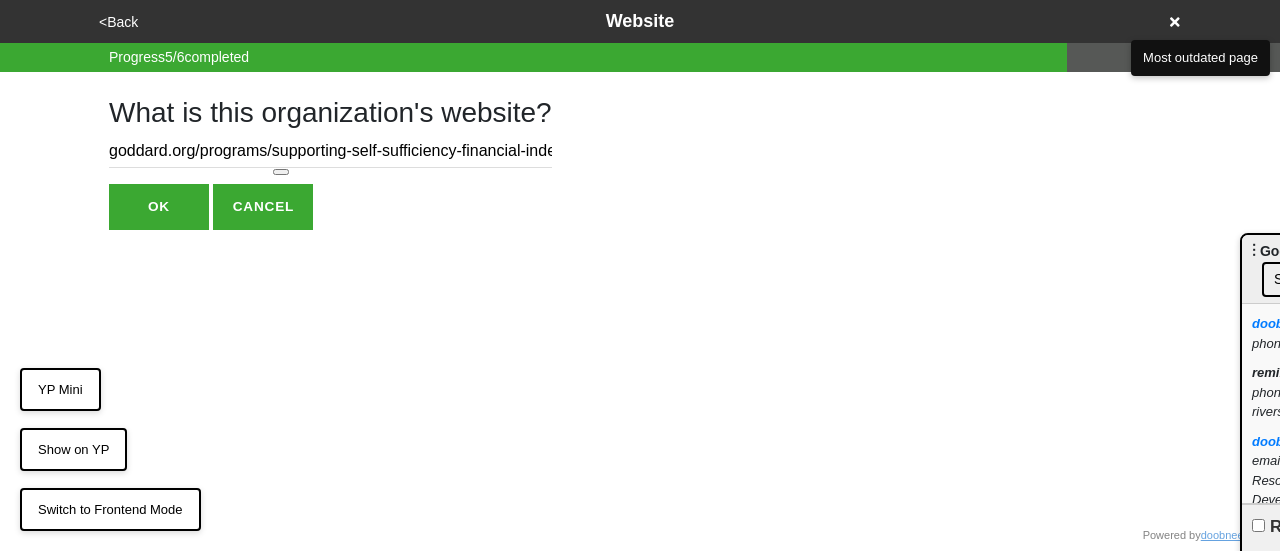 paste on "https://goddard.org/programs/supporting-self-sufficiency-financial-independence/options/" 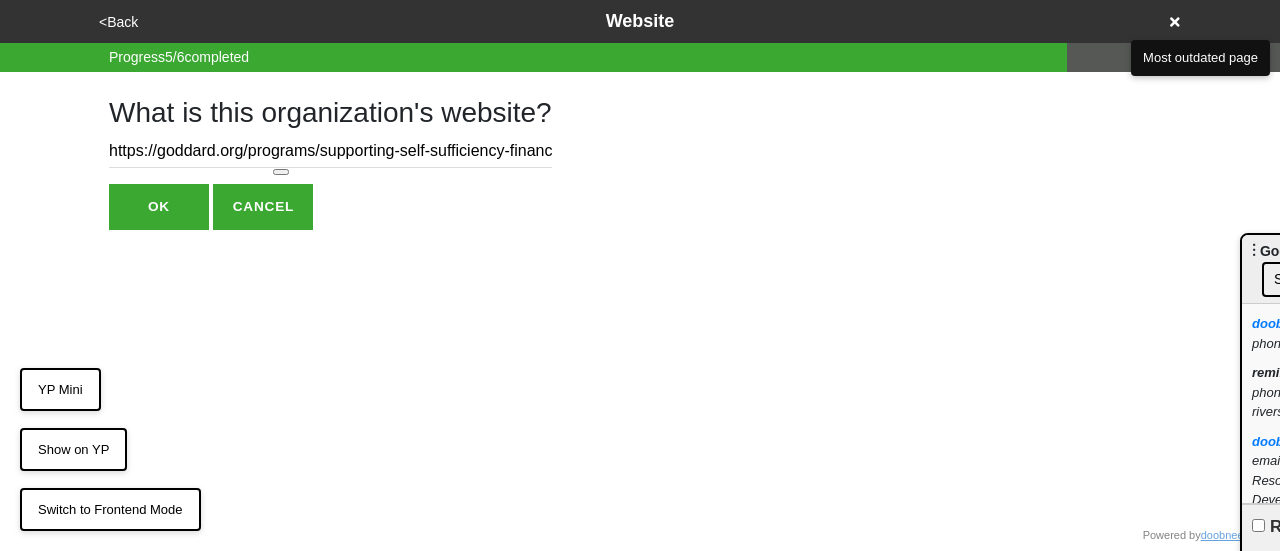 scroll, scrollTop: 0, scrollLeft: 195, axis: horizontal 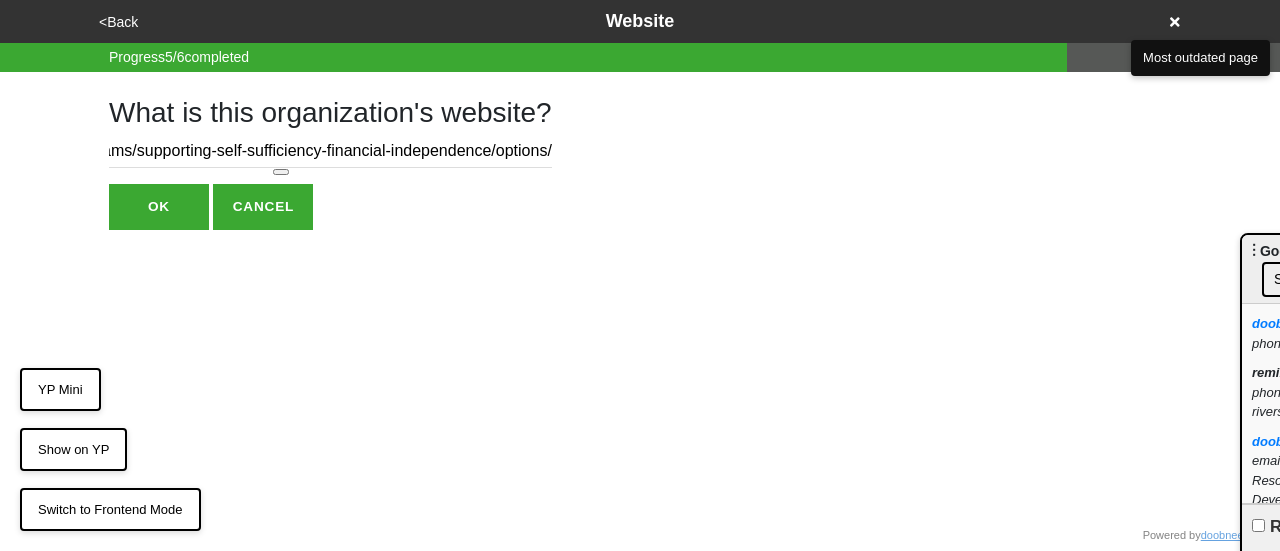 type on "https://goddard.org/programs/supporting-self-sufficiency-financial-independence/options/" 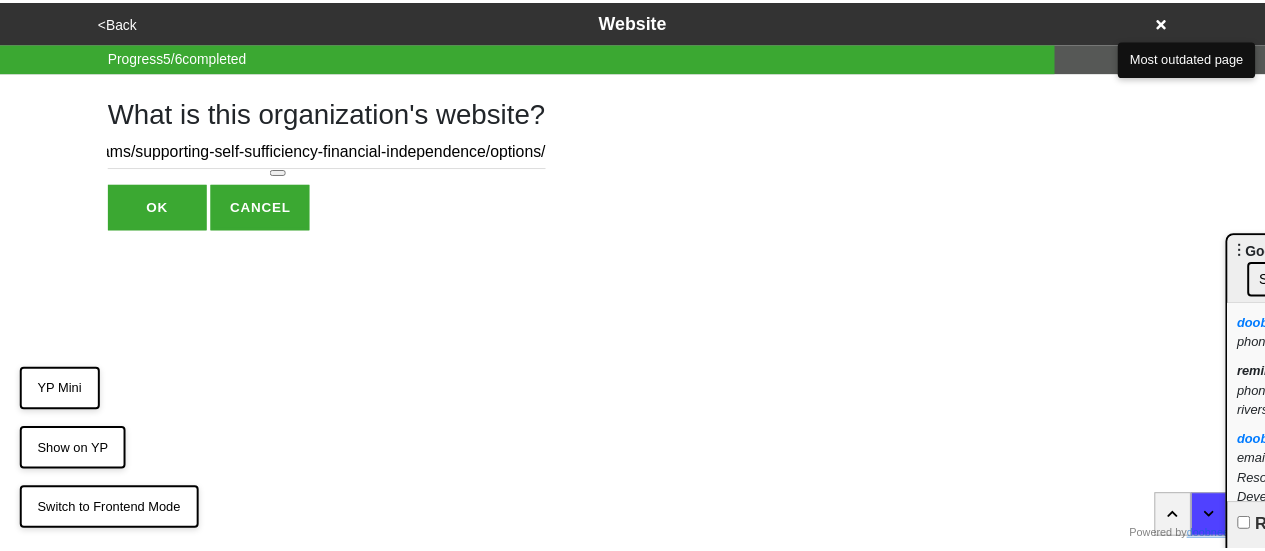 scroll, scrollTop: 0, scrollLeft: 0, axis: both 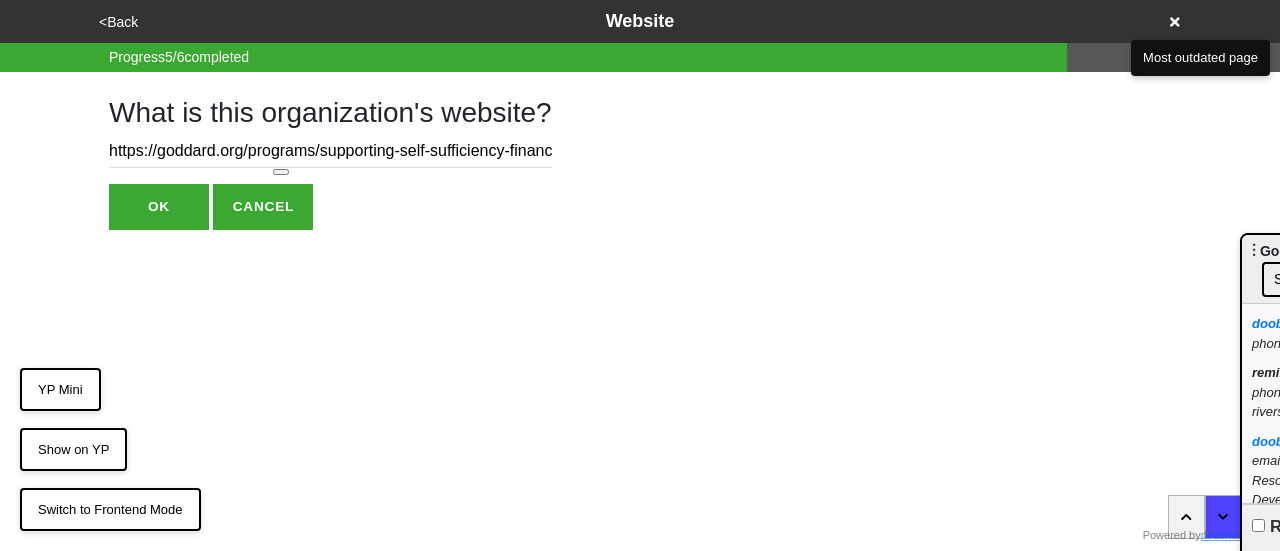 click on "OK" at bounding box center [159, 207] 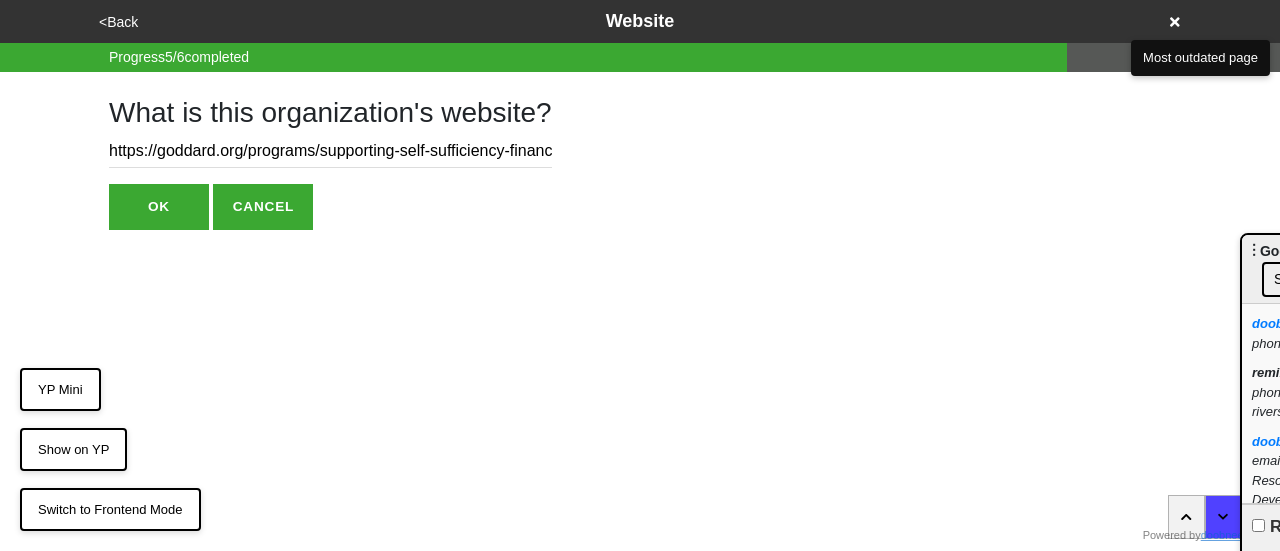 click on "OK" at bounding box center [159, 207] 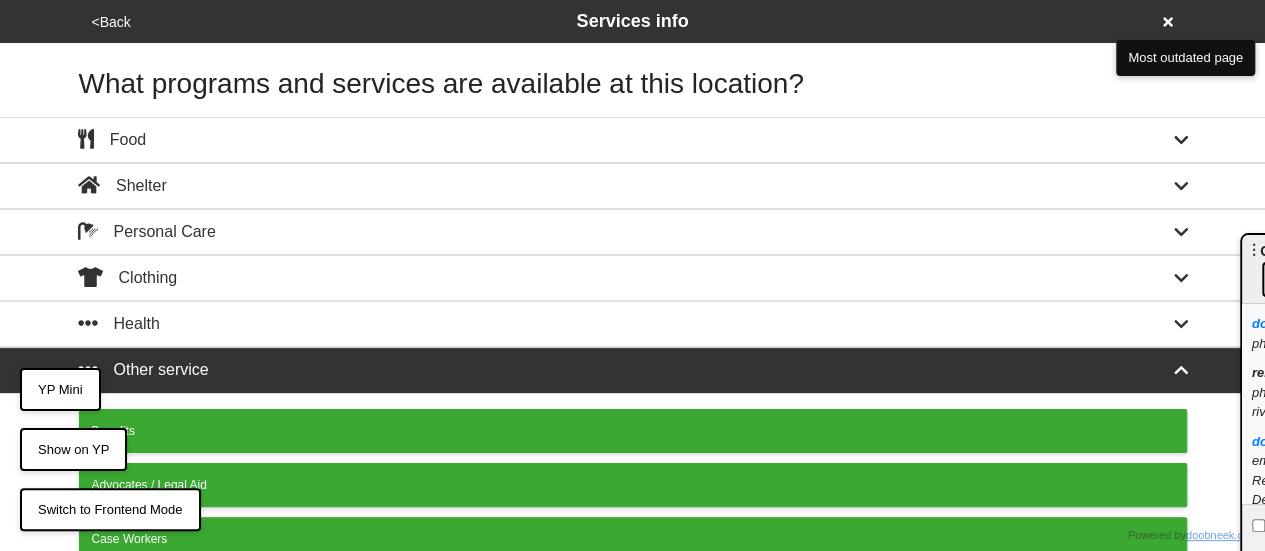 click on "<Back Services info" at bounding box center (633, 21) 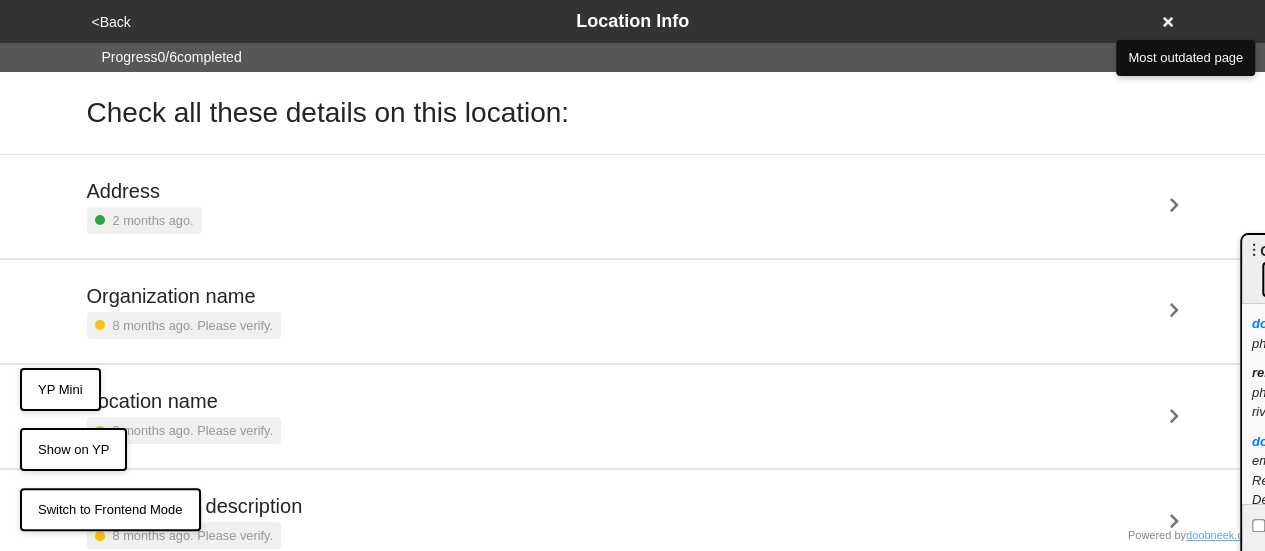scroll, scrollTop: 275, scrollLeft: 0, axis: vertical 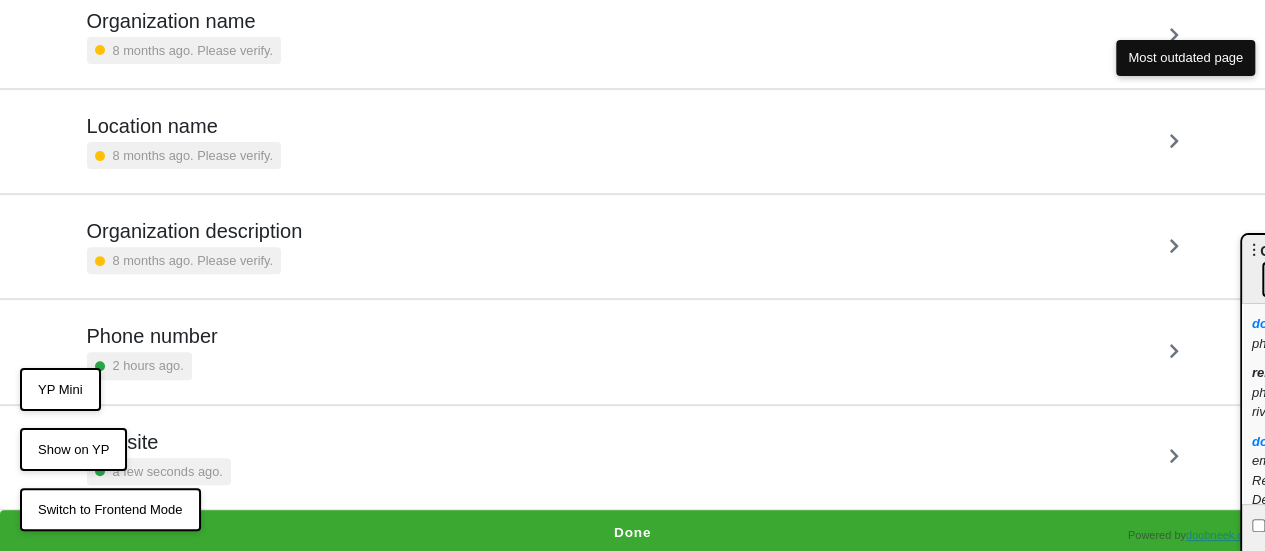 click on "Phone number 2 hours ago." at bounding box center [633, 351] 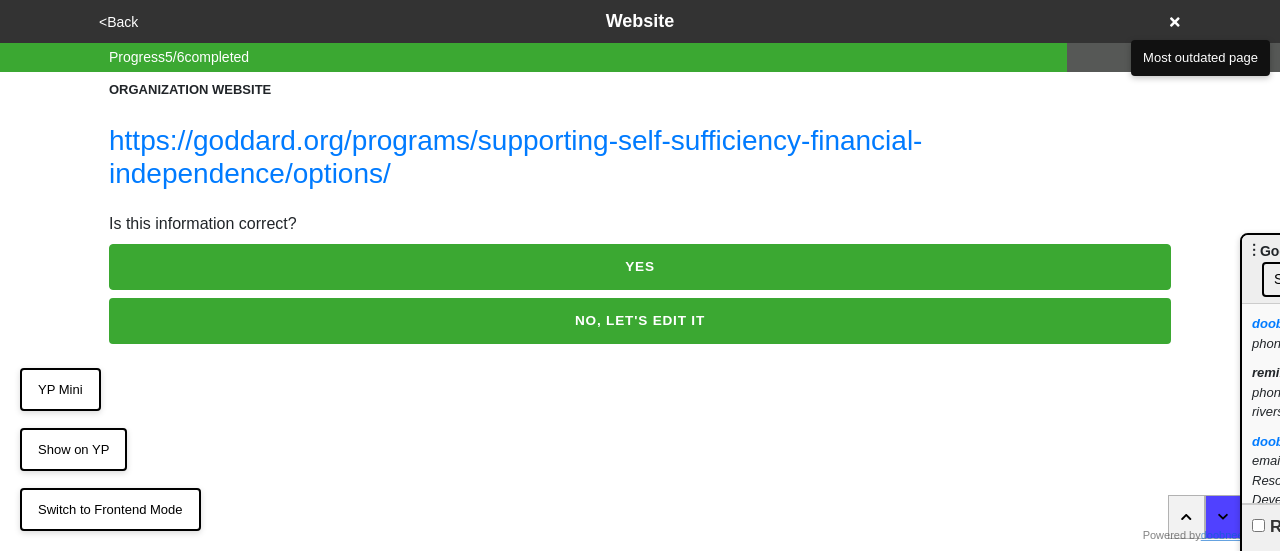 click on "<Back" at bounding box center [118, 22] 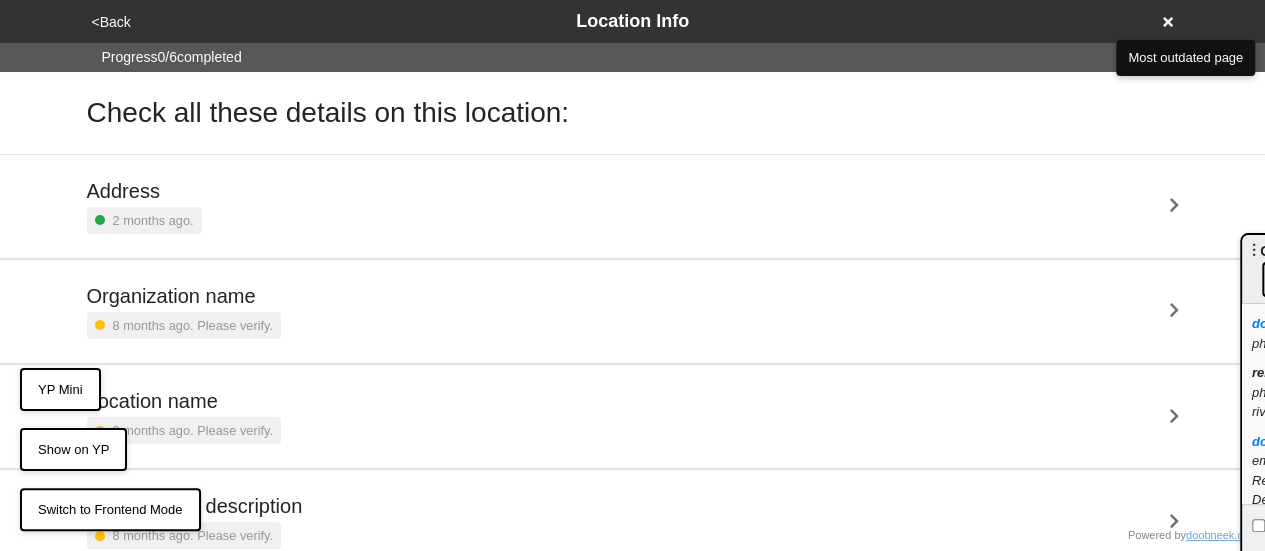 scroll, scrollTop: 275, scrollLeft: 0, axis: vertical 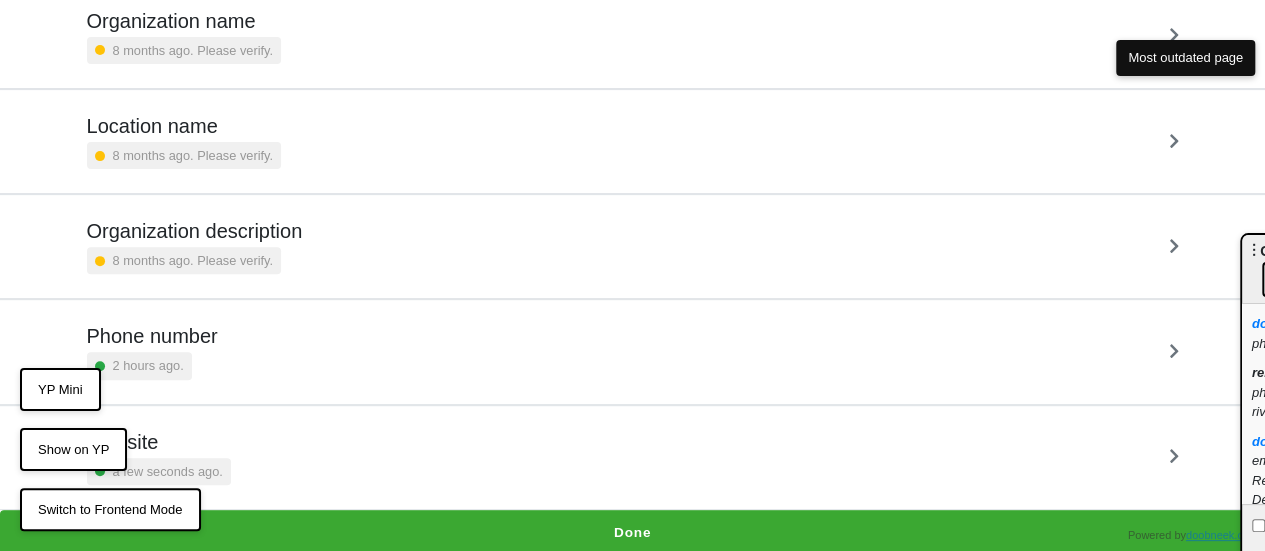 click on "2 hours ago." at bounding box center [152, 365] 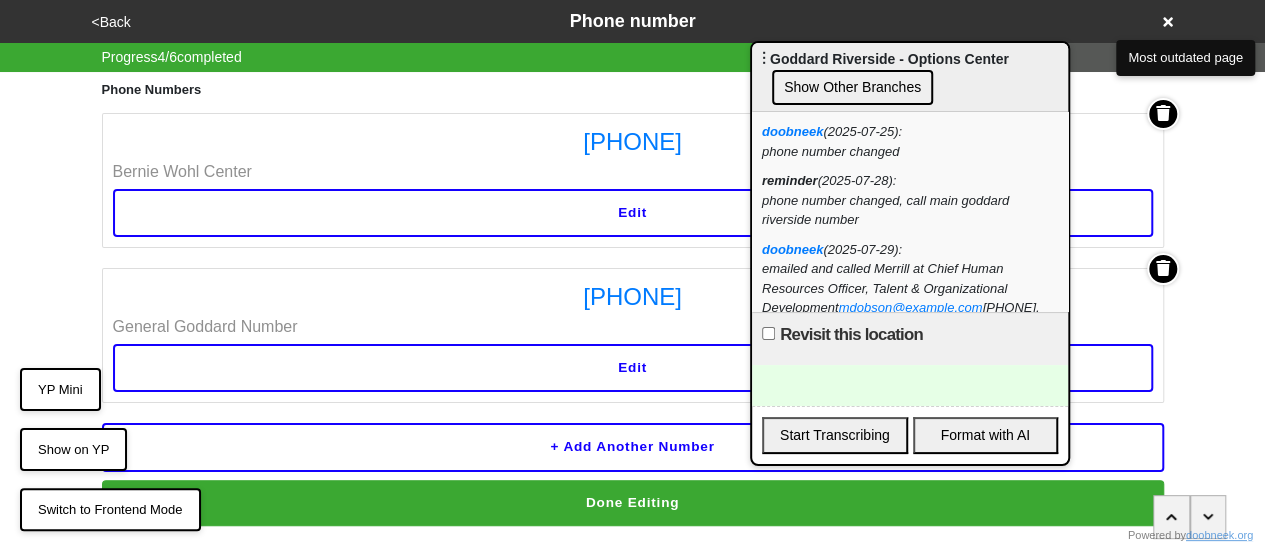 drag, startPoint x: 1258, startPoint y: 245, endPoint x: 764, endPoint y: 53, distance: 530 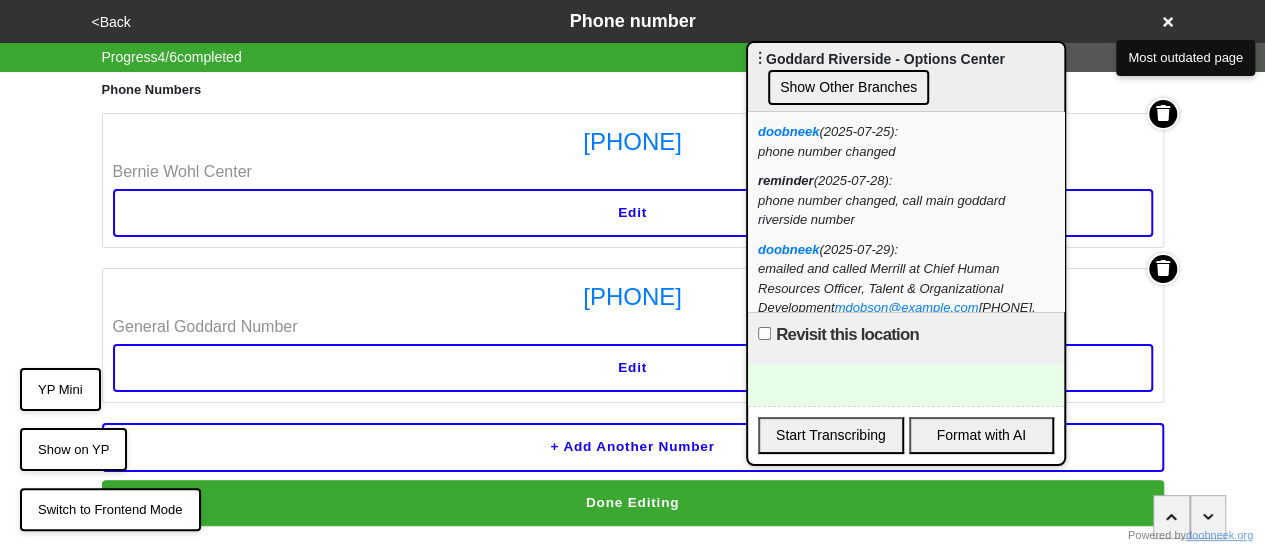 scroll, scrollTop: 64, scrollLeft: 0, axis: vertical 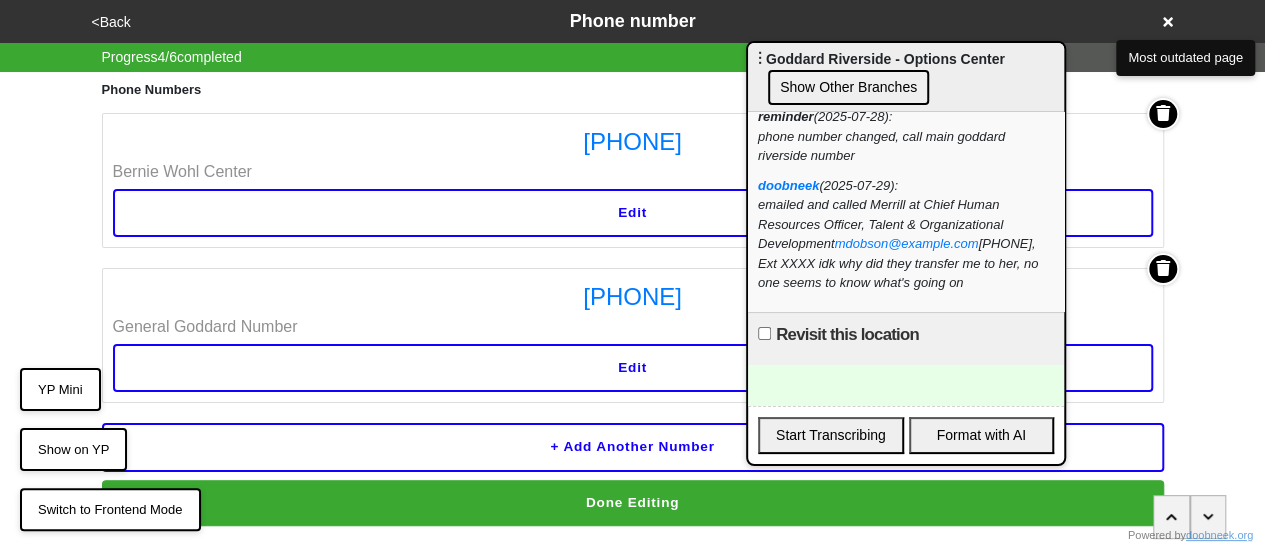 click at bounding box center [906, 385] 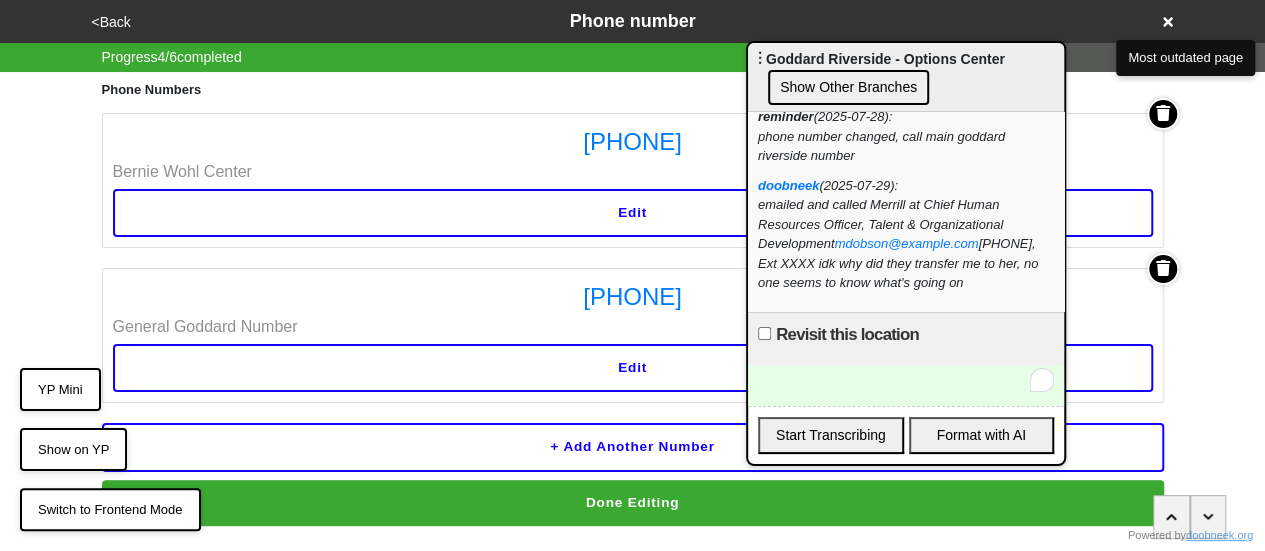 type 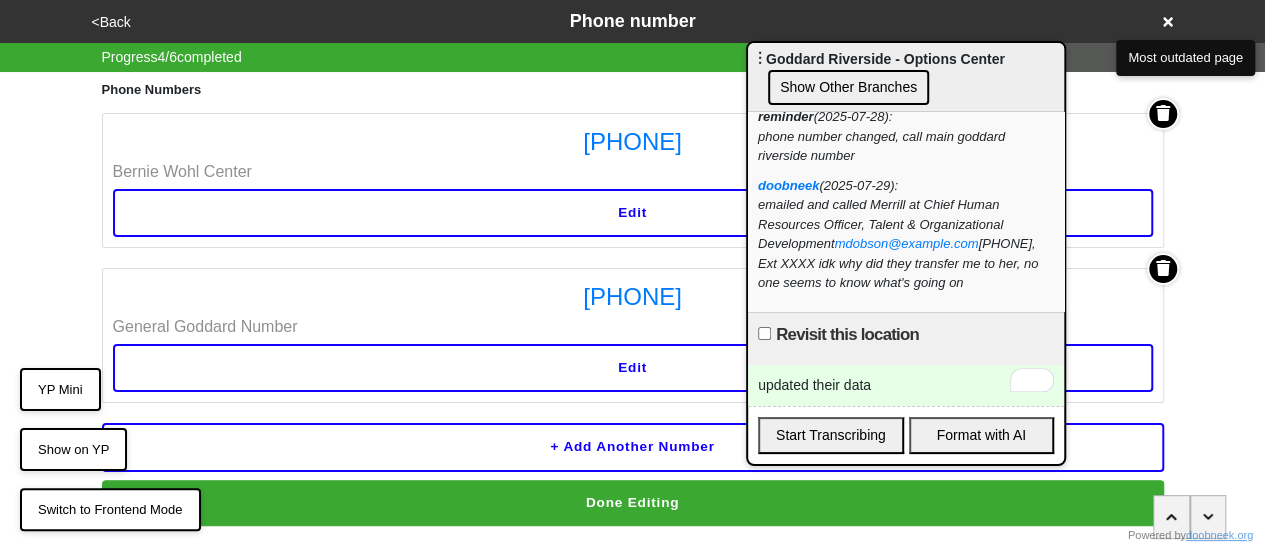 click on "Phone Numbers 212-799-9400 Bernie Wohl Center Edit 212-873-6600 General Goddard Number Edit + Add another number Done Editing" at bounding box center [633, 299] 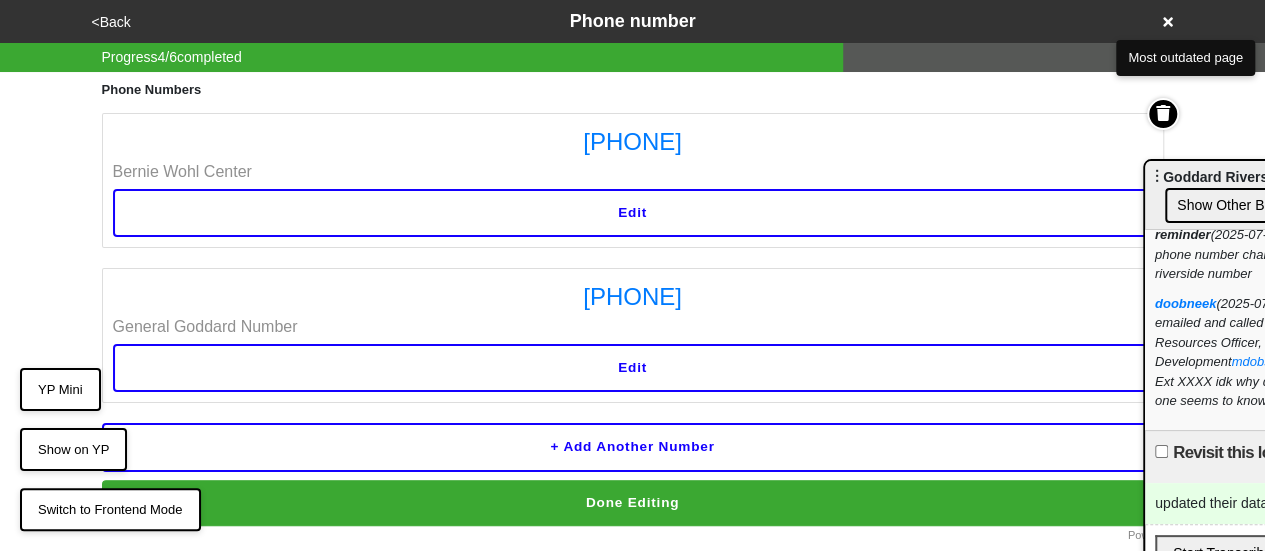 drag, startPoint x: 882, startPoint y: 58, endPoint x: 1279, endPoint y: 177, distance: 414.45145 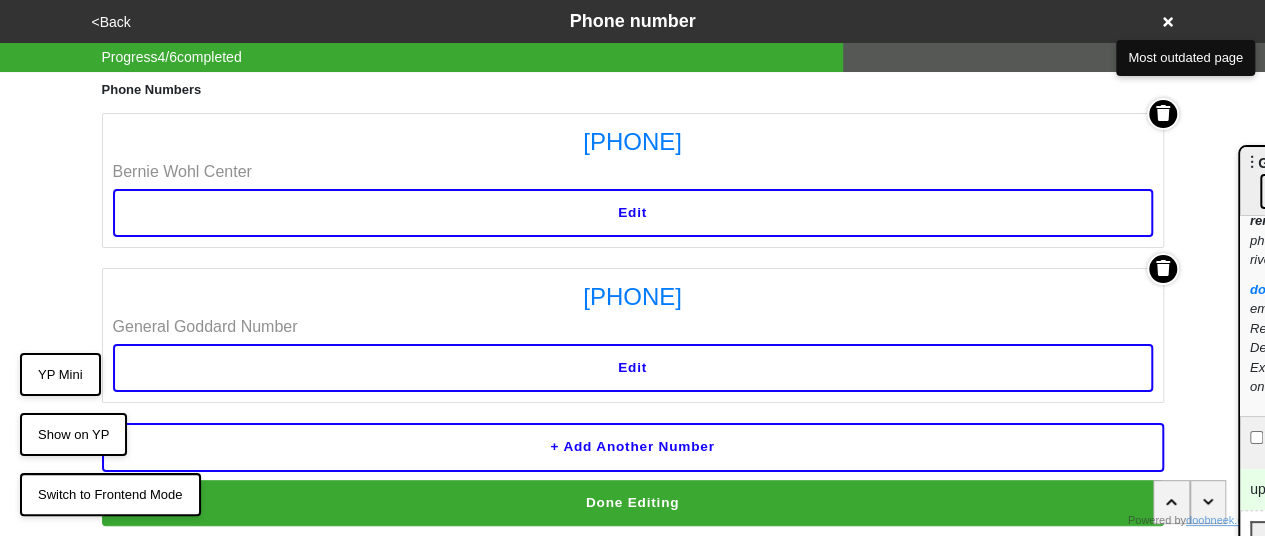 drag, startPoint x: 1184, startPoint y: 176, endPoint x: 1279, endPoint y: 161, distance: 96.17692 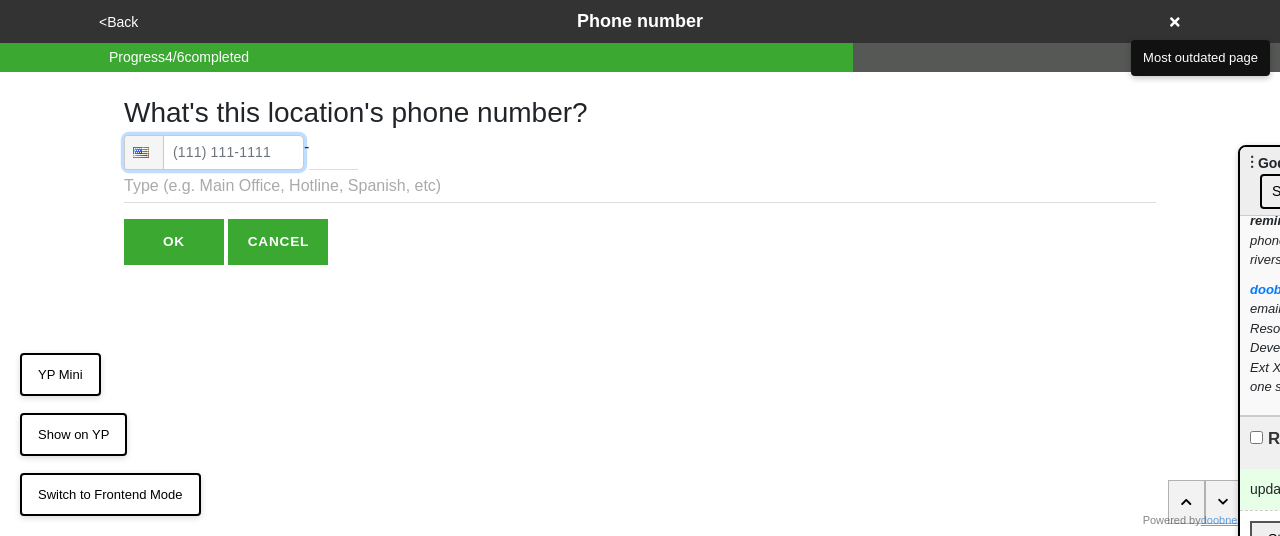click at bounding box center [214, 152] 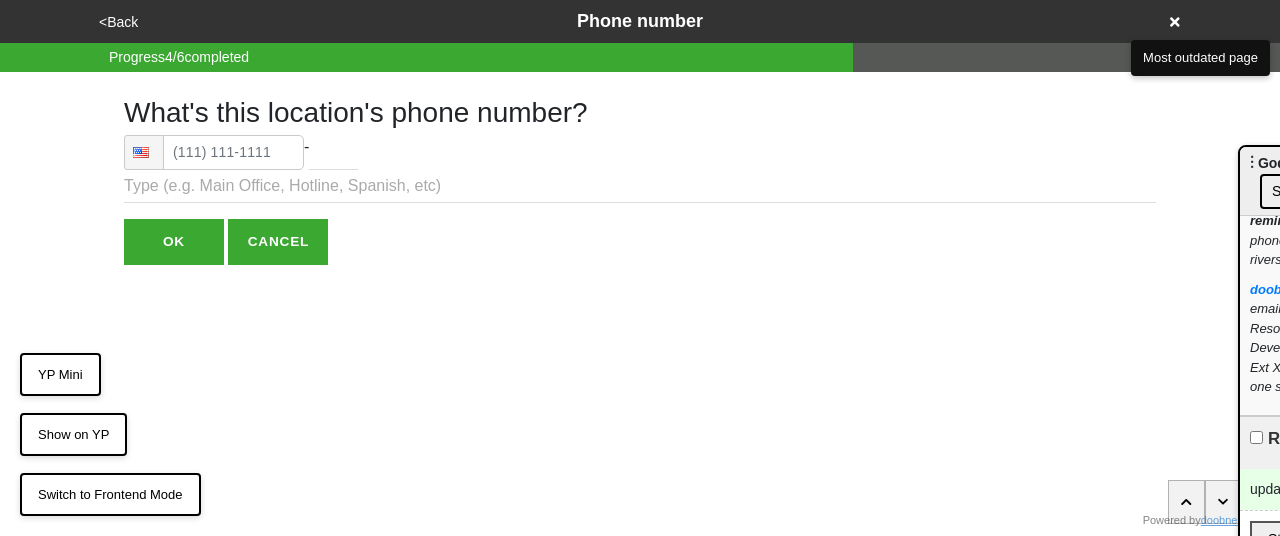 click at bounding box center [640, 186] 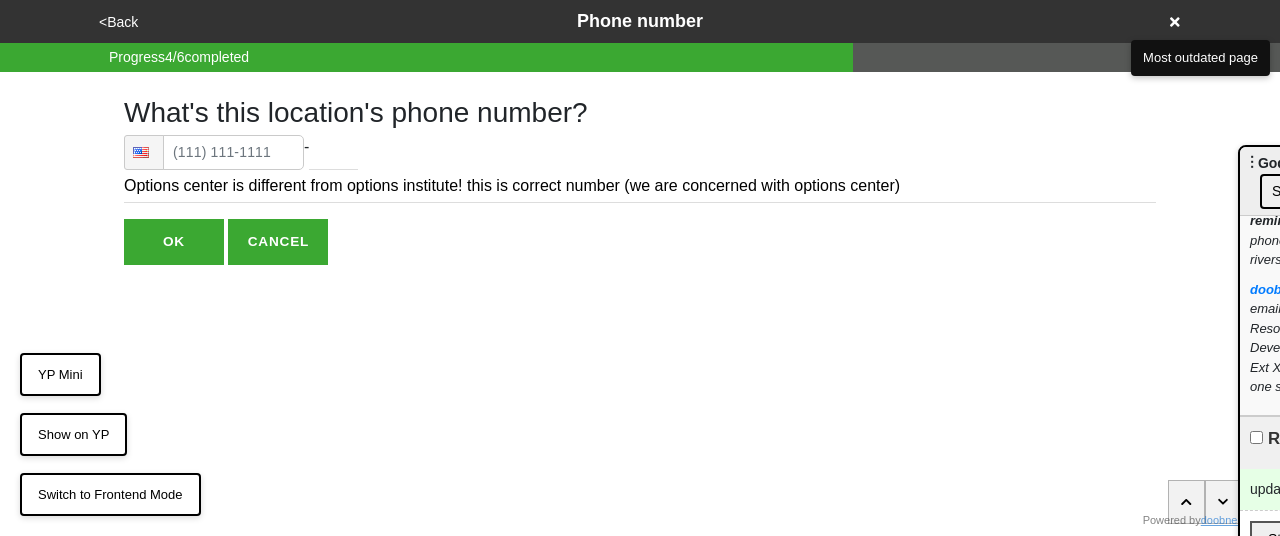 type on "Options center is different from options institute! this is correct number (we are concerned with options center)" 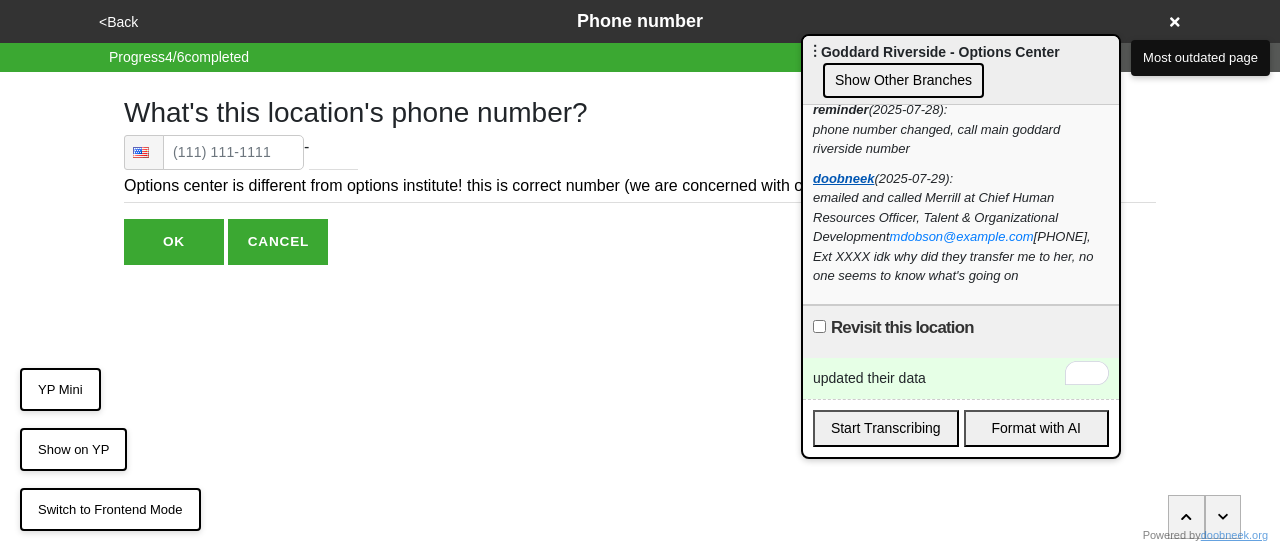 drag, startPoint x: 1266, startPoint y: 170, endPoint x: 828, endPoint y: 175, distance: 438.02853 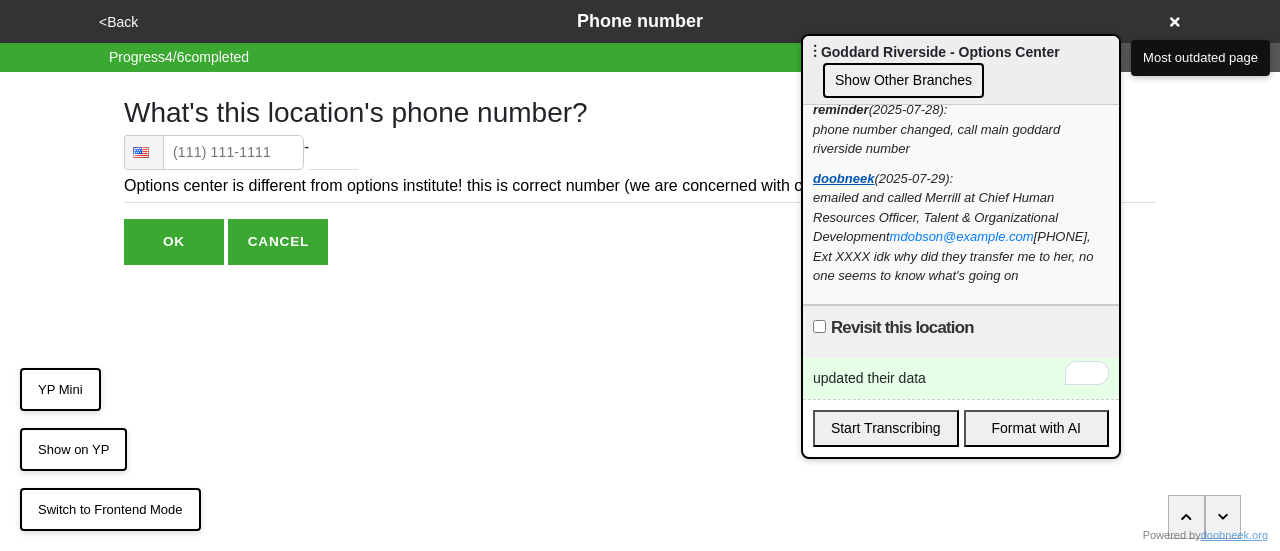 click on "⋮ Goddard Riverside -  Options Center Show Other Branches" at bounding box center [961, 70] 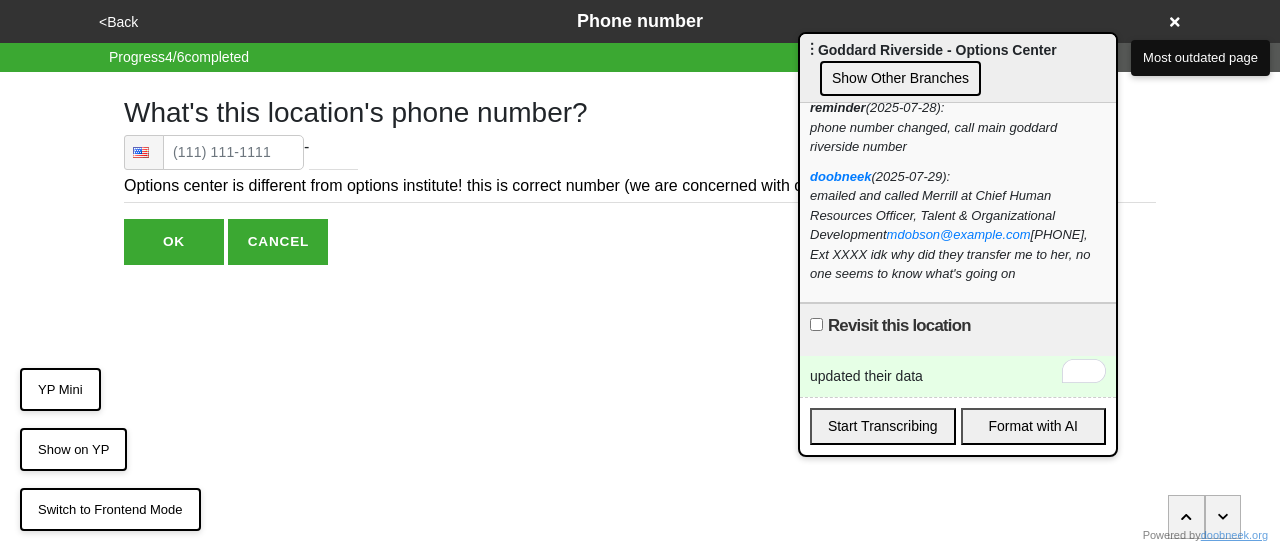 click on "updated their data" at bounding box center [958, 376] 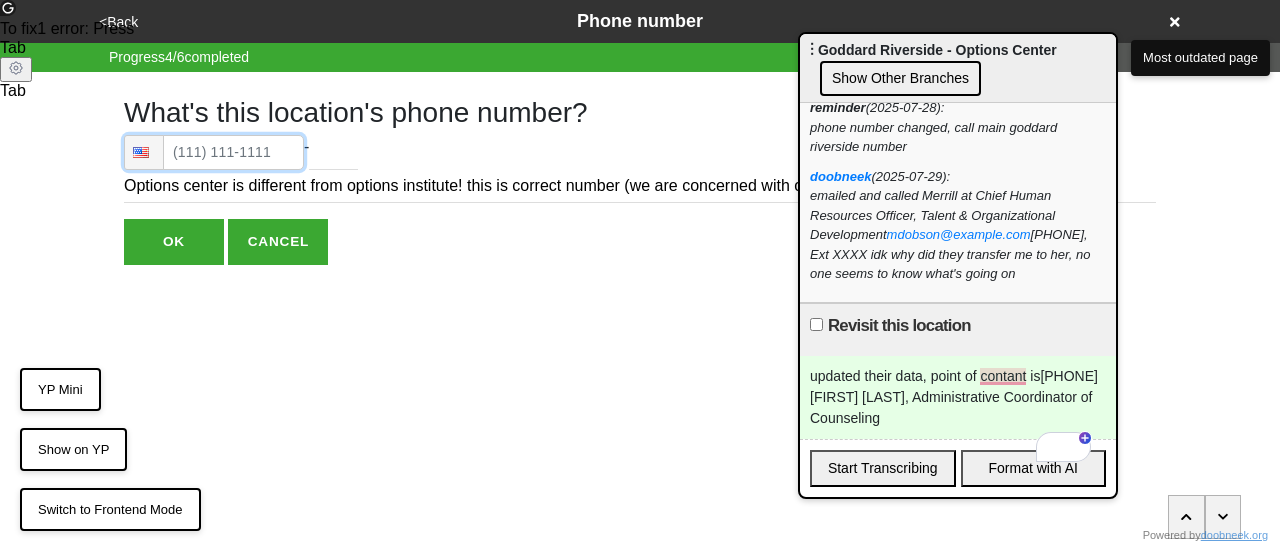 click at bounding box center (214, 152) 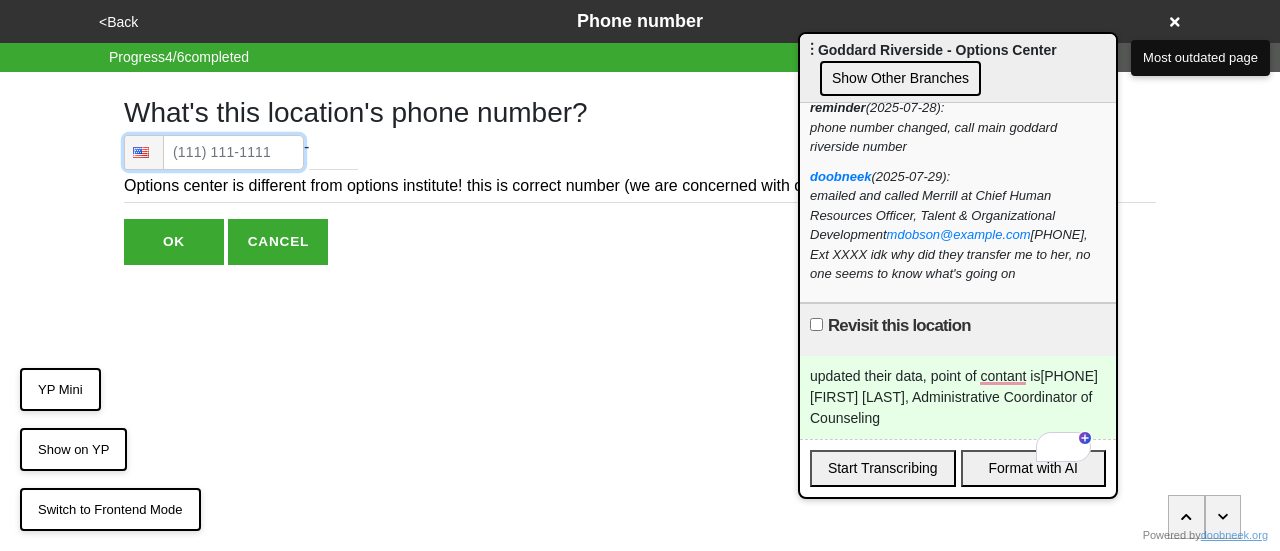 paste on "(212) 678-4667" 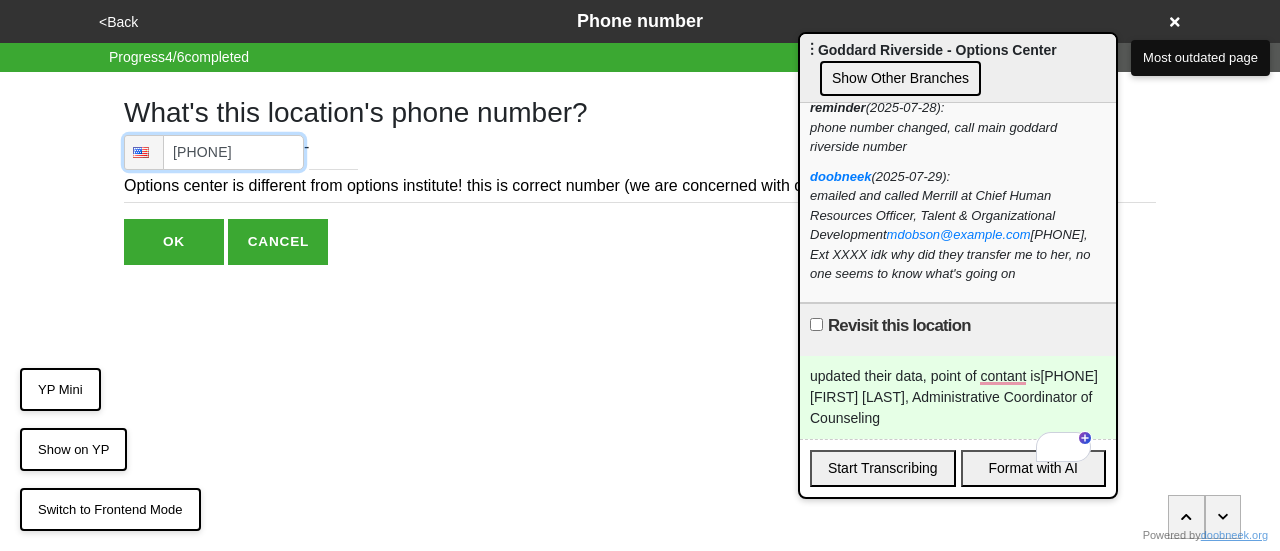 type on "(212) 678-4667" 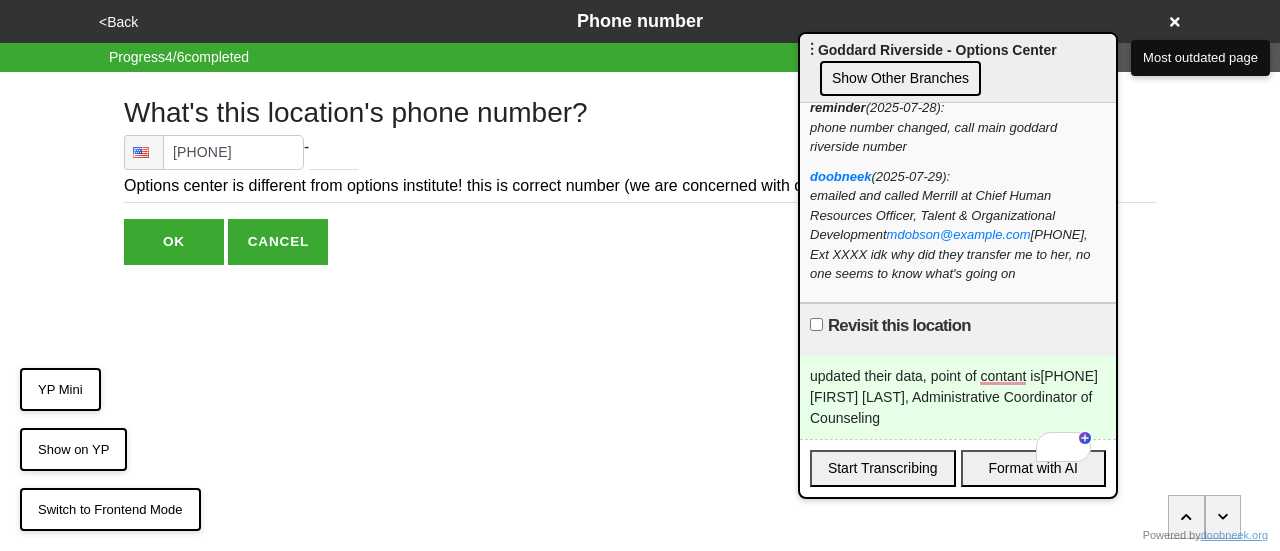 click on "OK" at bounding box center [174, 242] 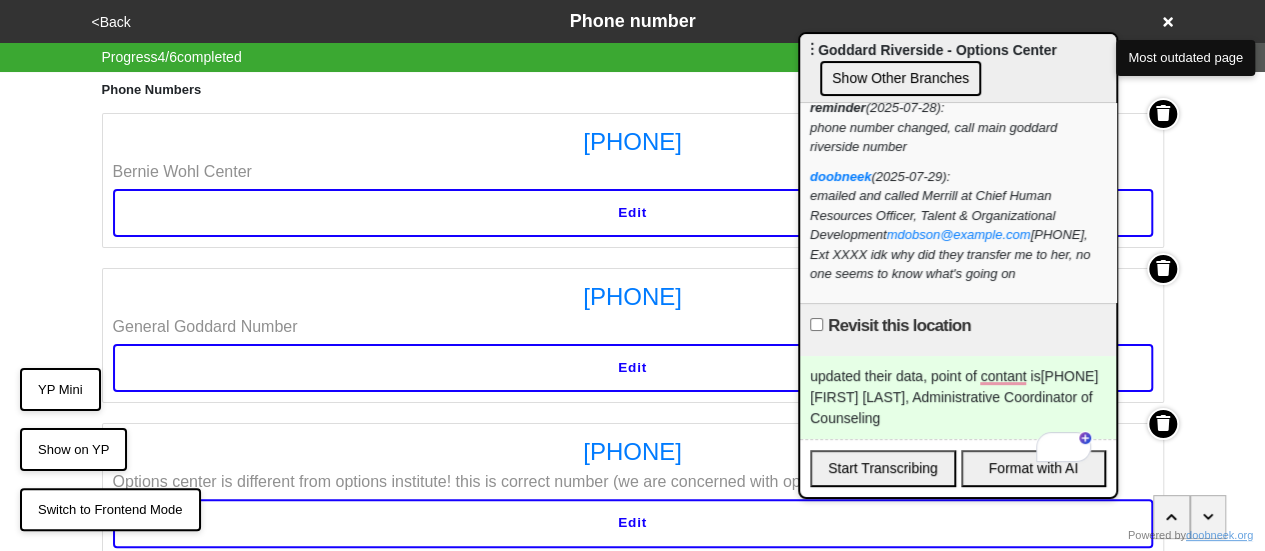 scroll, scrollTop: 207, scrollLeft: 0, axis: vertical 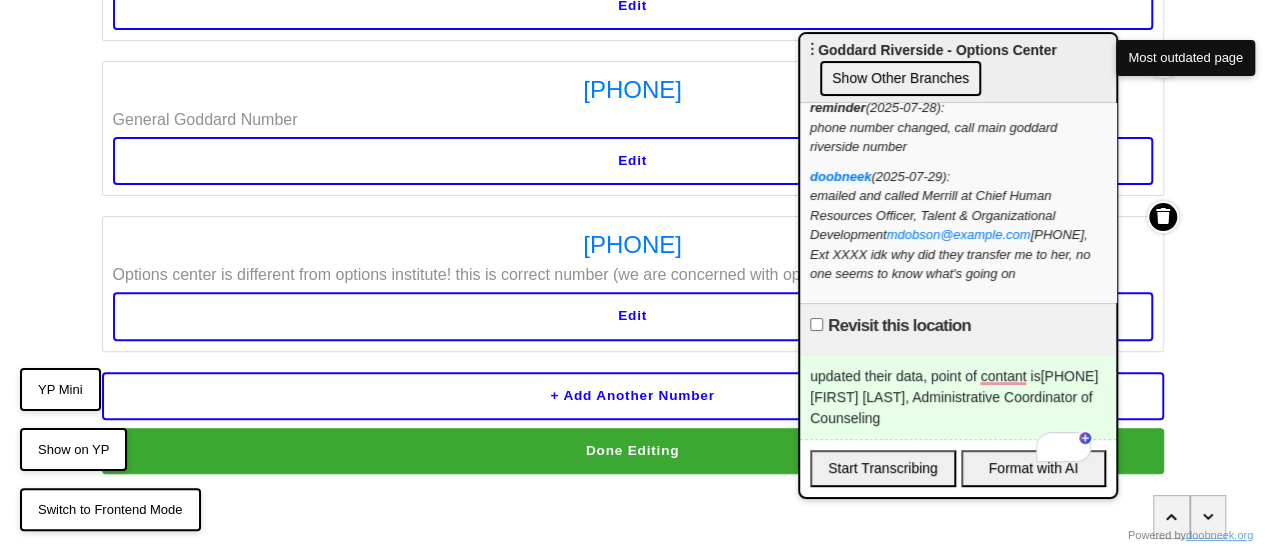click on "Done Editing" at bounding box center (633, 451) 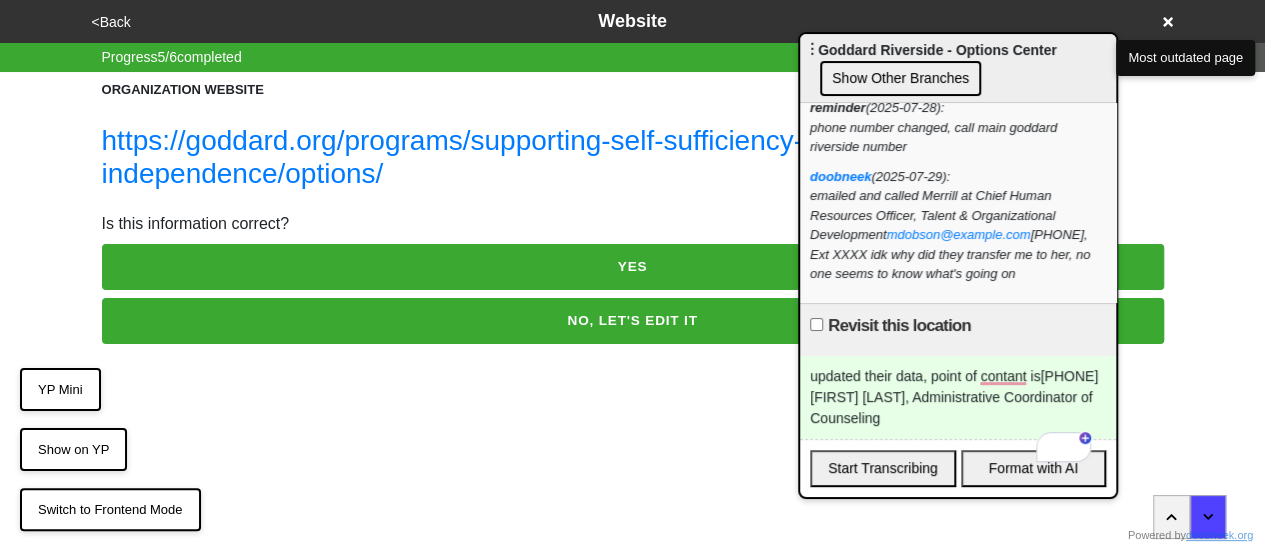 click on "YES" at bounding box center (633, 267) 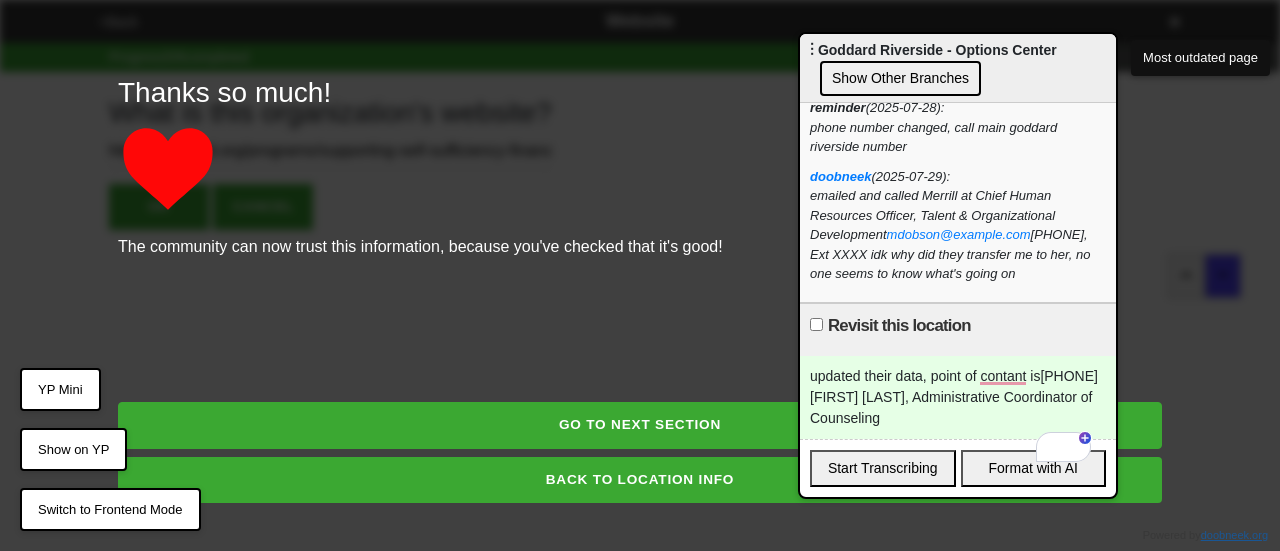 click on "GO TO NEXT SECTION" at bounding box center (640, 425) 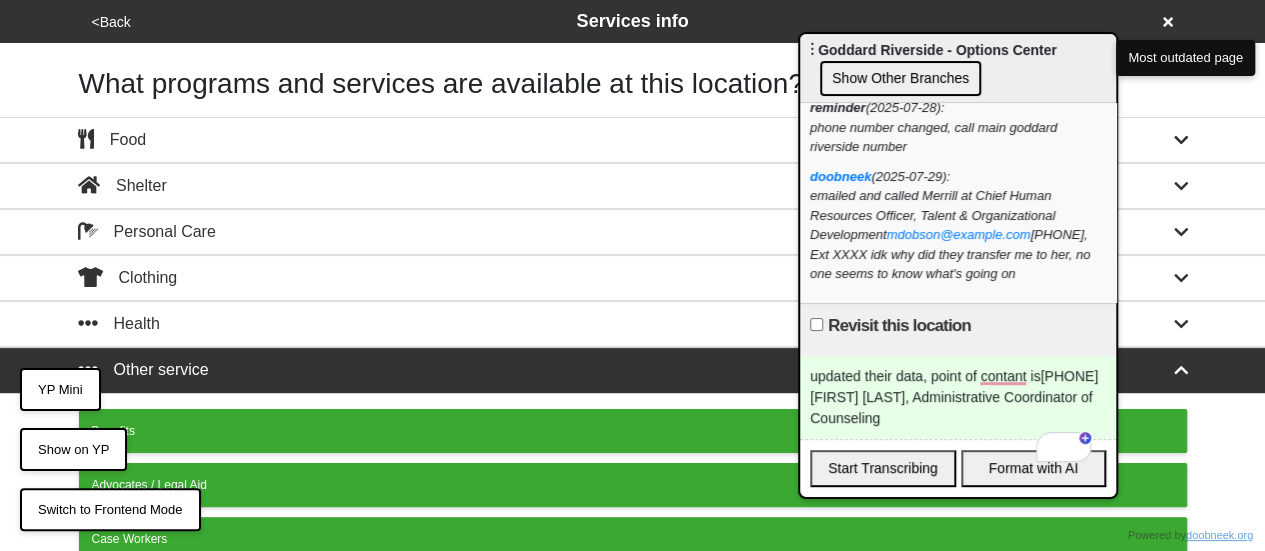 scroll, scrollTop: 502, scrollLeft: 0, axis: vertical 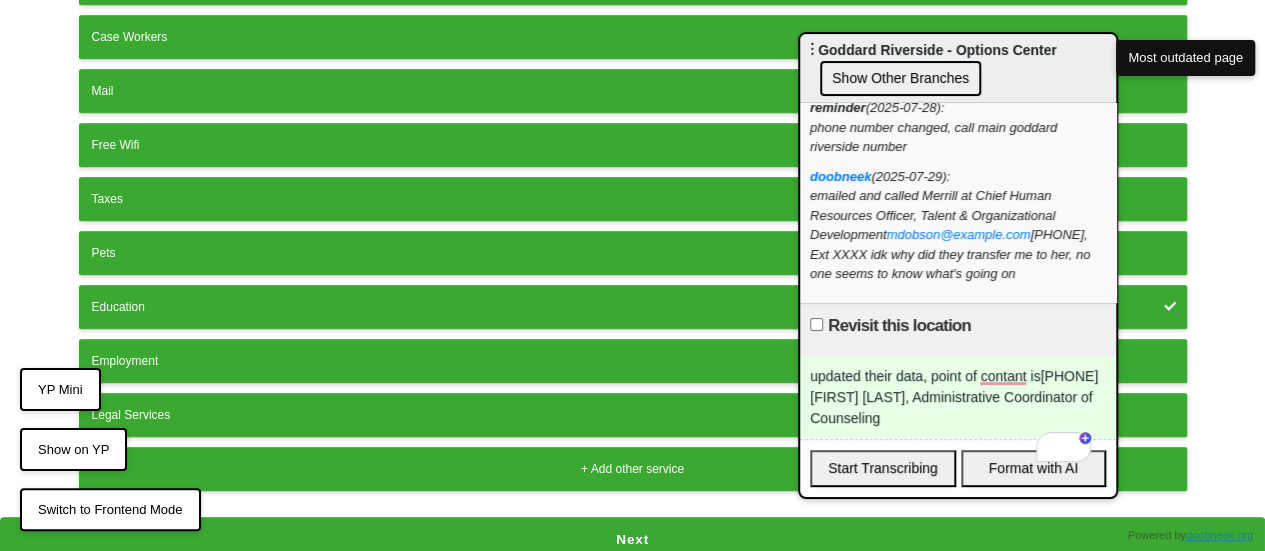 click on "Next" at bounding box center [632, 540] 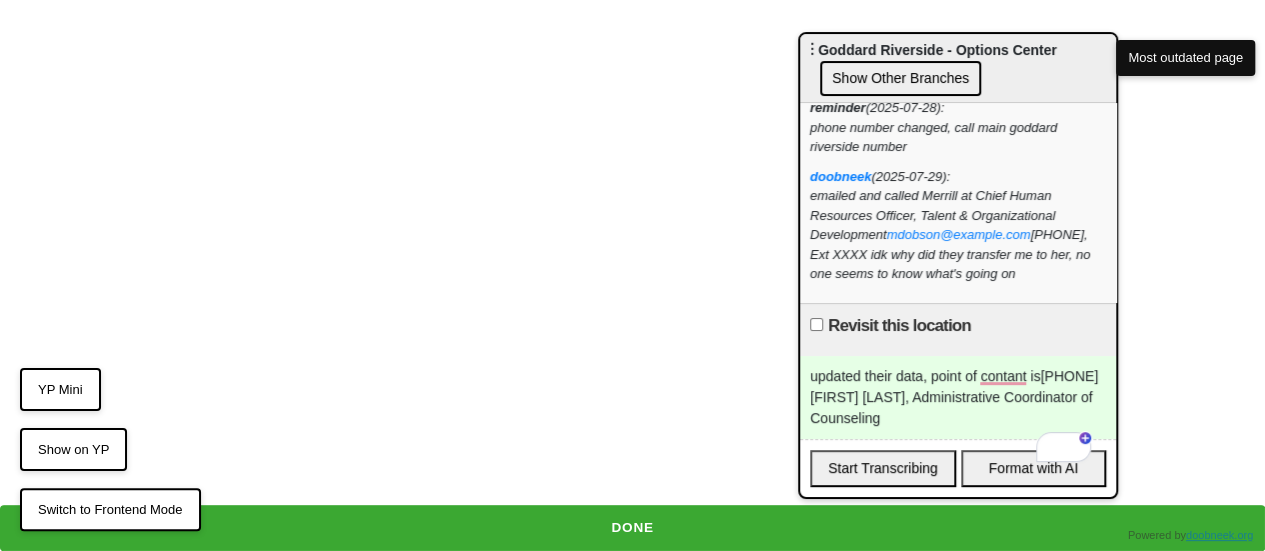 scroll, scrollTop: 0, scrollLeft: 0, axis: both 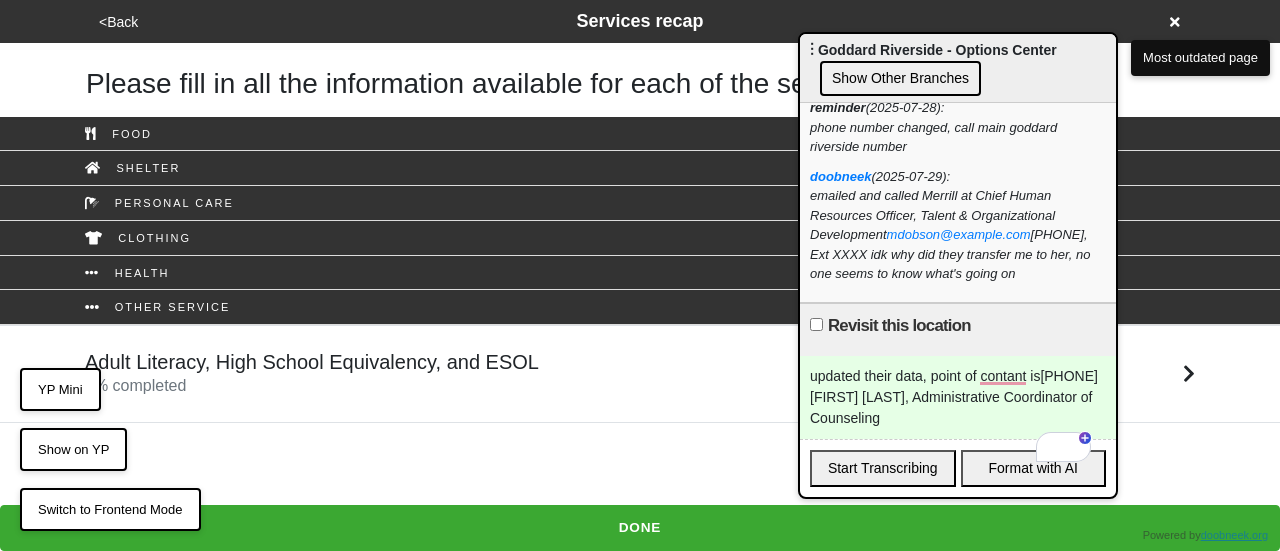 click on "<Back" at bounding box center (118, 22) 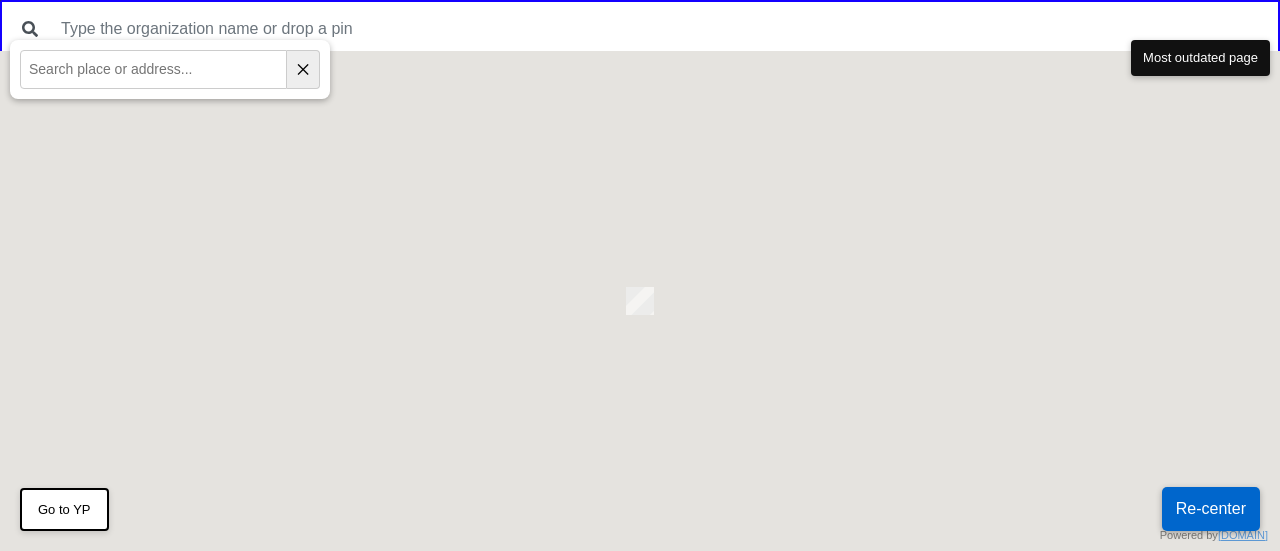 scroll, scrollTop: 0, scrollLeft: 0, axis: both 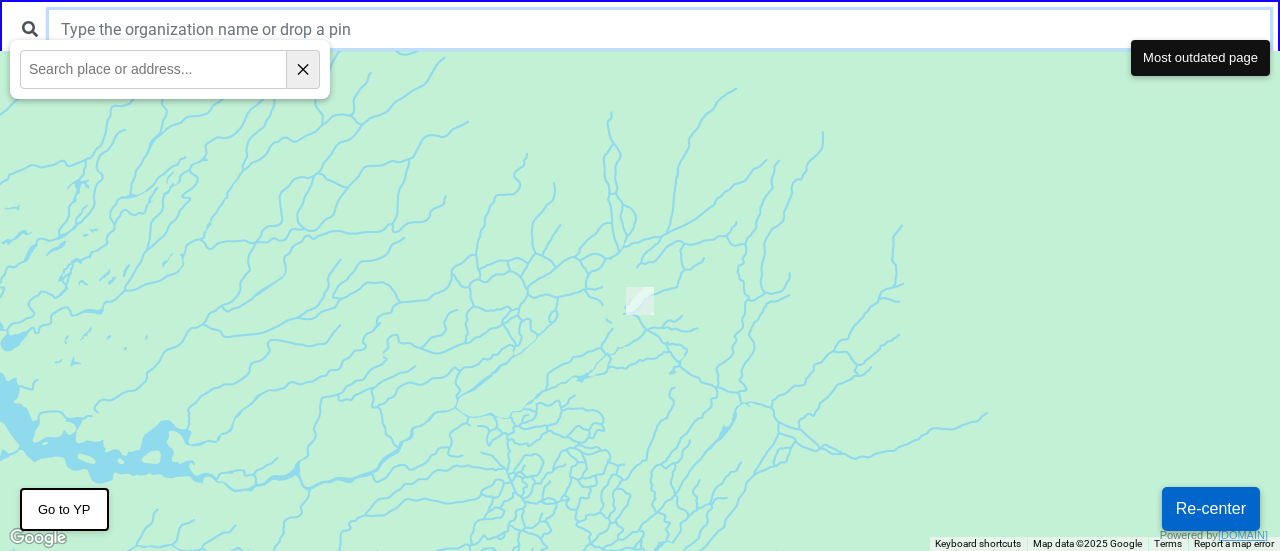 click at bounding box center [659, 29] 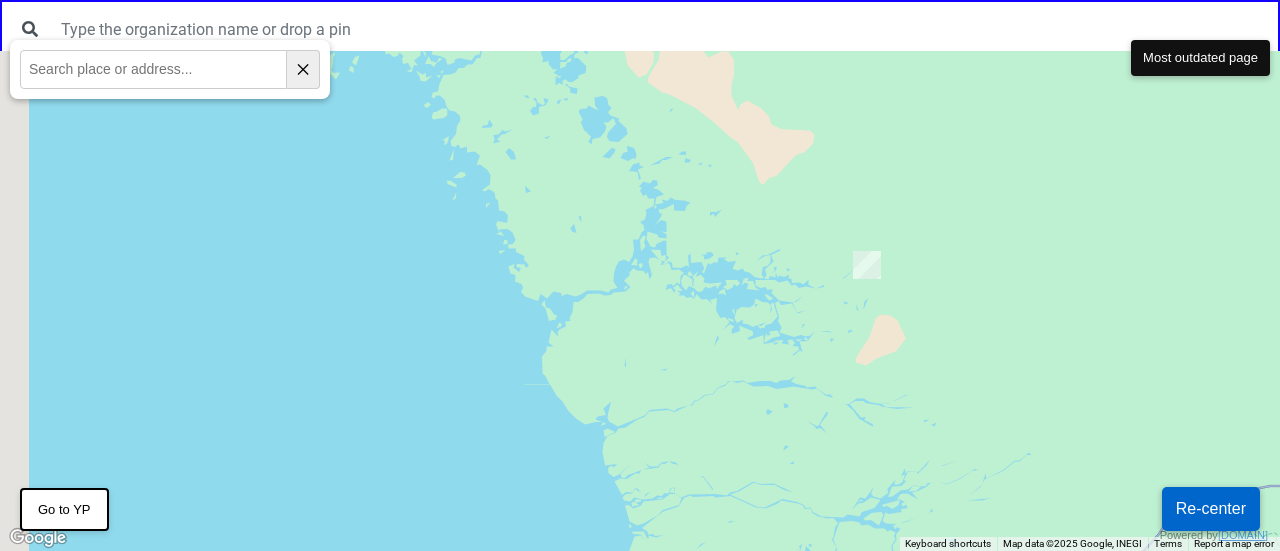 drag, startPoint x: 360, startPoint y: 397, endPoint x: 704, endPoint y: 209, distance: 392.02042 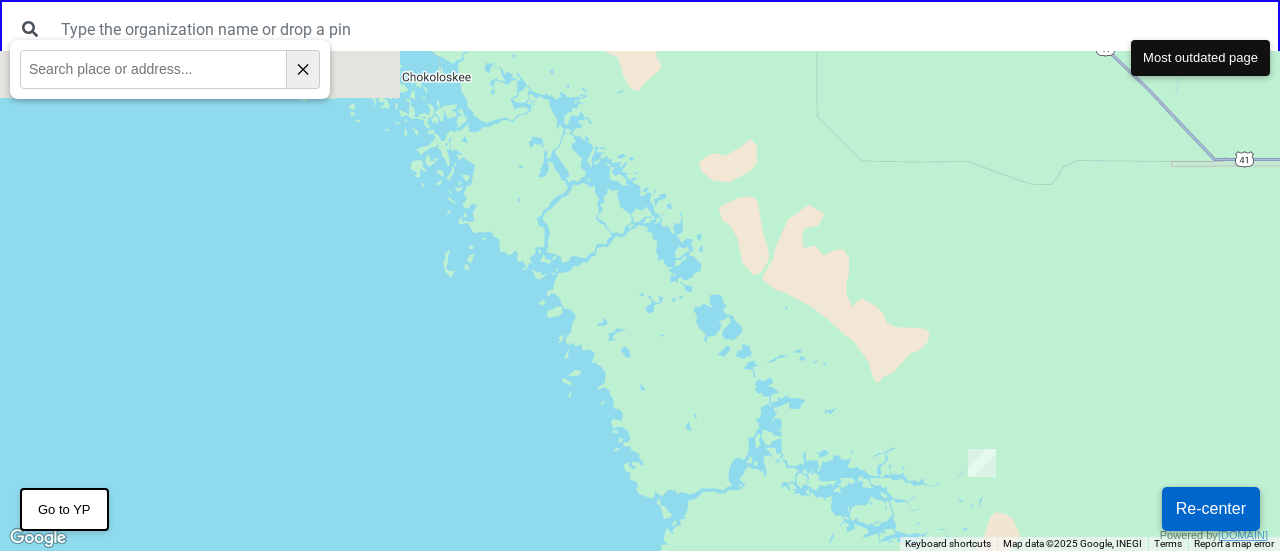 drag, startPoint x: 764, startPoint y: 243, endPoint x: 885, endPoint y: 535, distance: 316.0775 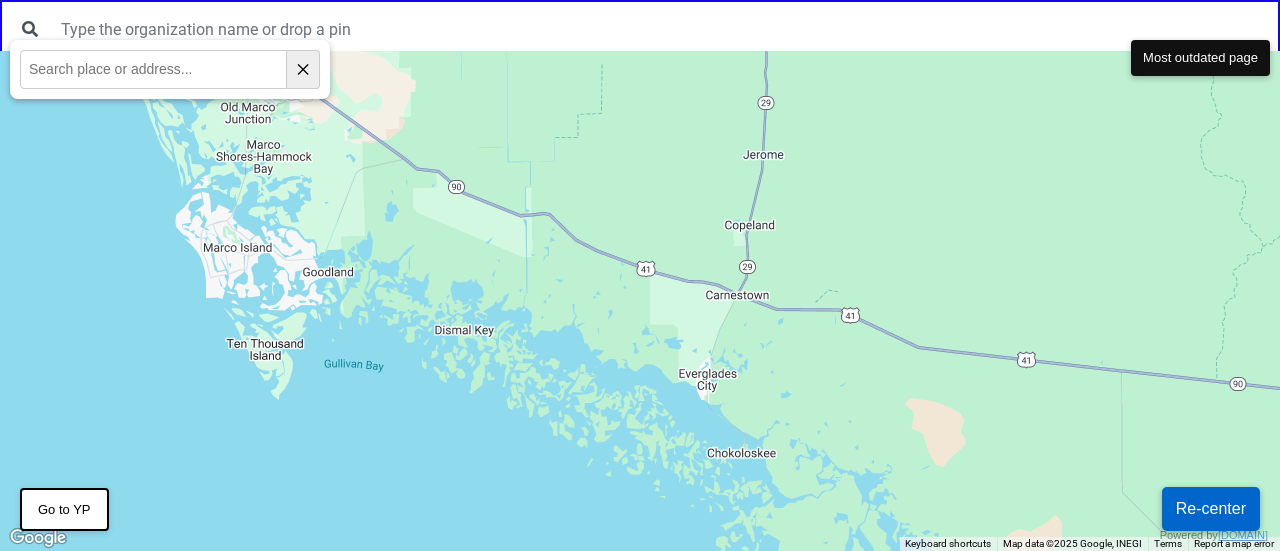 drag, startPoint x: 610, startPoint y: 252, endPoint x: 992, endPoint y: 445, distance: 427.98715 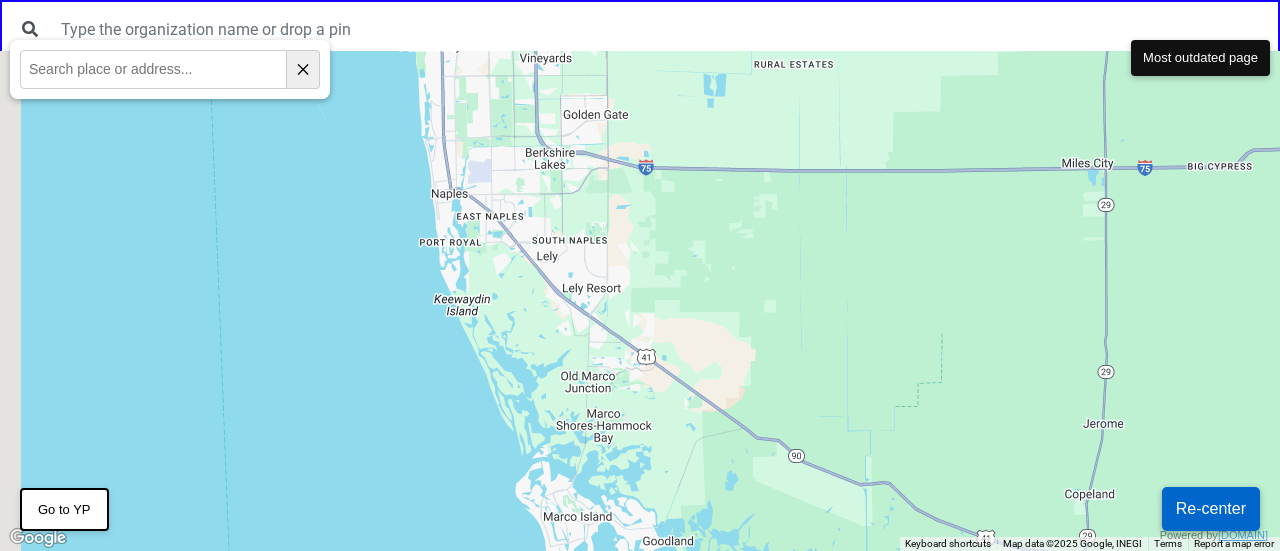 drag, startPoint x: 734, startPoint y: 329, endPoint x: 837, endPoint y: 464, distance: 169.80577 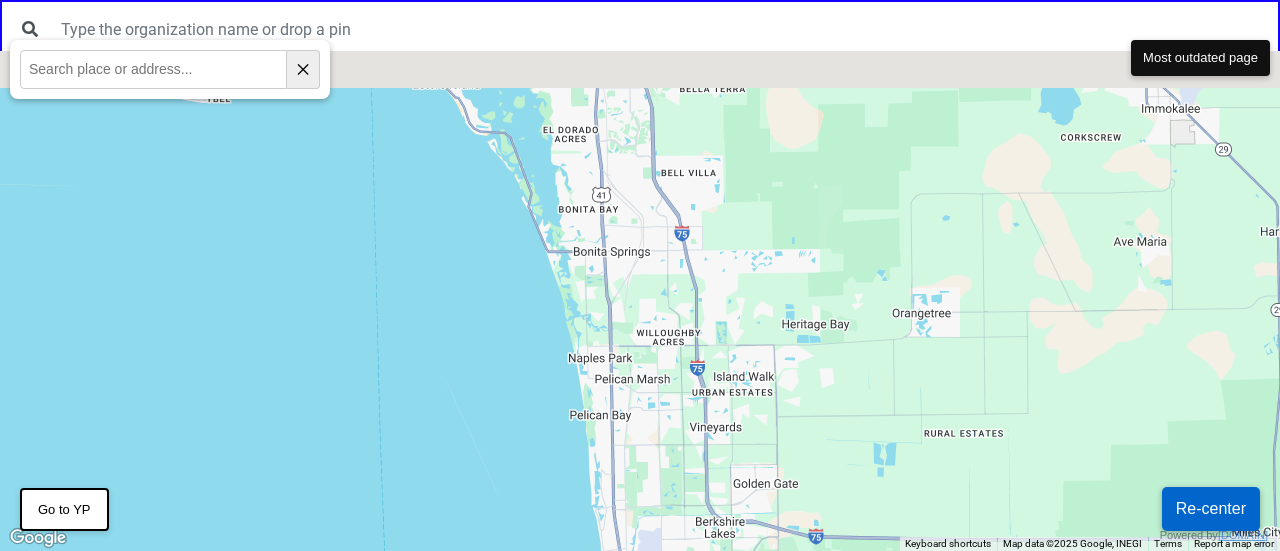 drag, startPoint x: 812, startPoint y: 159, endPoint x: 850, endPoint y: 493, distance: 336.15472 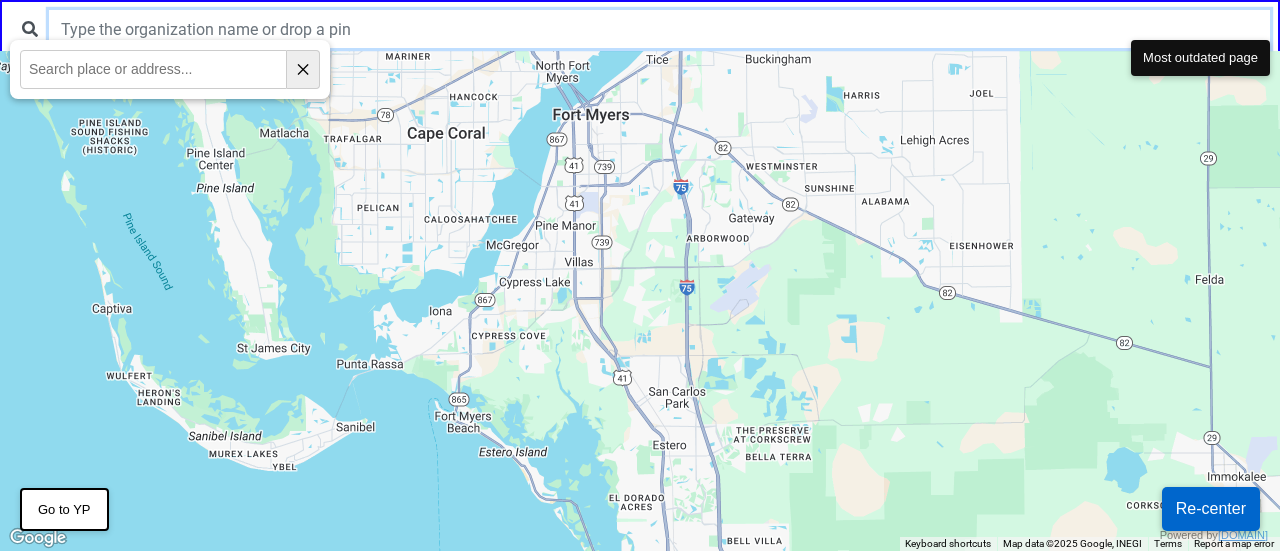 click at bounding box center (659, 29) 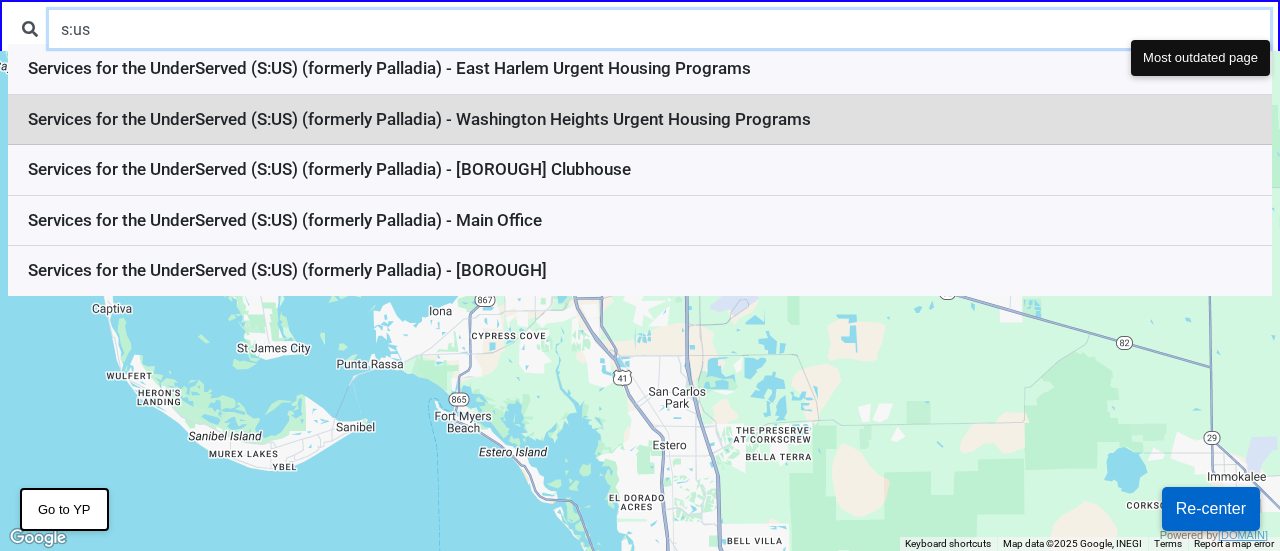 type on "s:us" 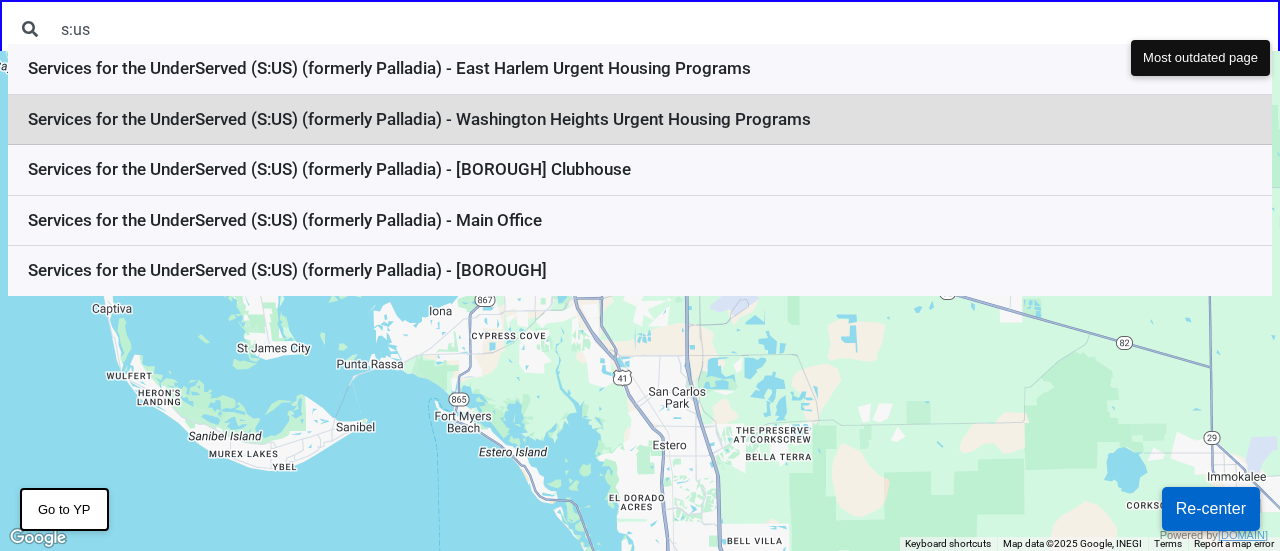 click on "Services for the UnderServed (S:US) (formerly Palladia) - Washington Heights Urgent Housing Programs" at bounding box center [640, 120] 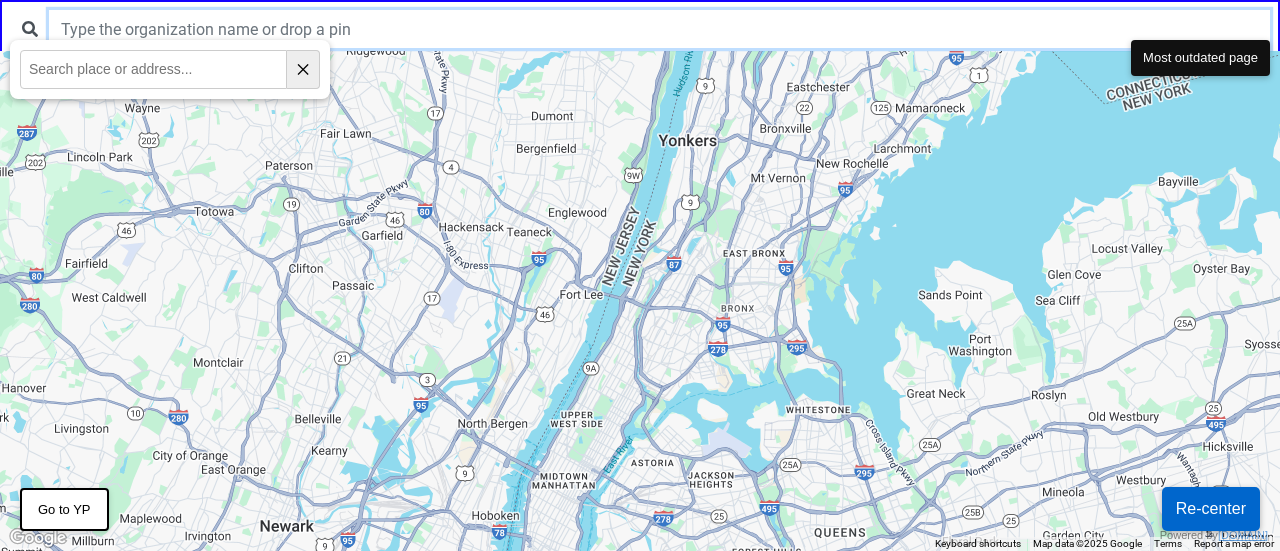 click at bounding box center (659, 29) 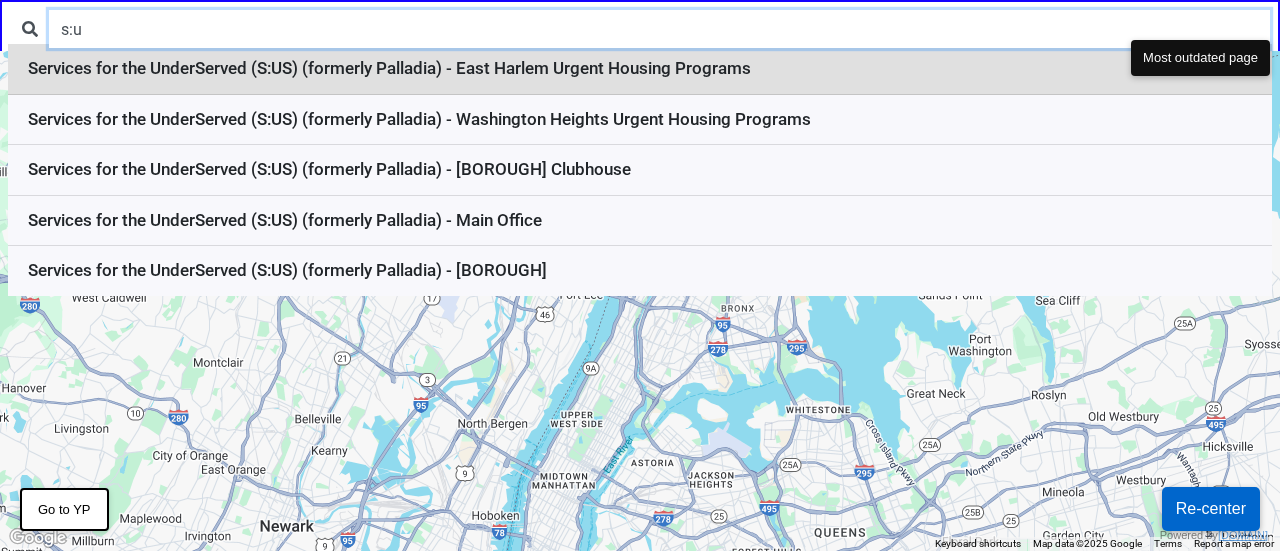 type on "s:u" 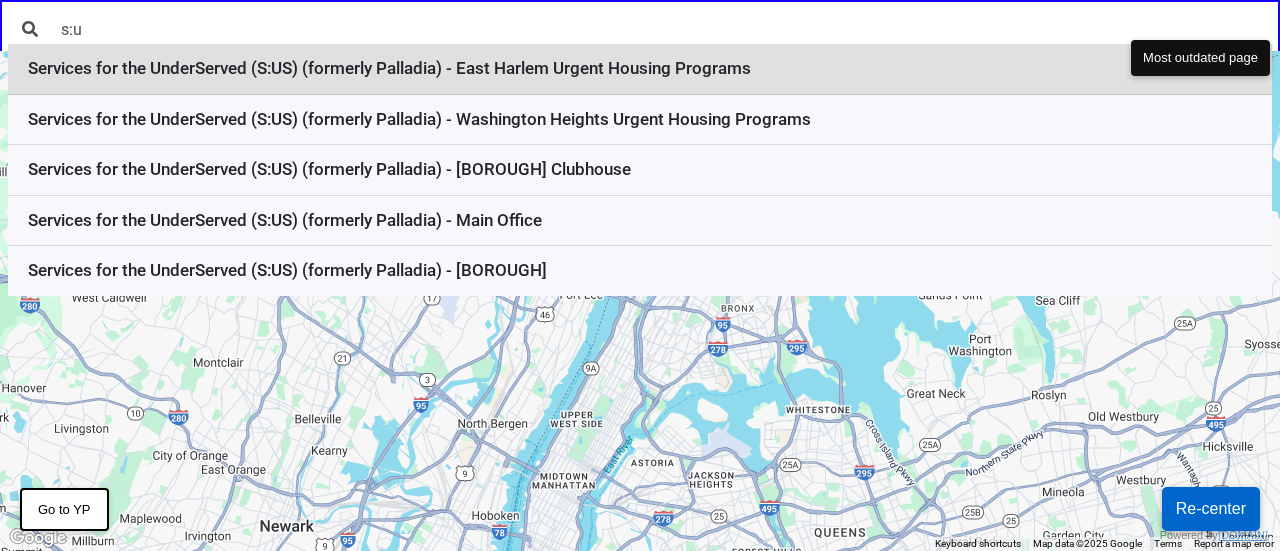click on "Services for the UnderServed (S:US) (formerly Palladia) - East Harlem Urgent Housing Programs" at bounding box center [640, 69] 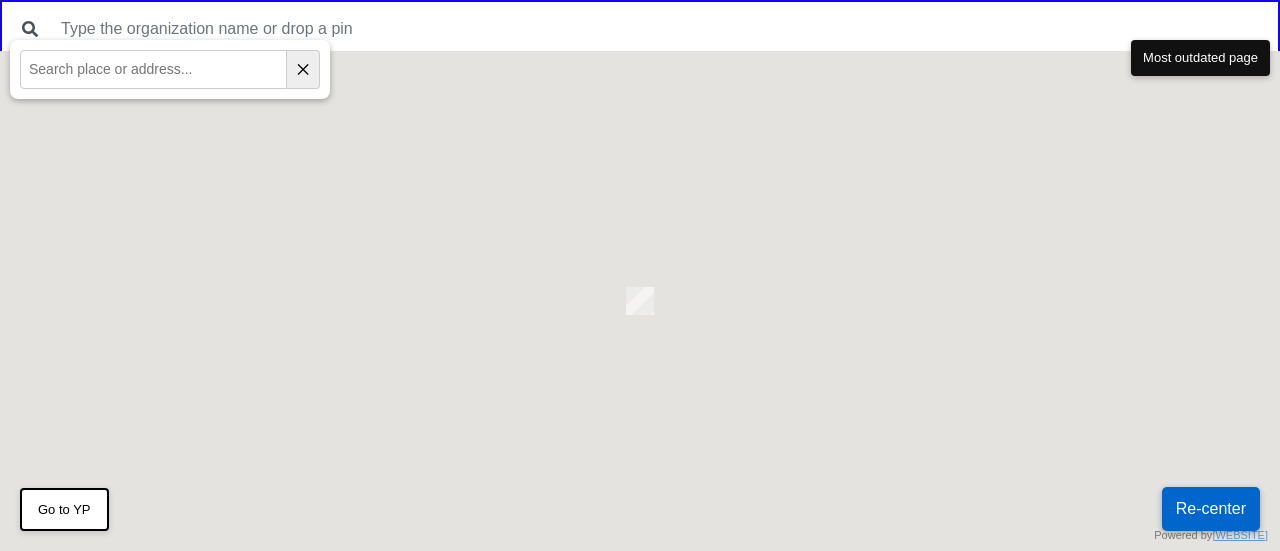 scroll, scrollTop: 0, scrollLeft: 0, axis: both 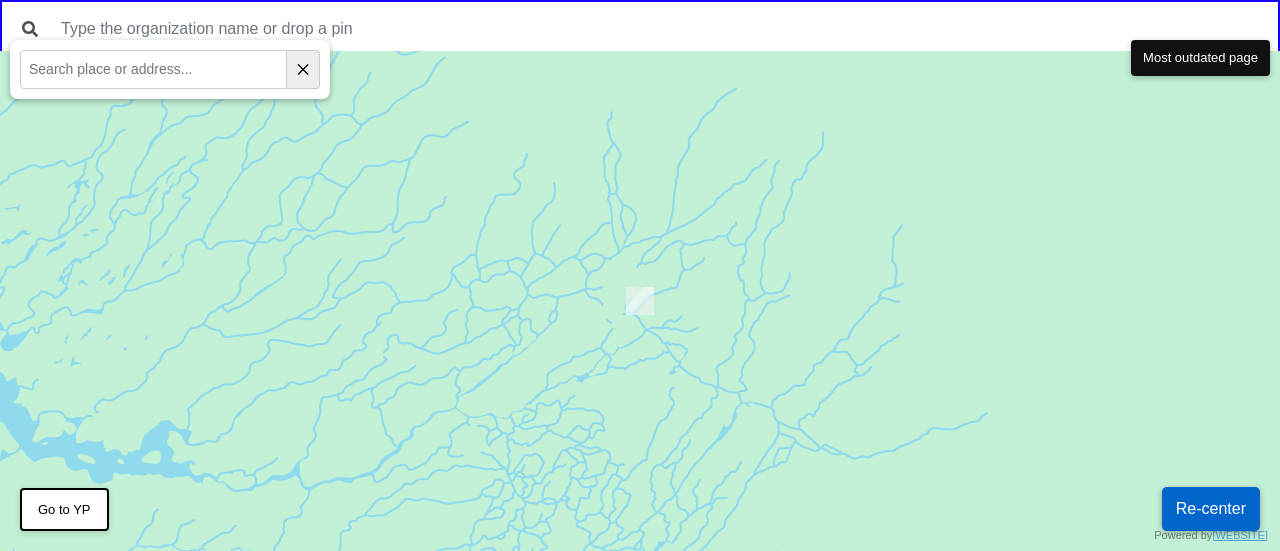 click on "✕" at bounding box center [303, 69] 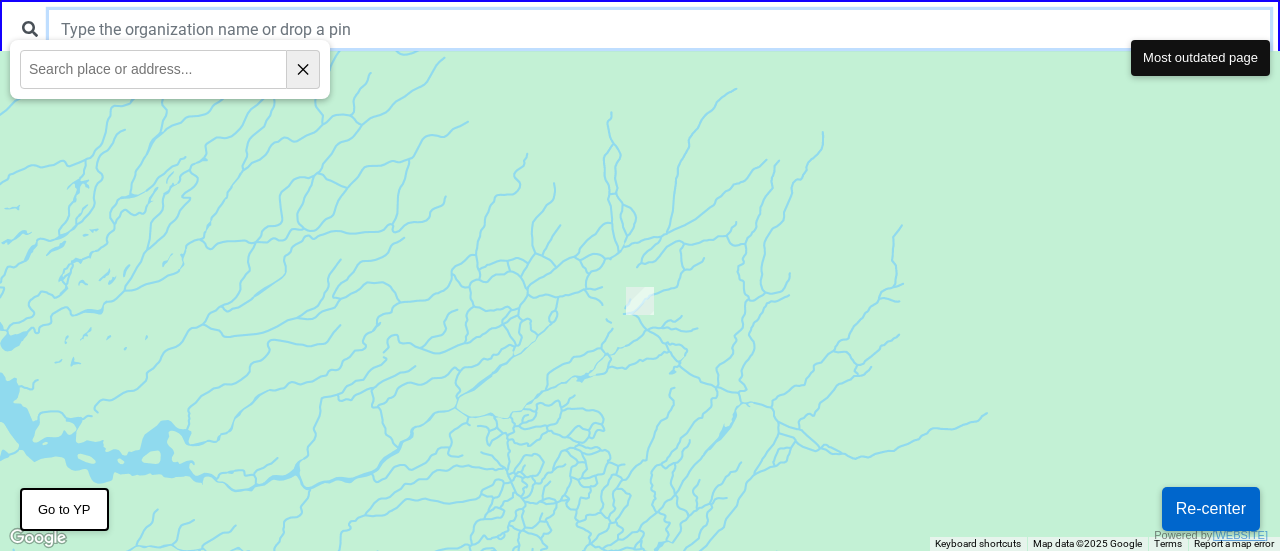 click at bounding box center (659, 29) 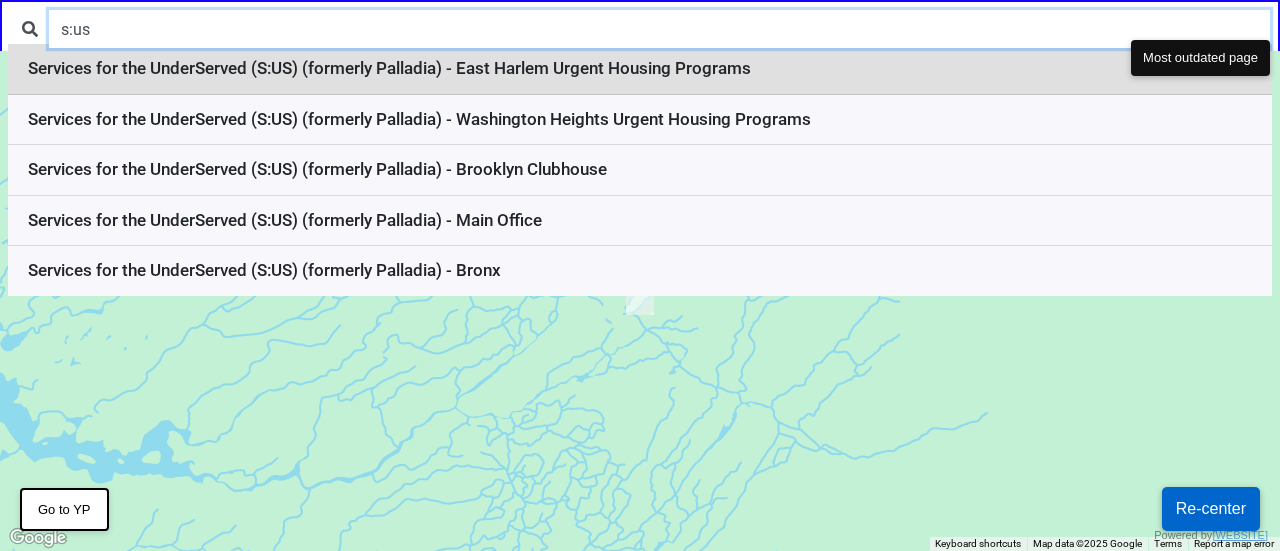 type on "s:us" 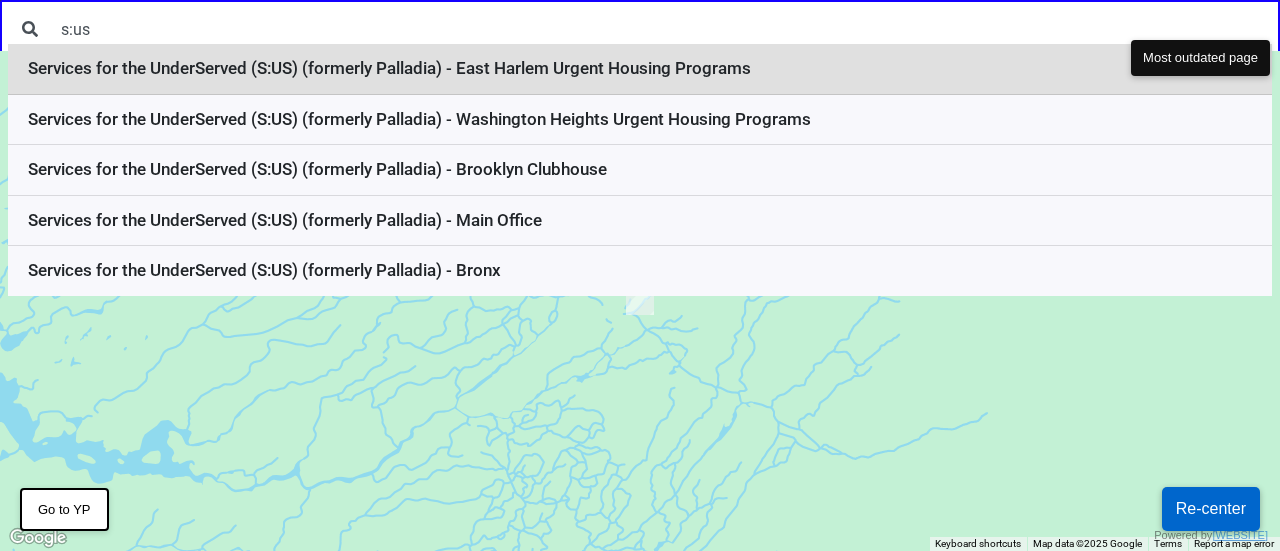 click on "Services for the UnderServed (S:US) (formerly Palladia) - East Harlem Urgent Housing Programs" at bounding box center (640, 69) 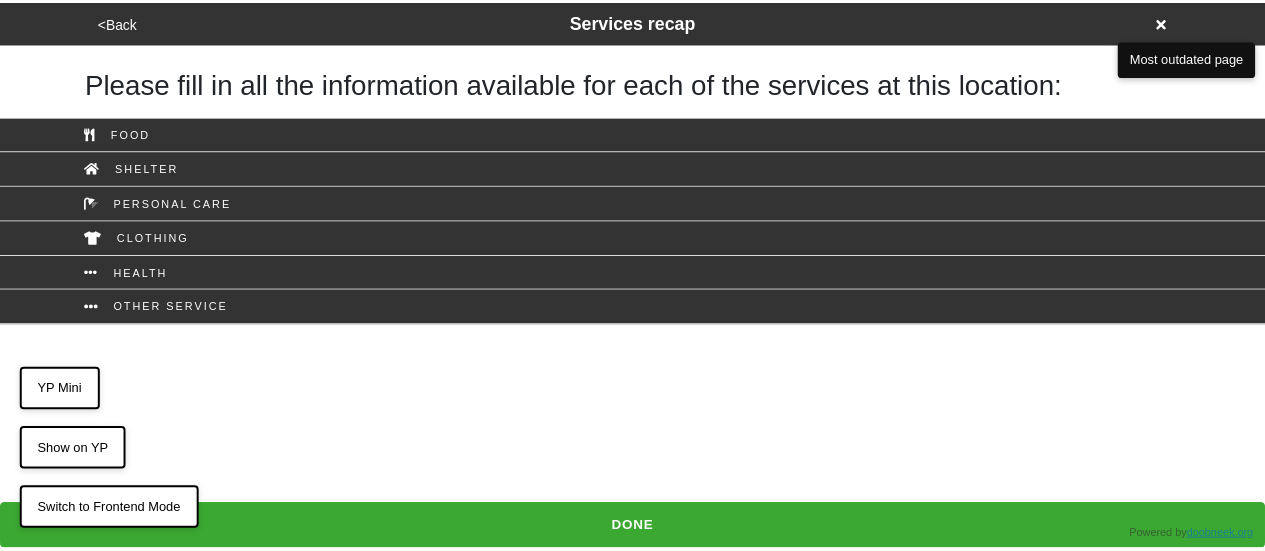 scroll, scrollTop: 0, scrollLeft: 0, axis: both 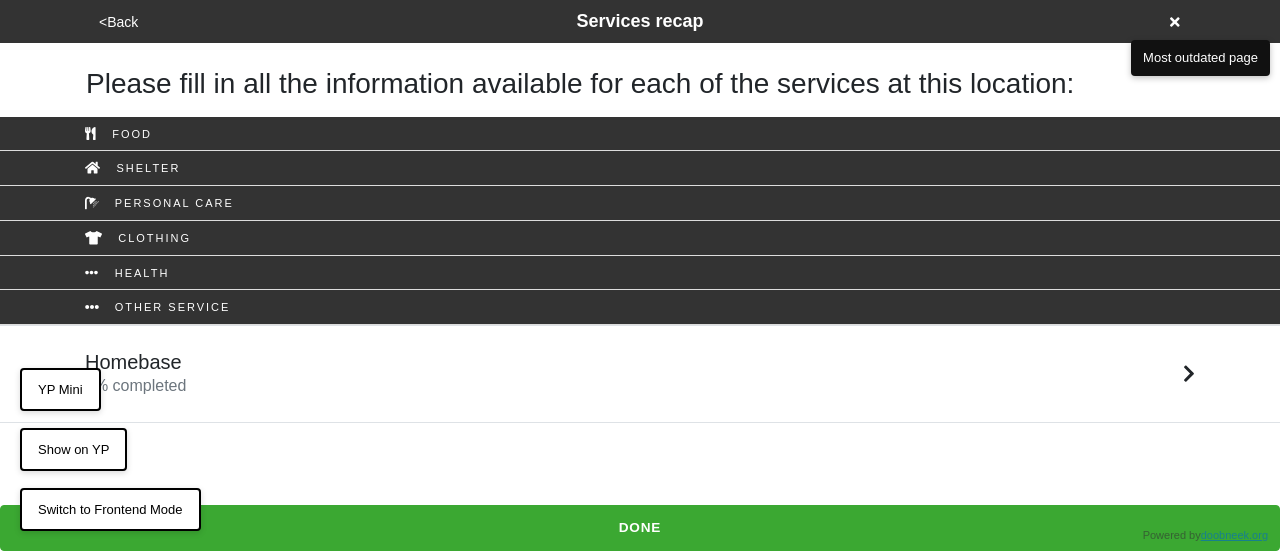 click on "Homebase 0 % completed" at bounding box center [640, 374] 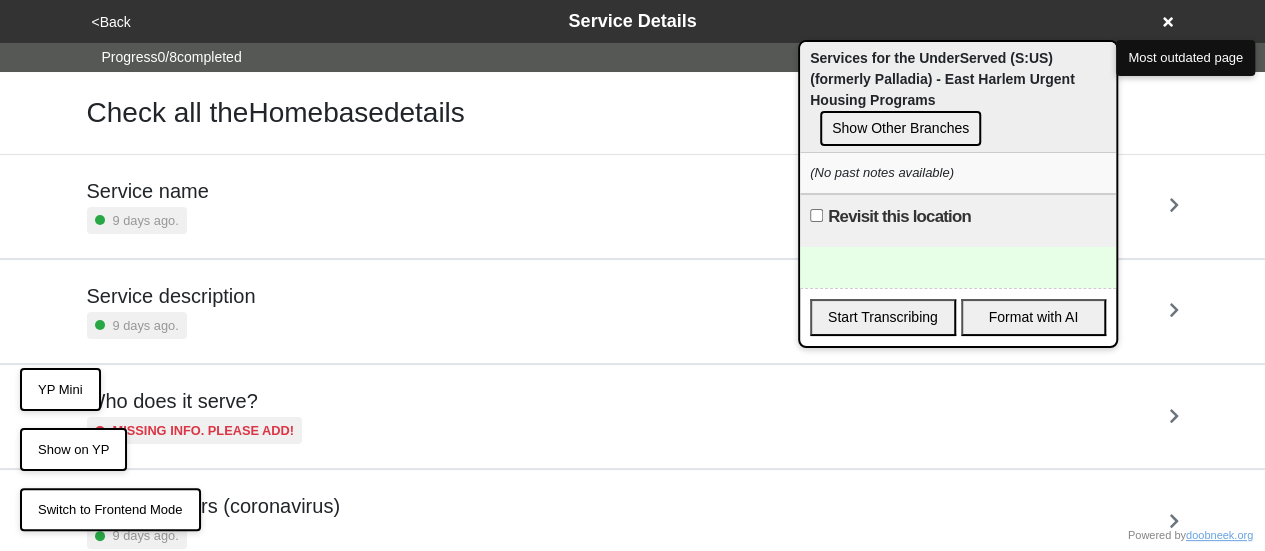 scroll, scrollTop: 484, scrollLeft: 0, axis: vertical 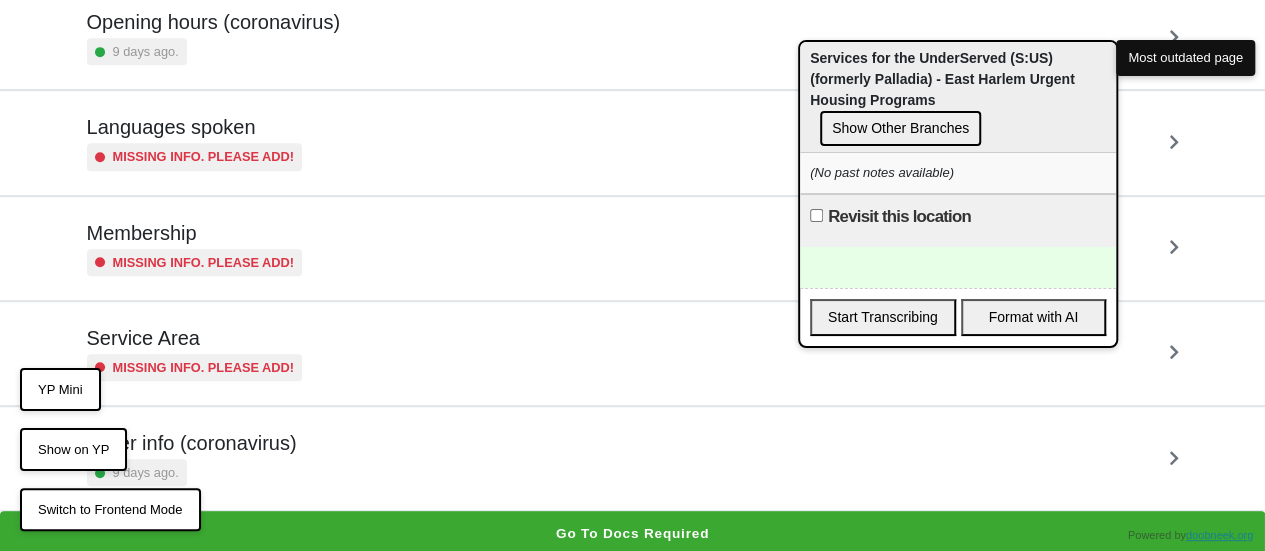 click on "Other info (coronavirus) 9 days ago." at bounding box center [192, 458] 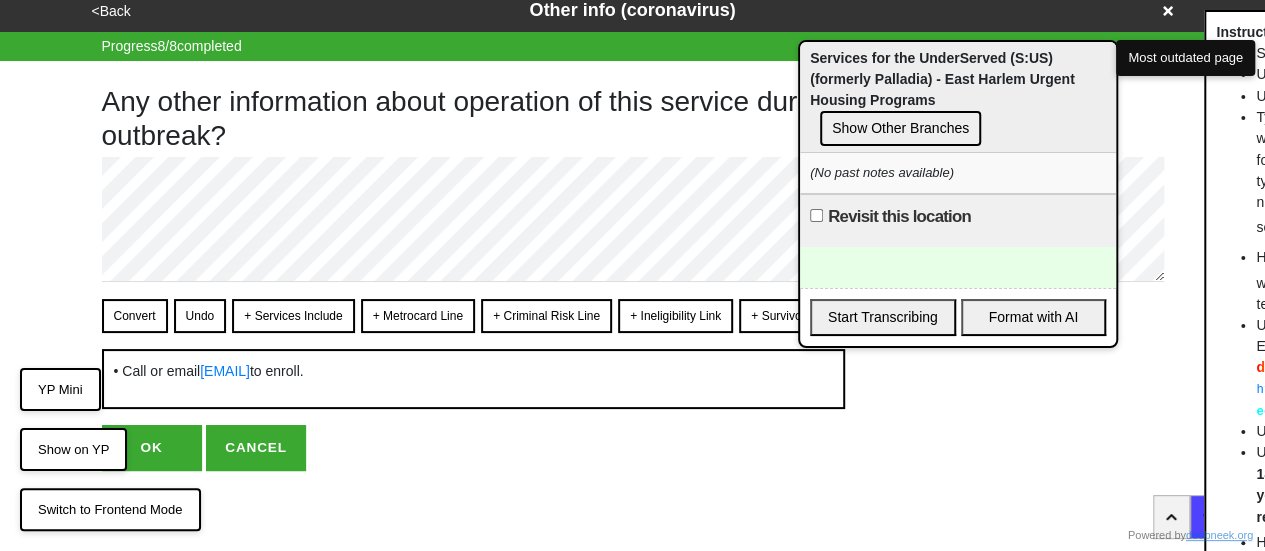 scroll, scrollTop: 0, scrollLeft: 0, axis: both 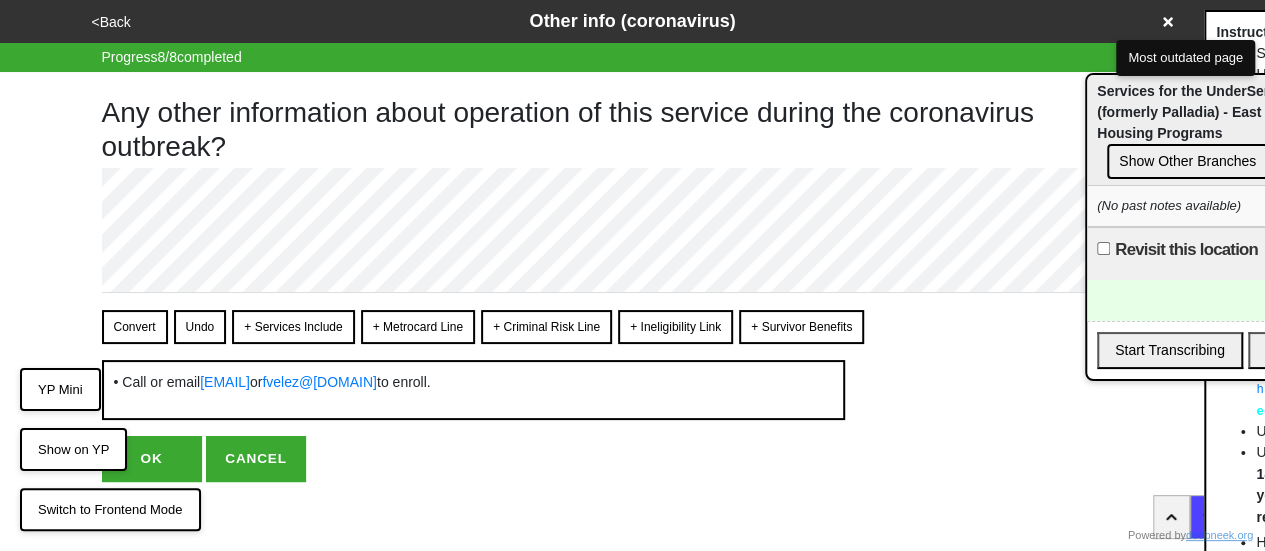 drag, startPoint x: 863, startPoint y: 79, endPoint x: 1168, endPoint y: 124, distance: 308.3018 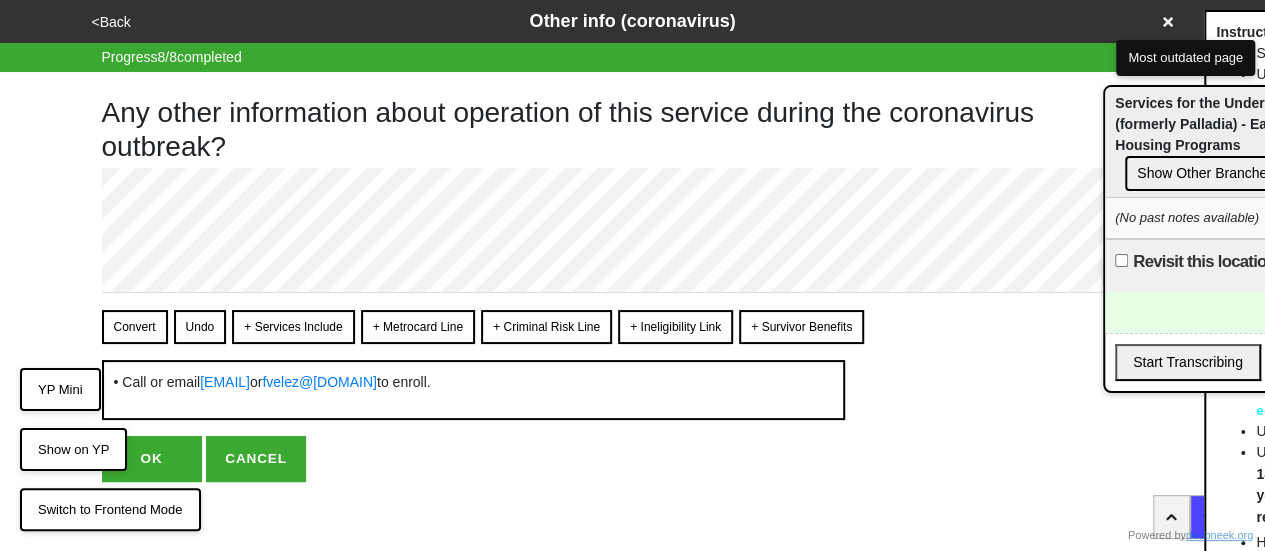 click on "Convert" at bounding box center [135, 327] 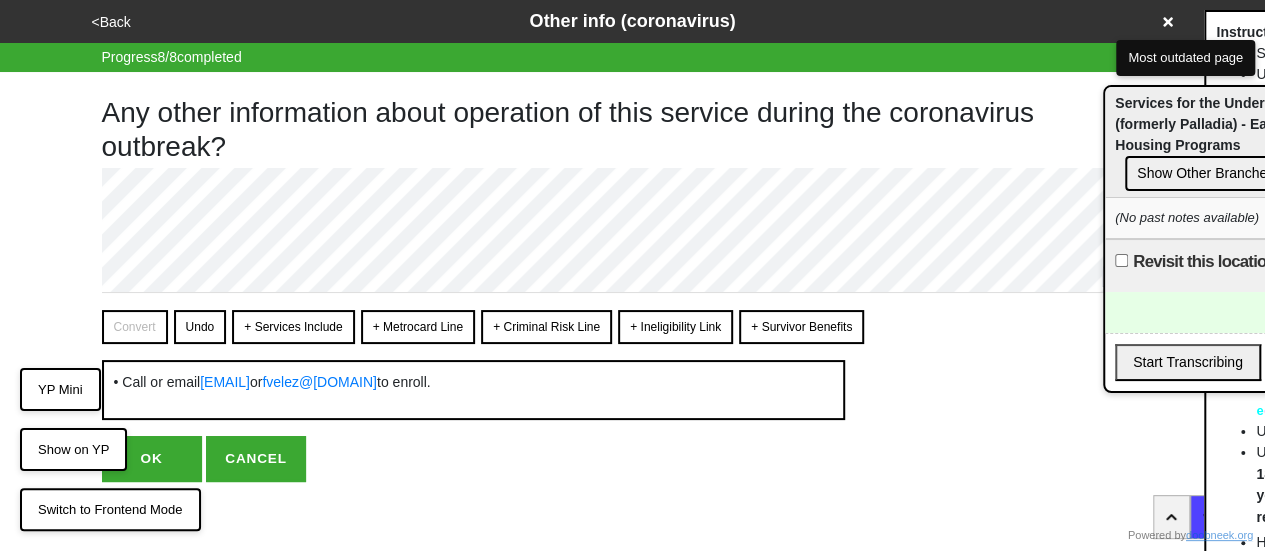 click on "Undo" at bounding box center (200, 327) 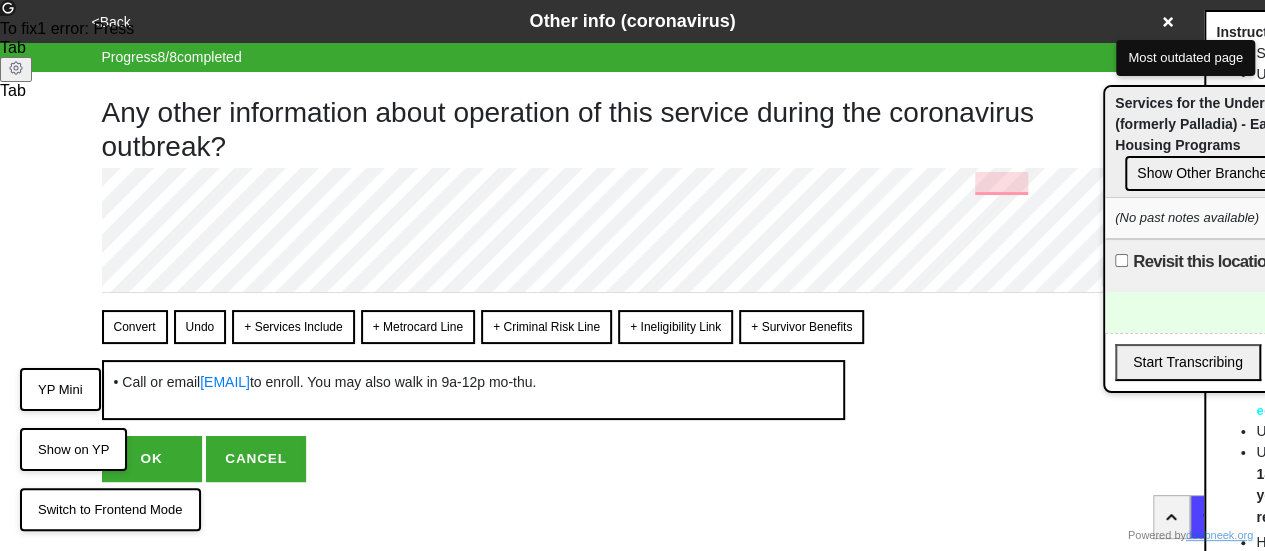 click on "Convert" at bounding box center [135, 327] 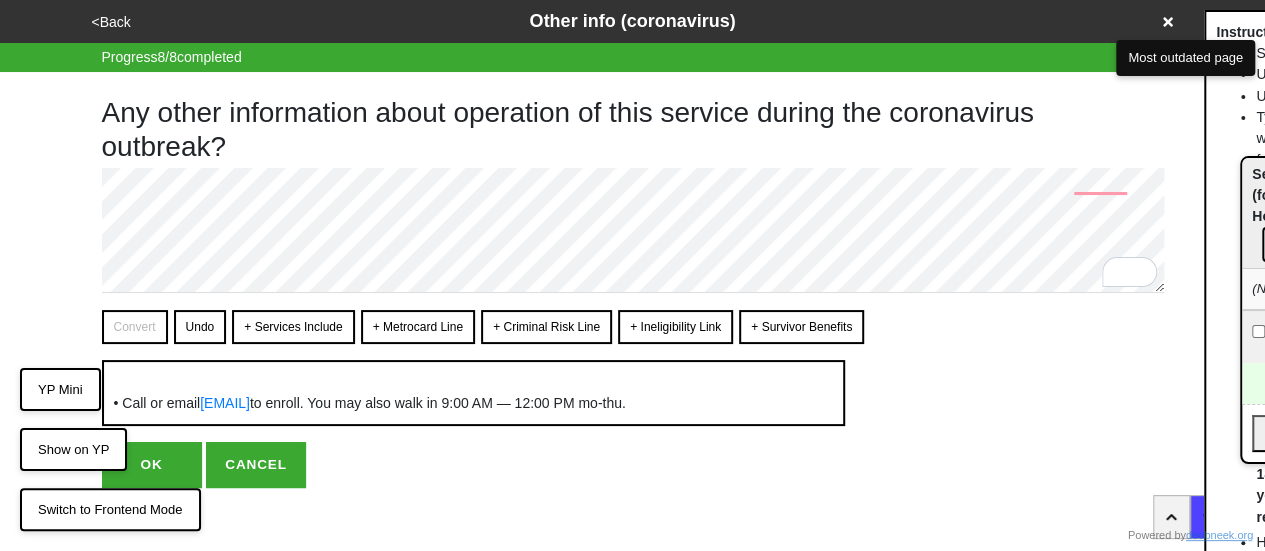 drag, startPoint x: 1128, startPoint y: 101, endPoint x: 1276, endPoint y: 175, distance: 165.46902 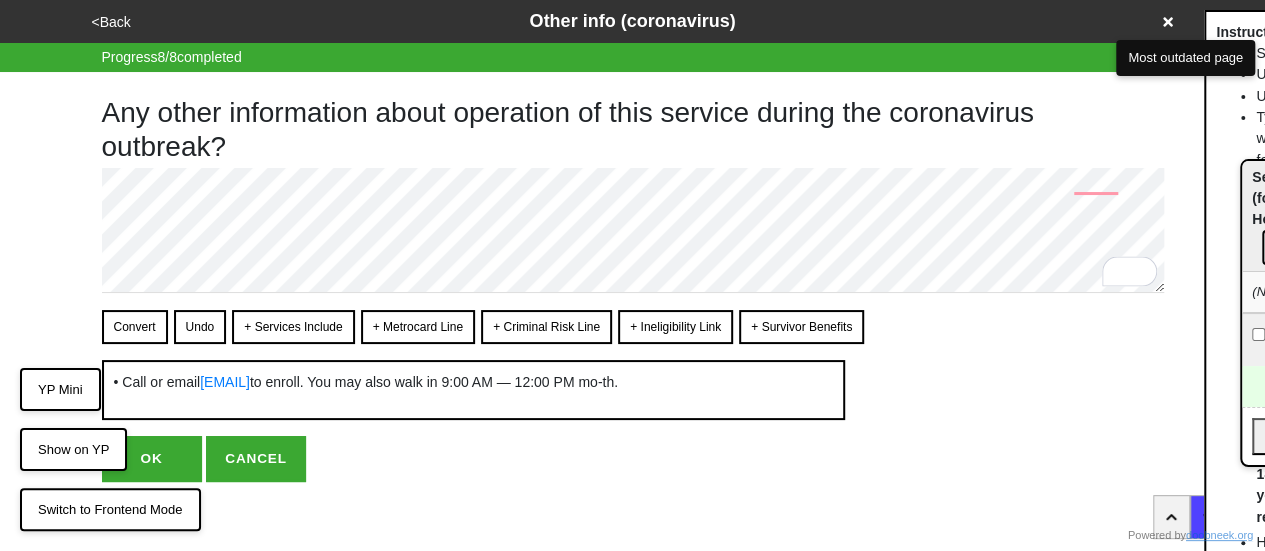 click on "Convert" at bounding box center (135, 327) 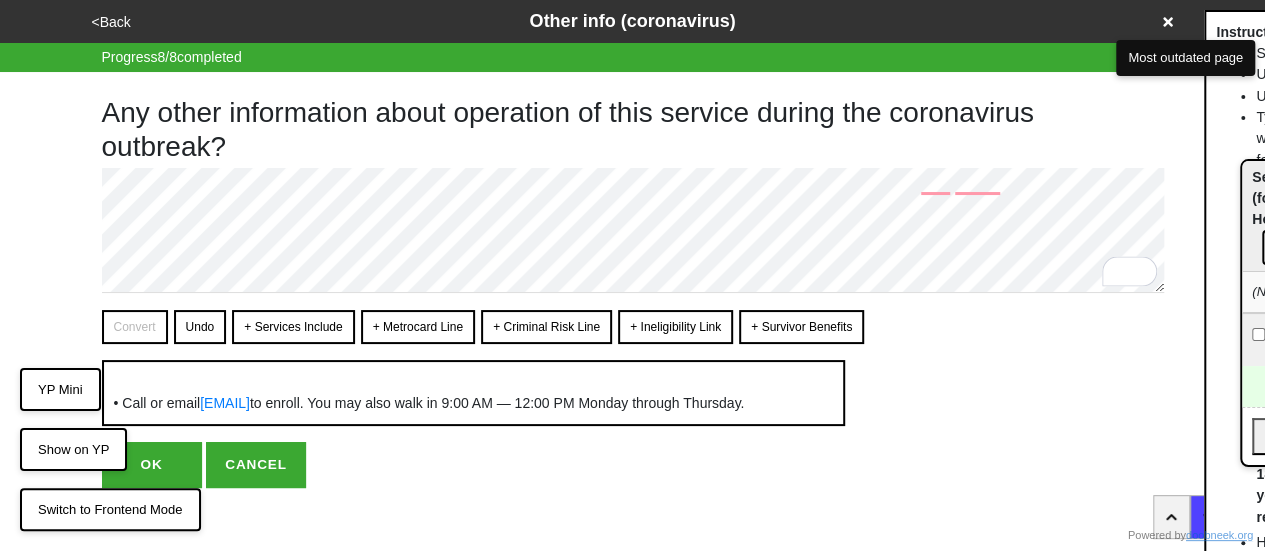 scroll, scrollTop: 35, scrollLeft: 0, axis: vertical 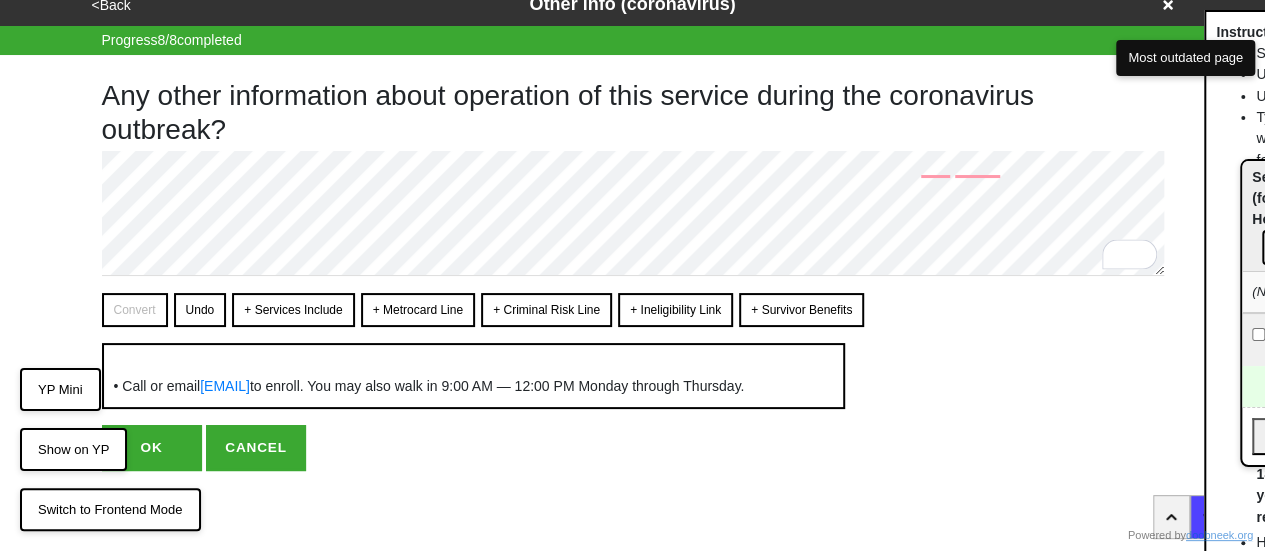 click on "OK" at bounding box center [152, 448] 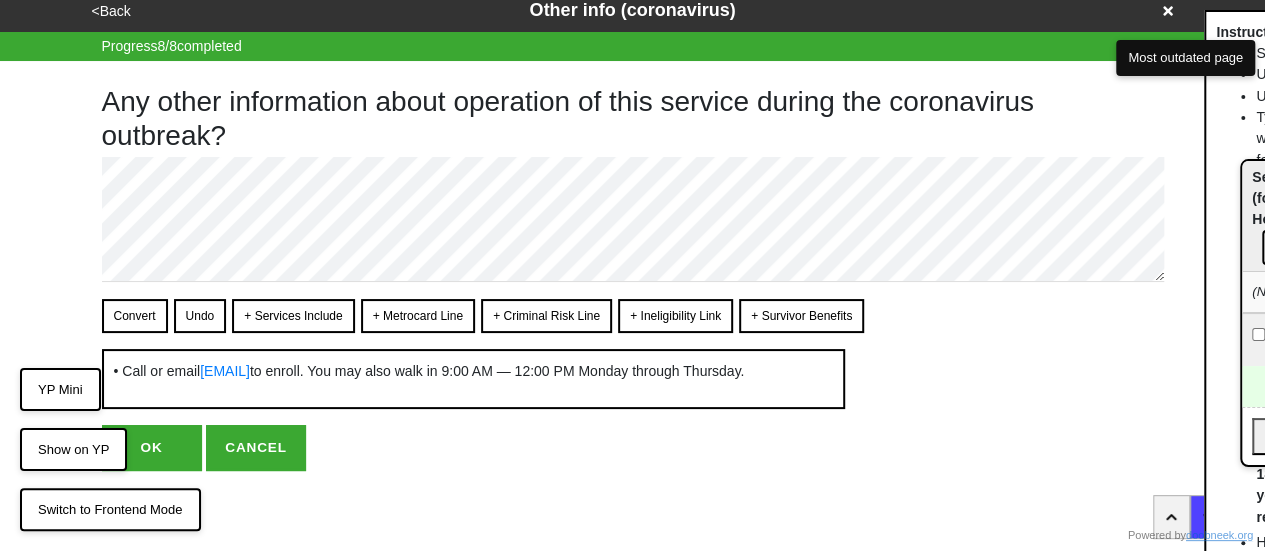 scroll, scrollTop: 0, scrollLeft: 0, axis: both 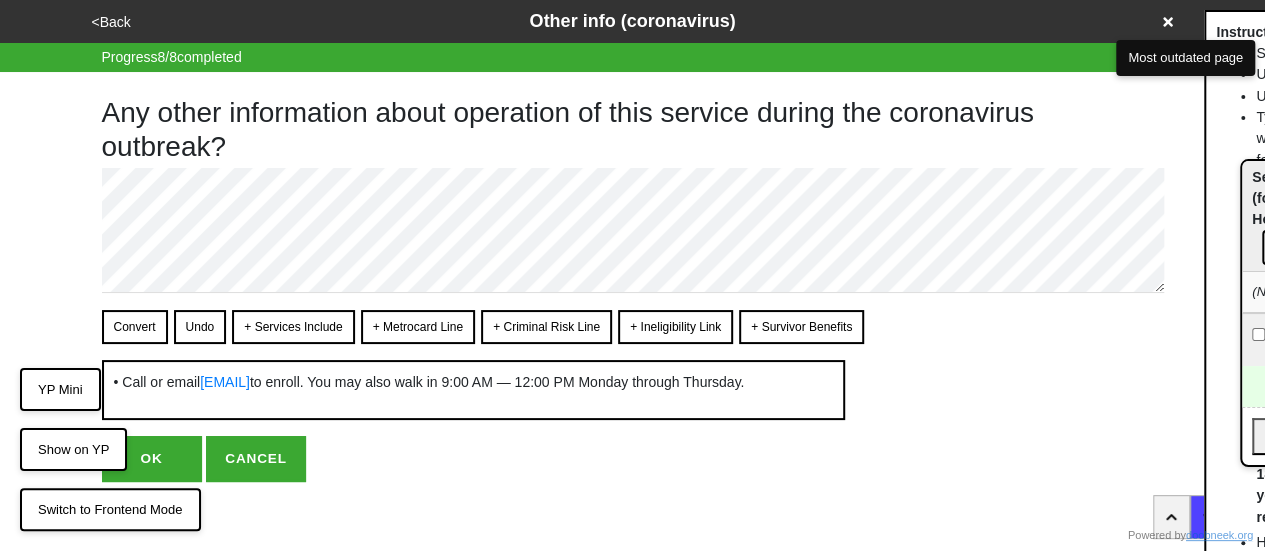 click on "OK" at bounding box center [152, 459] 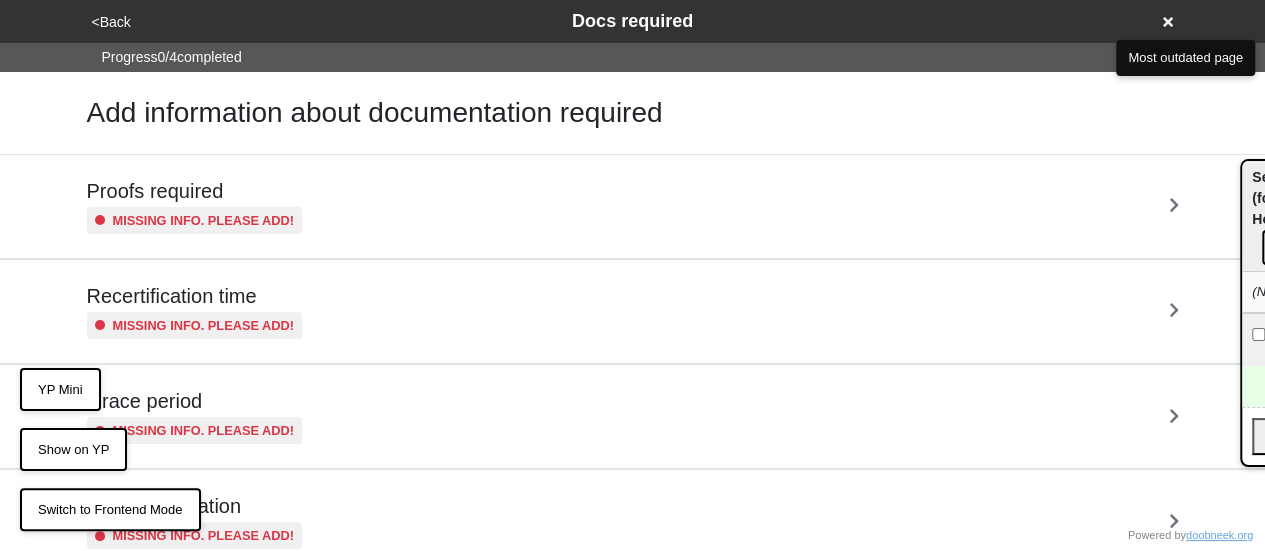 click on "<Back" at bounding box center [111, 22] 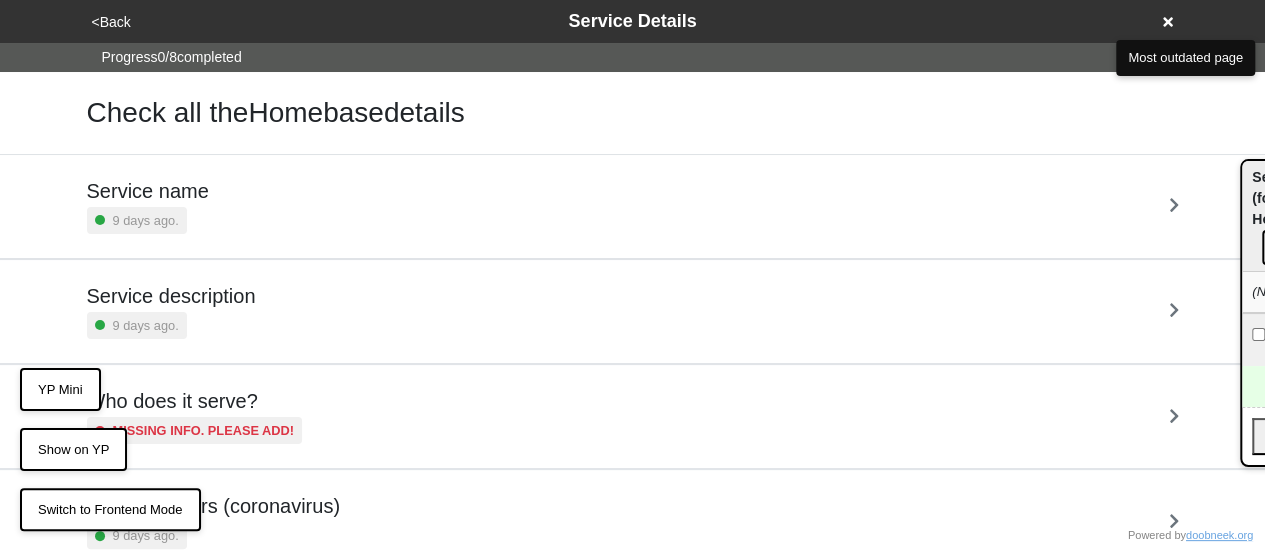 click on "Service description" at bounding box center (171, 296) 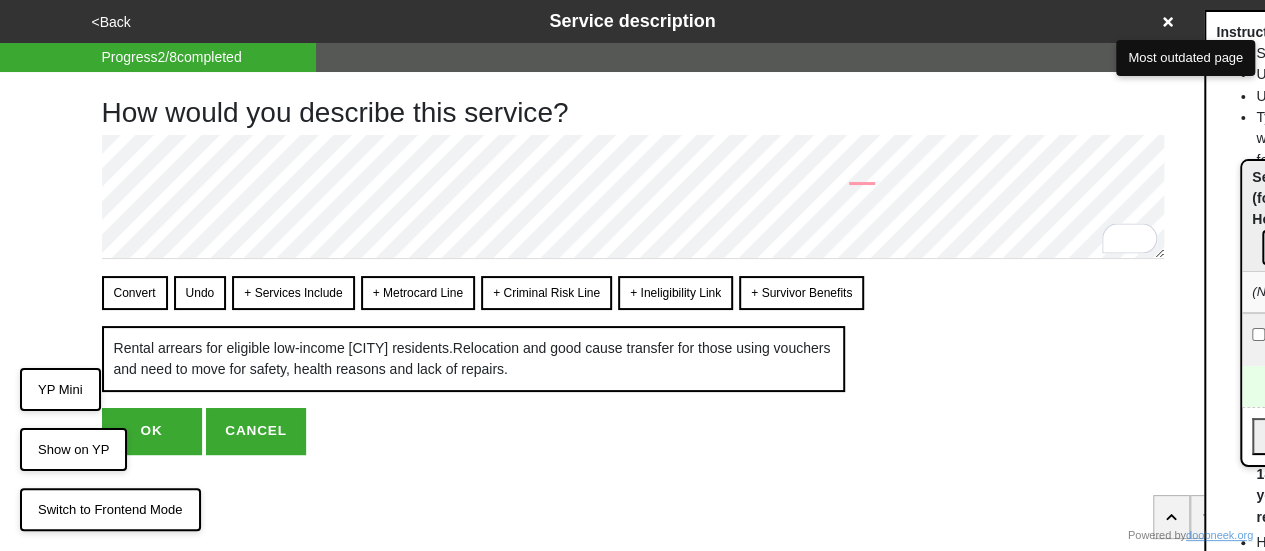 click on "+ Services Include" at bounding box center (293, 293) 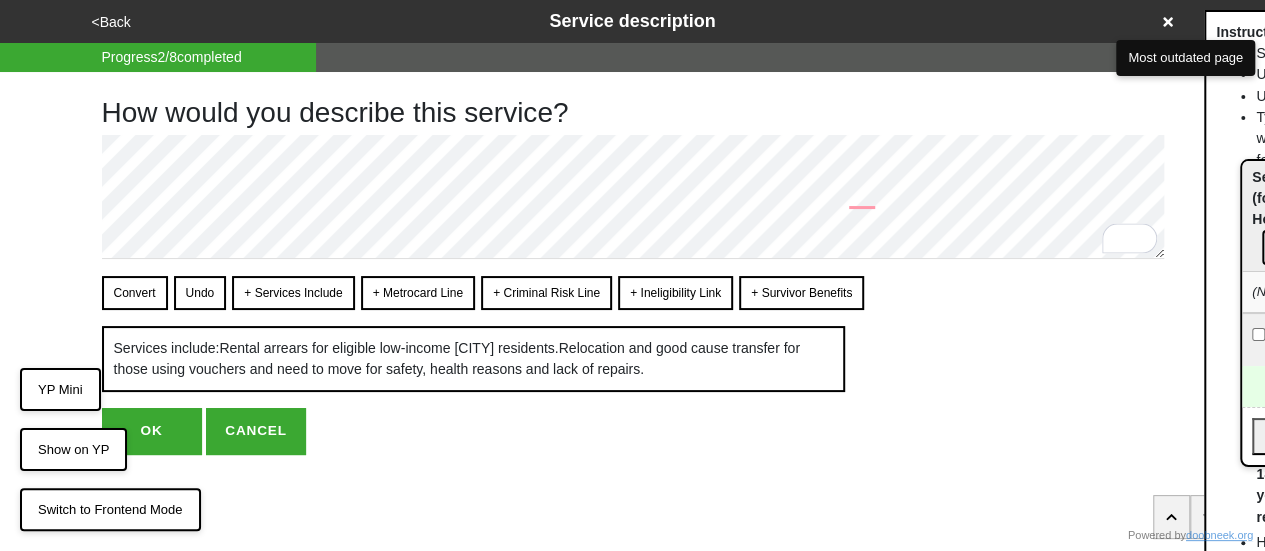 click on "Convert" at bounding box center (135, 293) 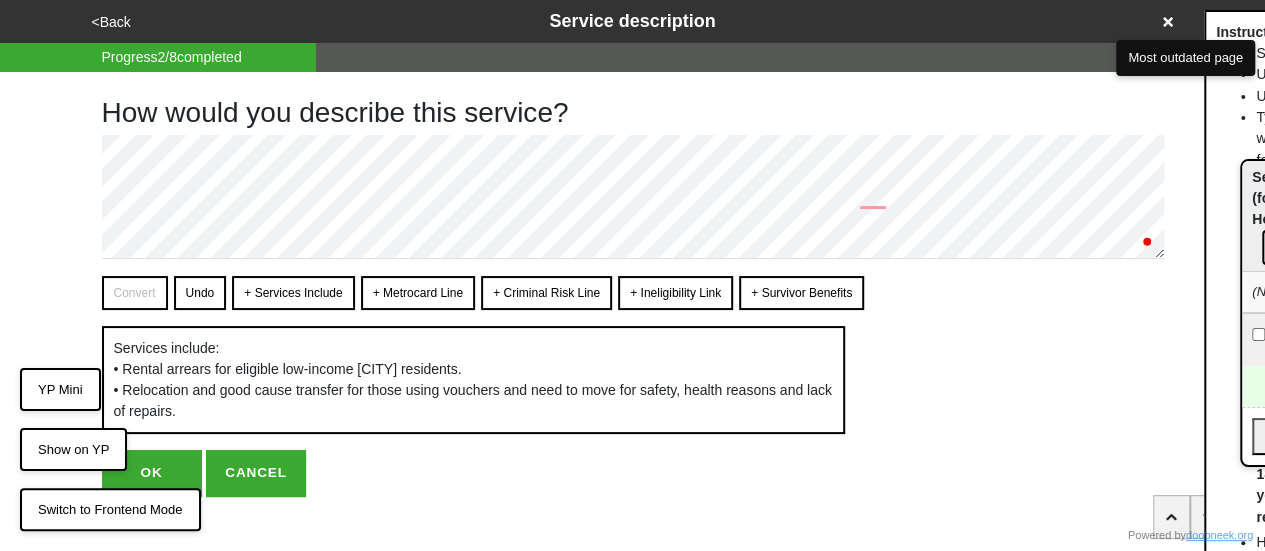 click on "OK" at bounding box center (152, 473) 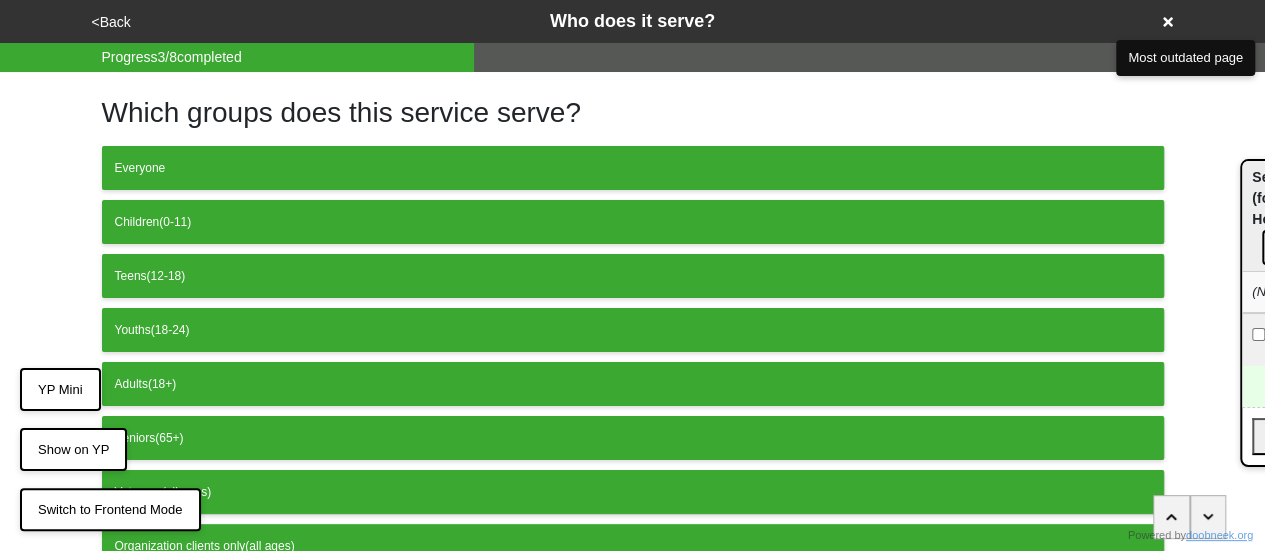 click on "Veterans  (all ages)" at bounding box center (633, 492) 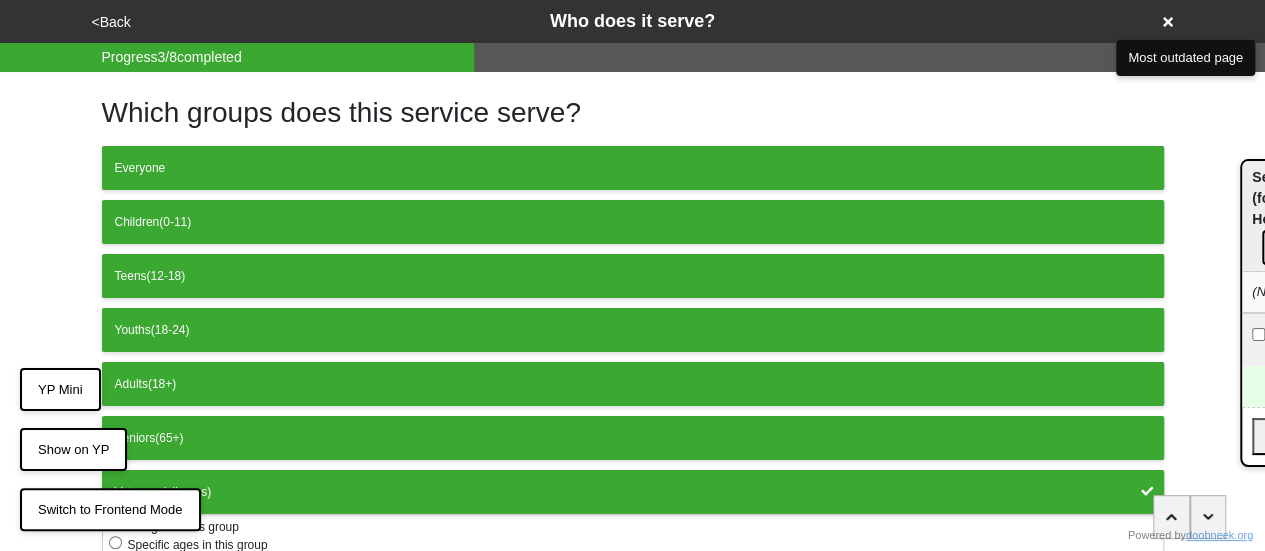 click on "<Back" at bounding box center [111, 22] 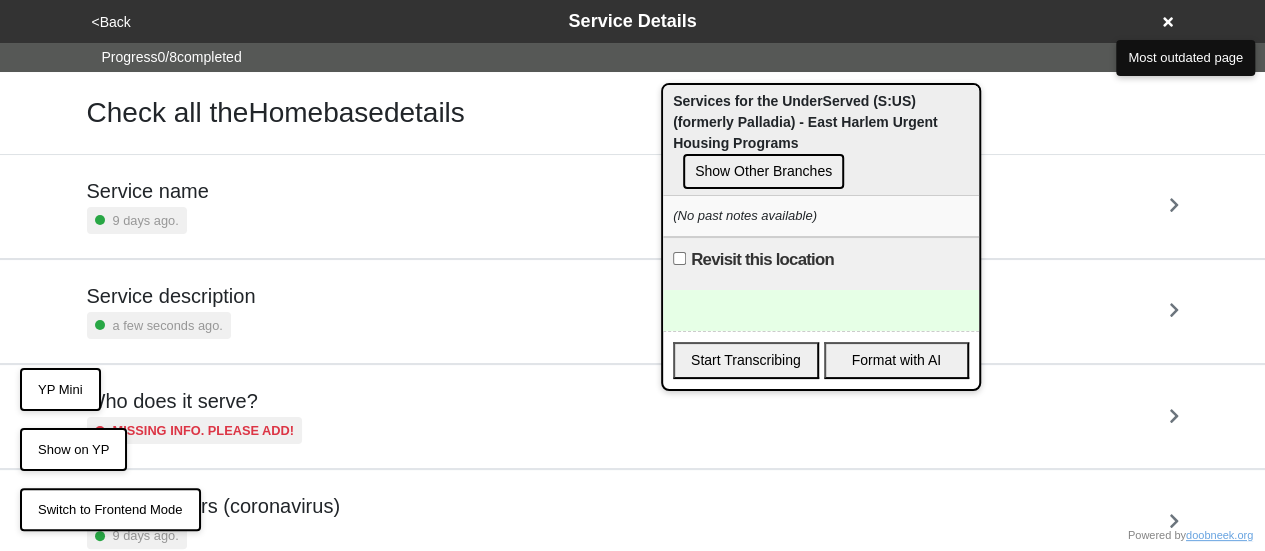 drag, startPoint x: 1256, startPoint y: 185, endPoint x: 640, endPoint y: 116, distance: 619.8524 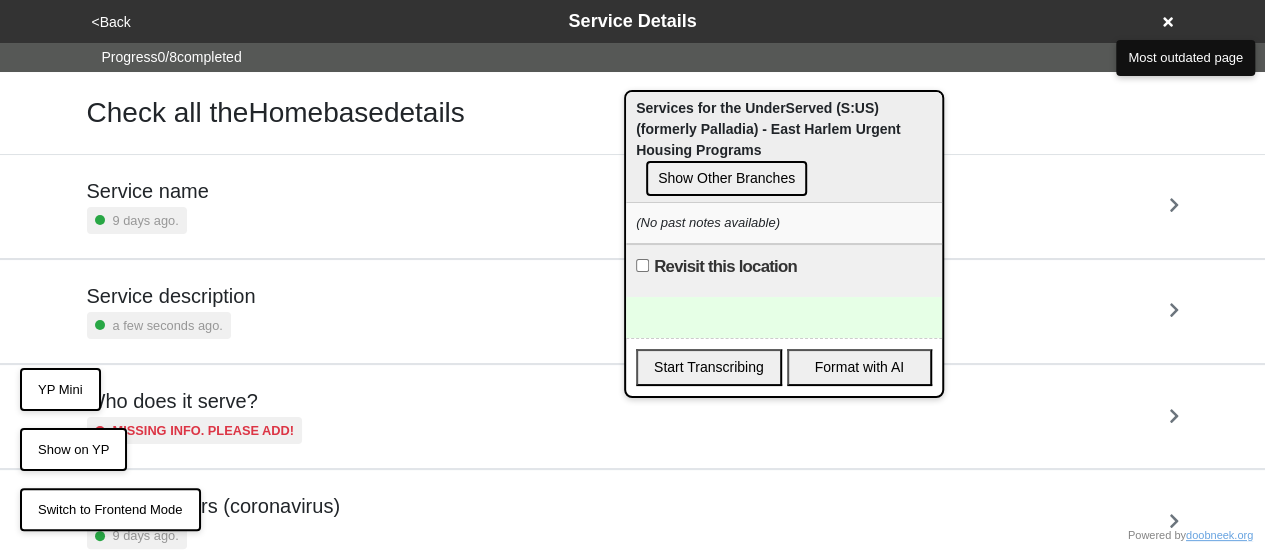click at bounding box center [784, 317] 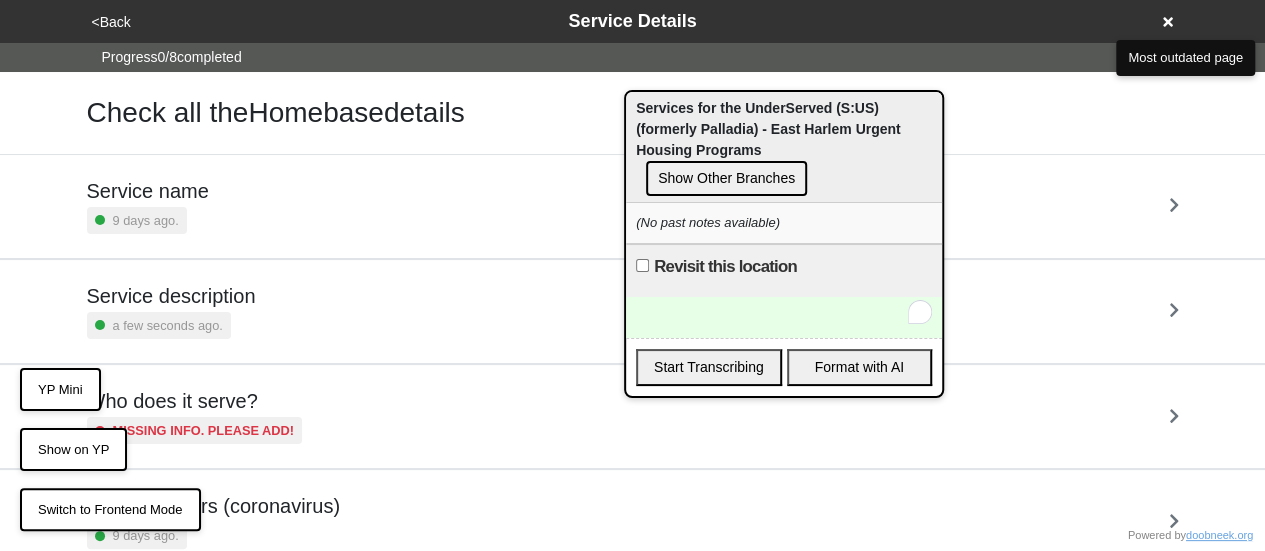 type 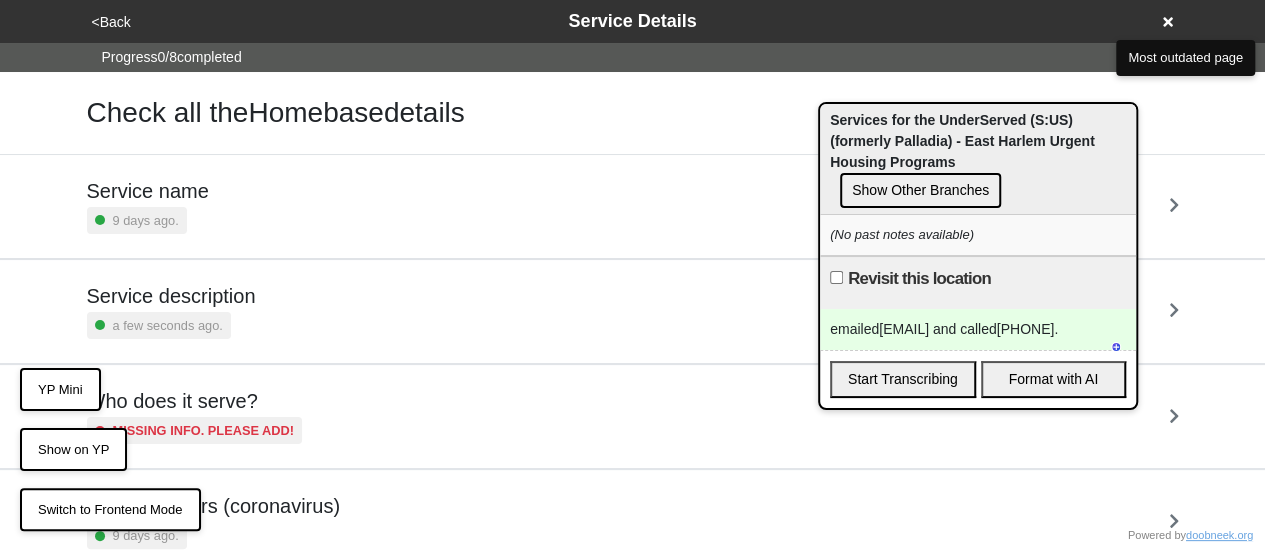 drag, startPoint x: 674, startPoint y: 110, endPoint x: 911, endPoint y: 127, distance: 237.60892 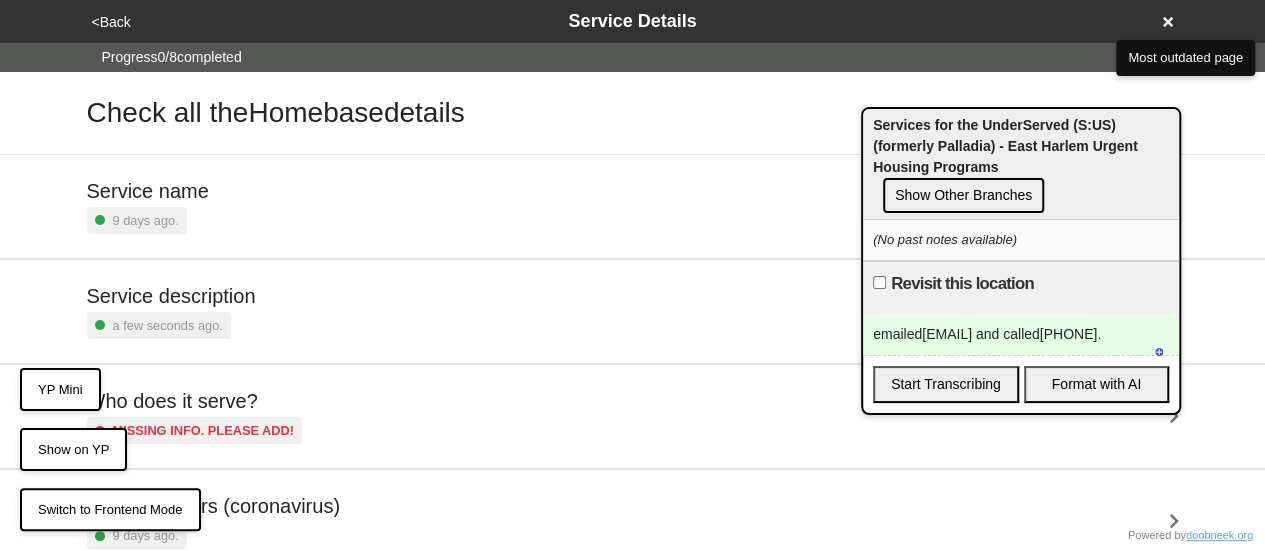 click on "YP Mini" at bounding box center [60, 390] 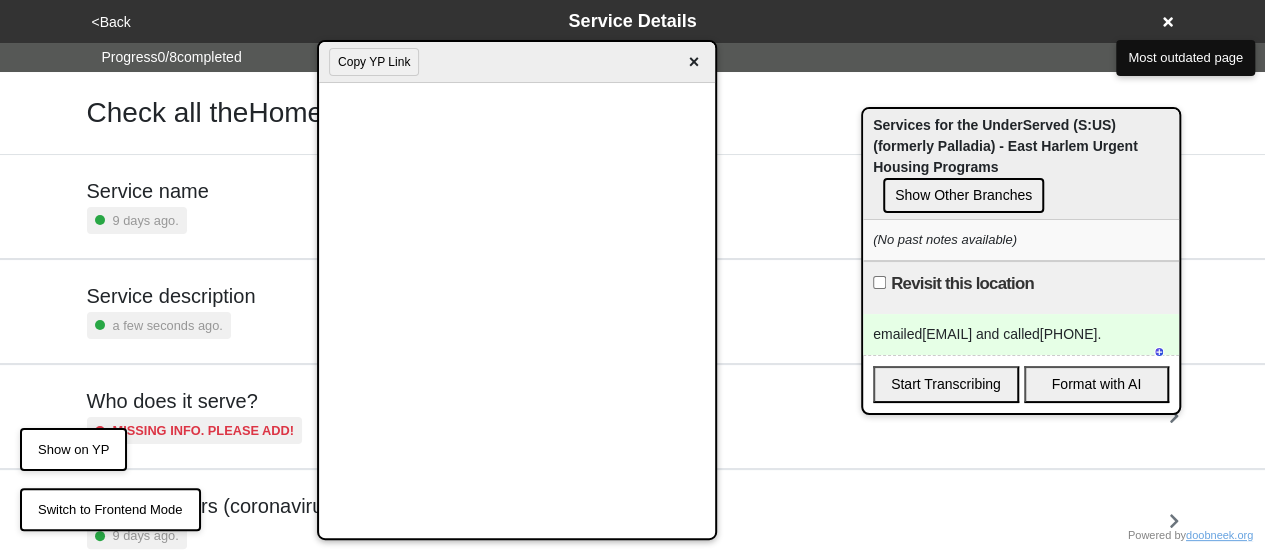 click on "Copy YP Link" at bounding box center [374, 62] 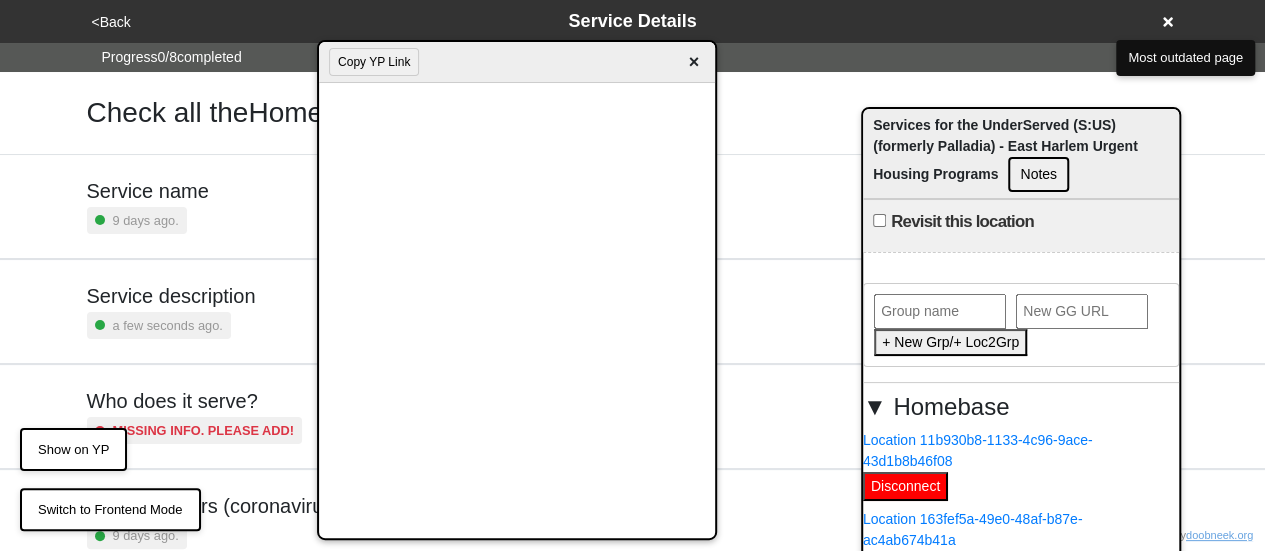 click on "×" at bounding box center (693, 62) 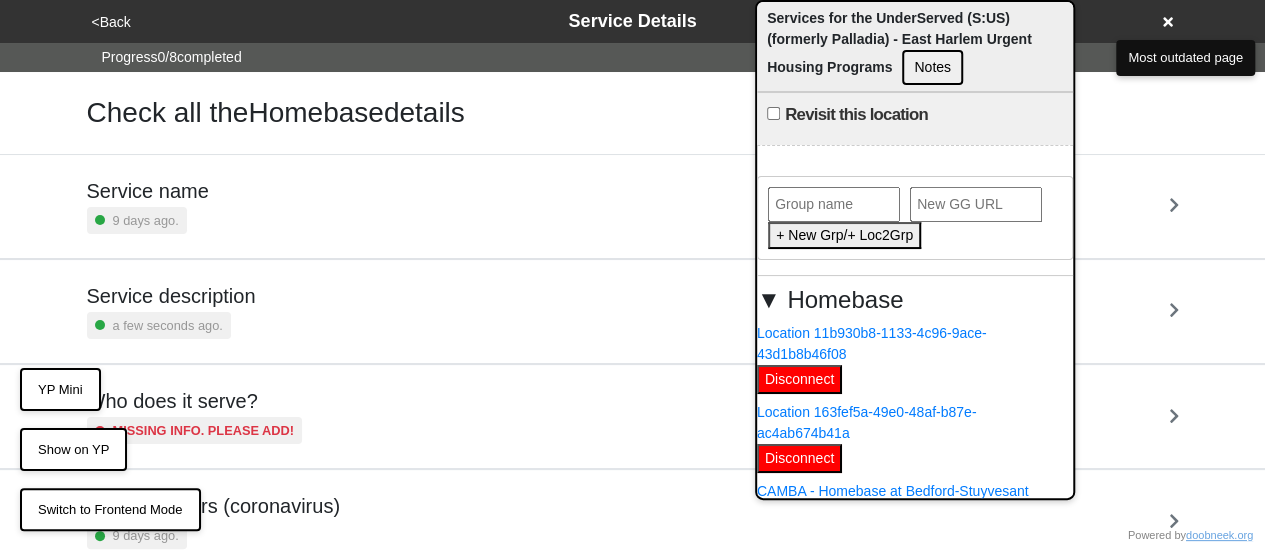 drag, startPoint x: 966, startPoint y: 126, endPoint x: 852, endPoint y: -29, distance: 192.40842 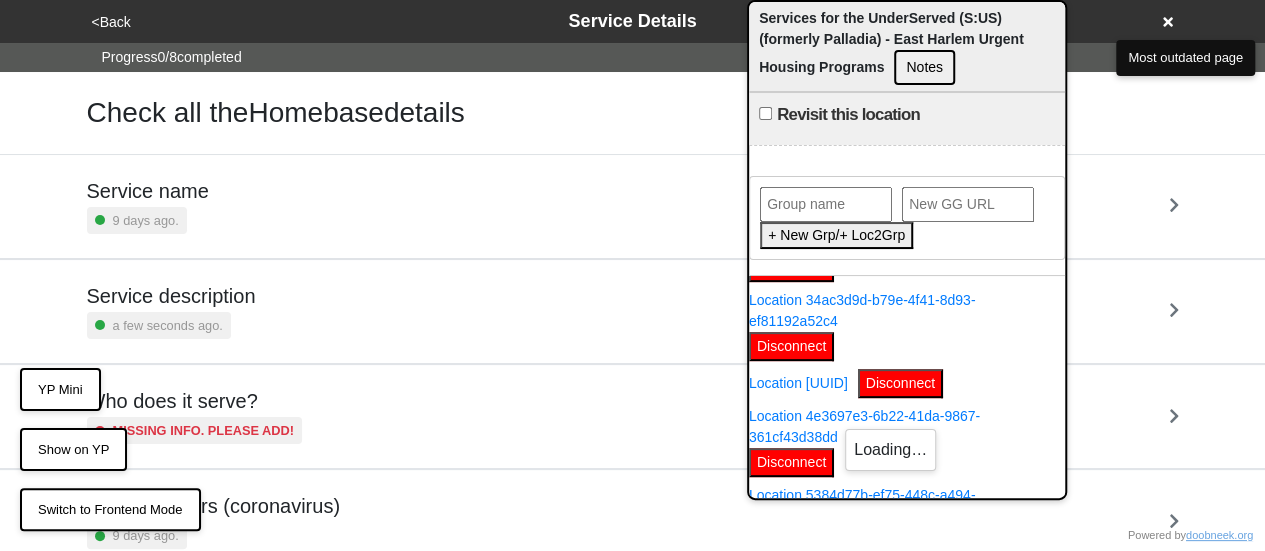 scroll, scrollTop: 0, scrollLeft: 0, axis: both 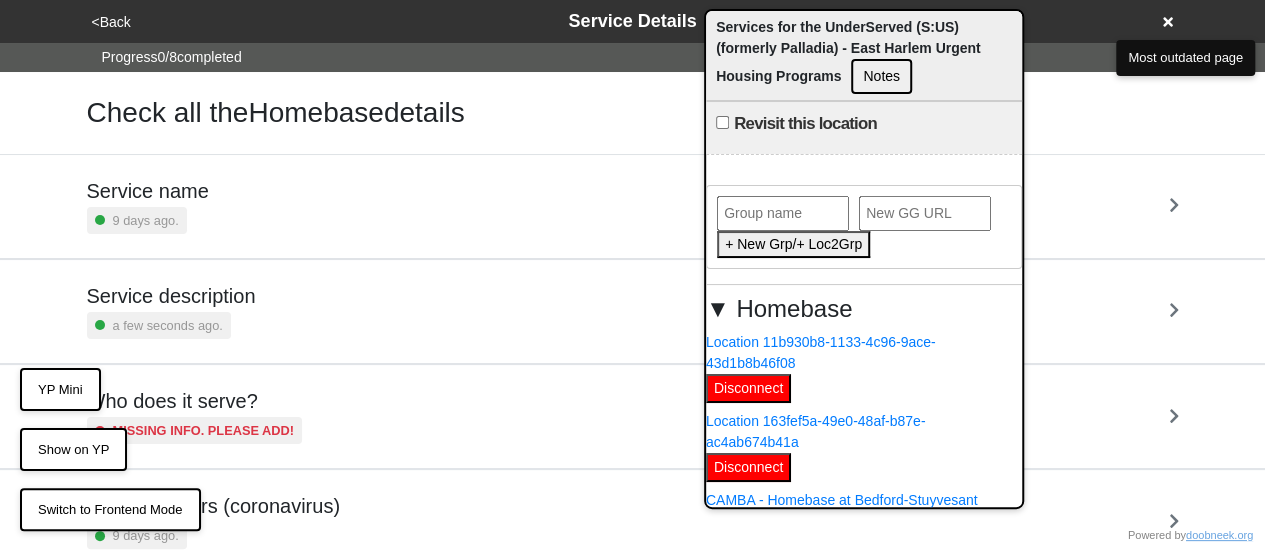 drag, startPoint x: 862, startPoint y: 30, endPoint x: 722, endPoint y: -5, distance: 144.3087 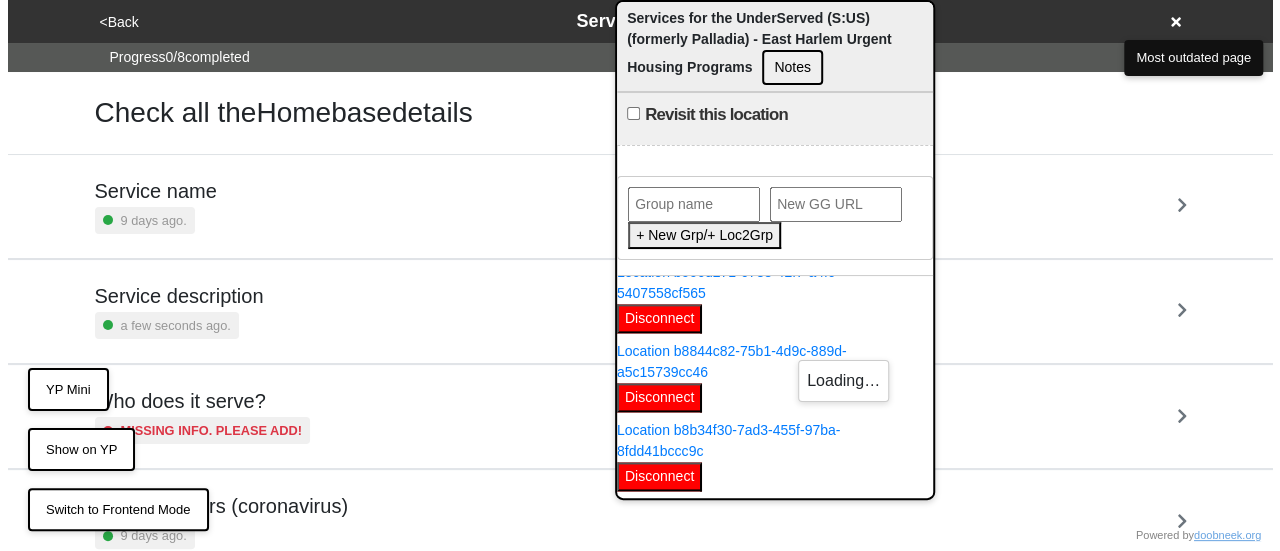 scroll, scrollTop: 1477, scrollLeft: 0, axis: vertical 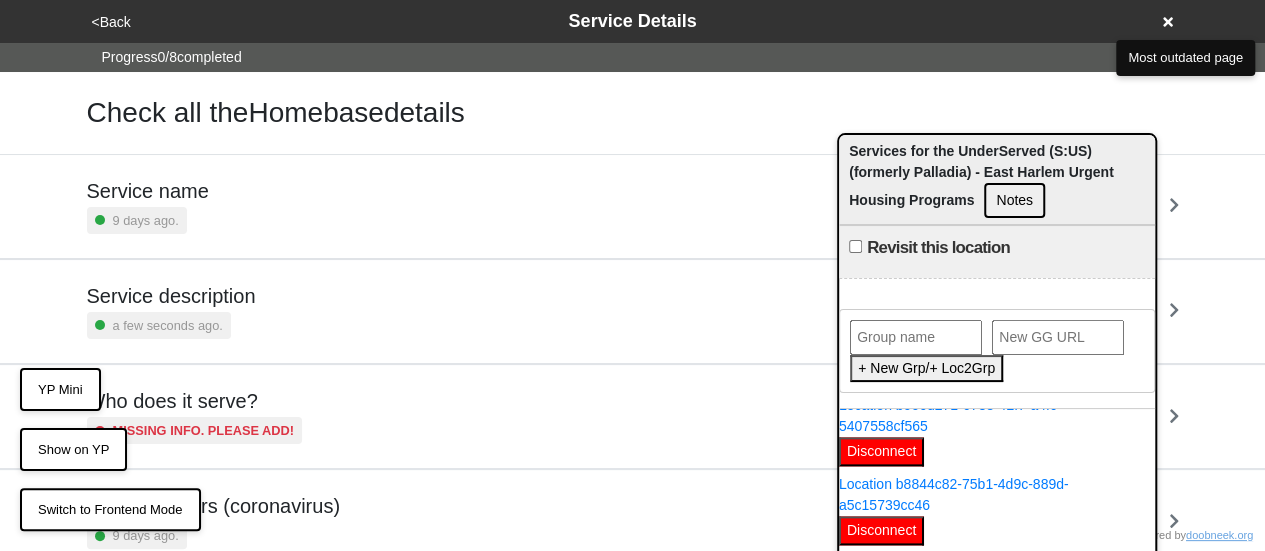 drag, startPoint x: 793, startPoint y: 31, endPoint x: 1096, endPoint y: 212, distance: 352.94476 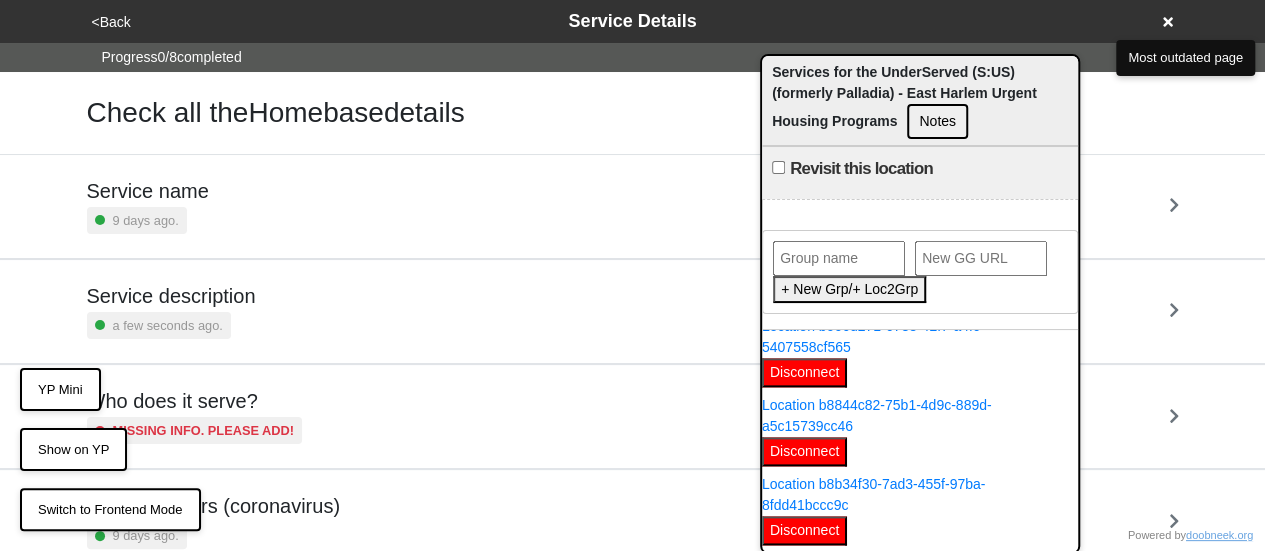 drag, startPoint x: 1028, startPoint y: 218, endPoint x: 833, endPoint y: 46, distance: 260.0173 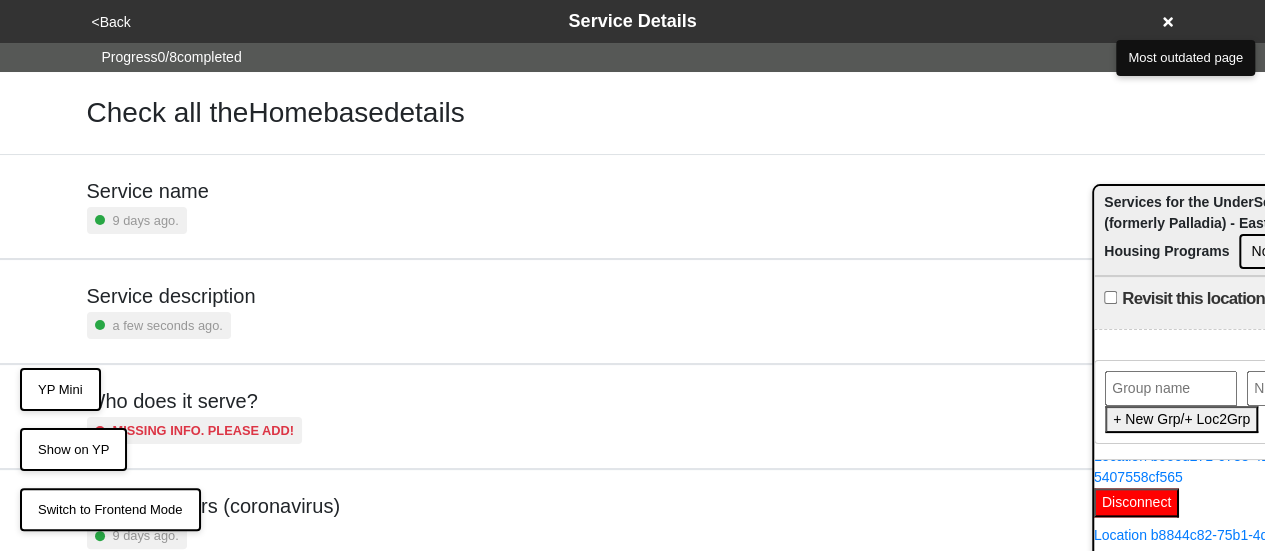 drag, startPoint x: 902, startPoint y: 33, endPoint x: 1279, endPoint y: 246, distance: 433.0104 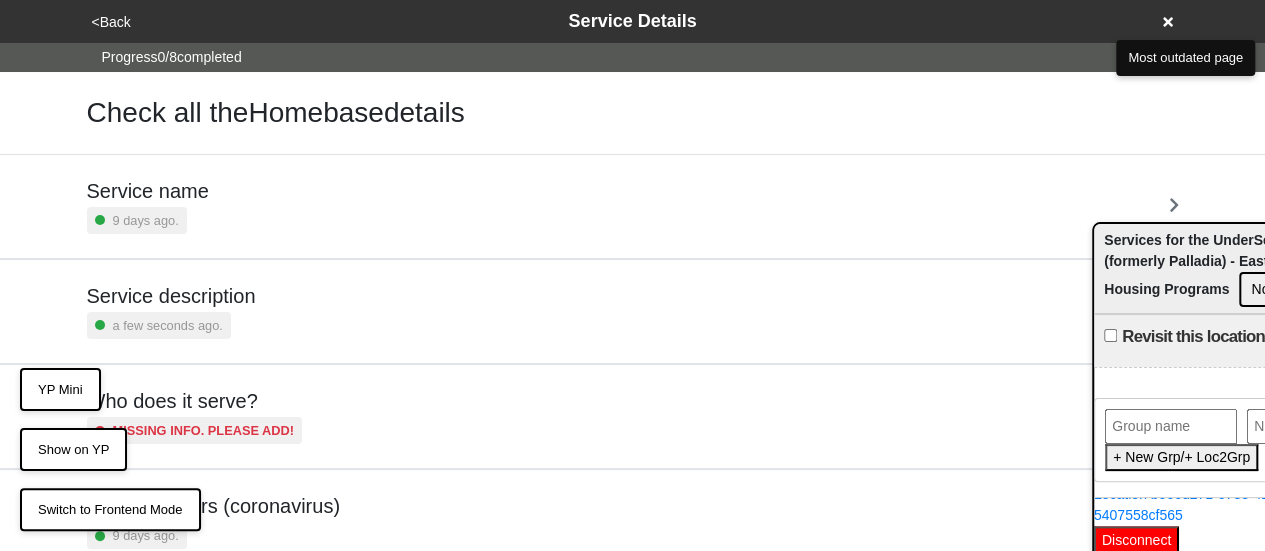 click on "<Back Service Details" at bounding box center [633, 21] 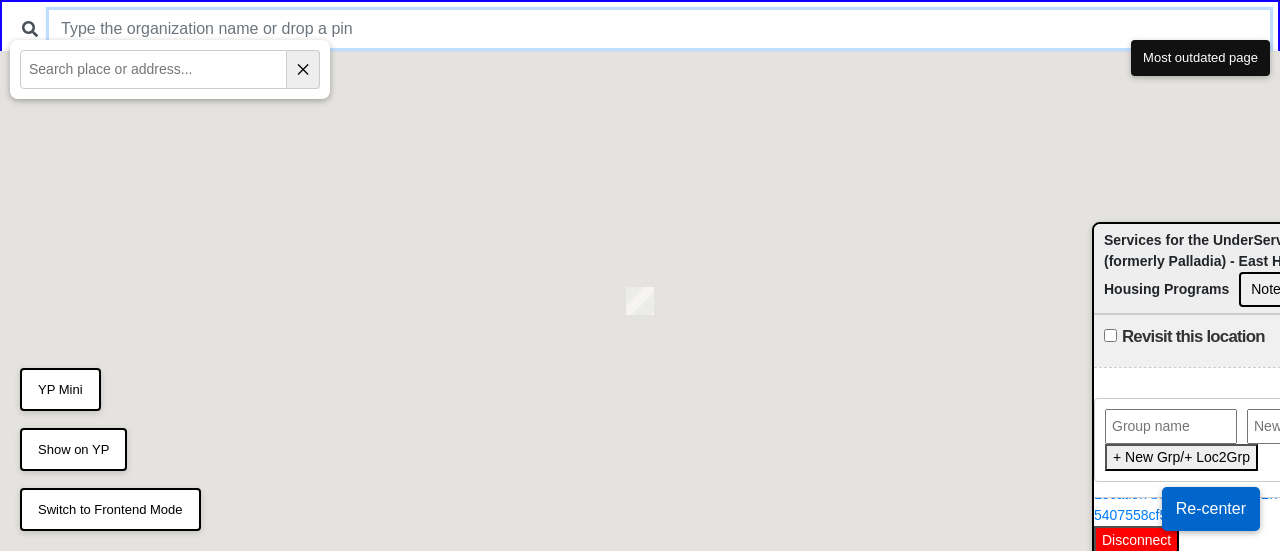 click at bounding box center [659, 29] 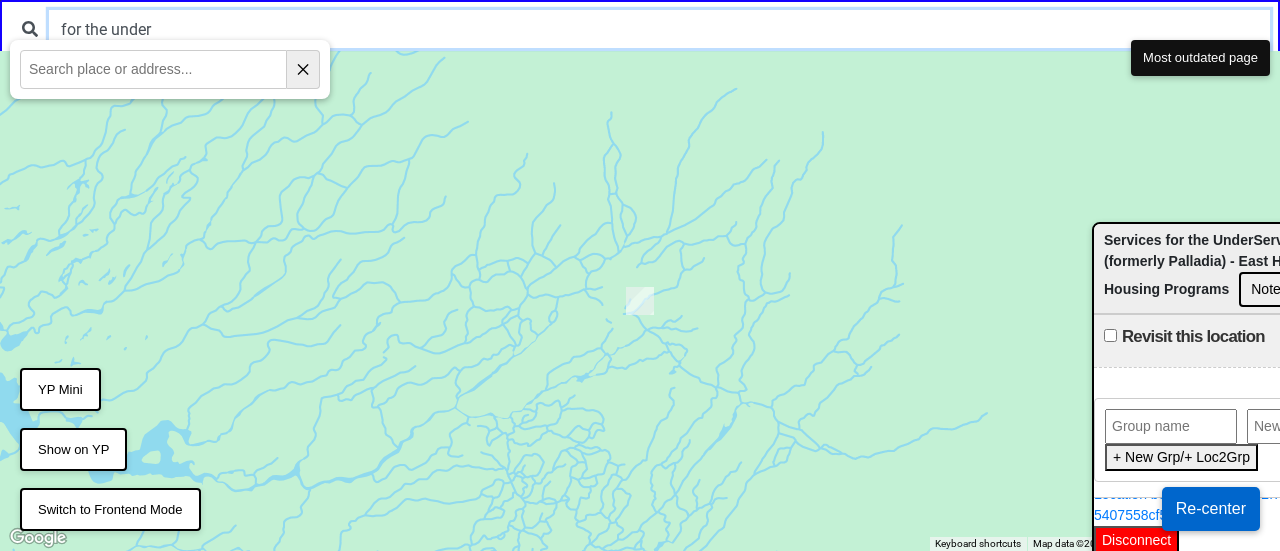 click on "for the under" at bounding box center (659, 29) 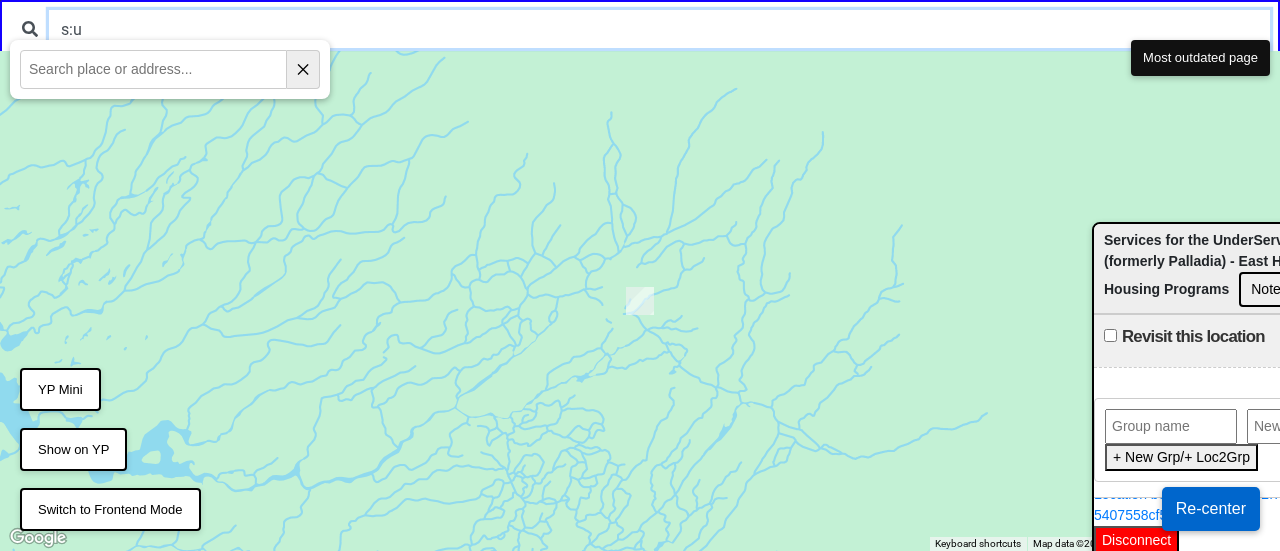 type on "s:us" 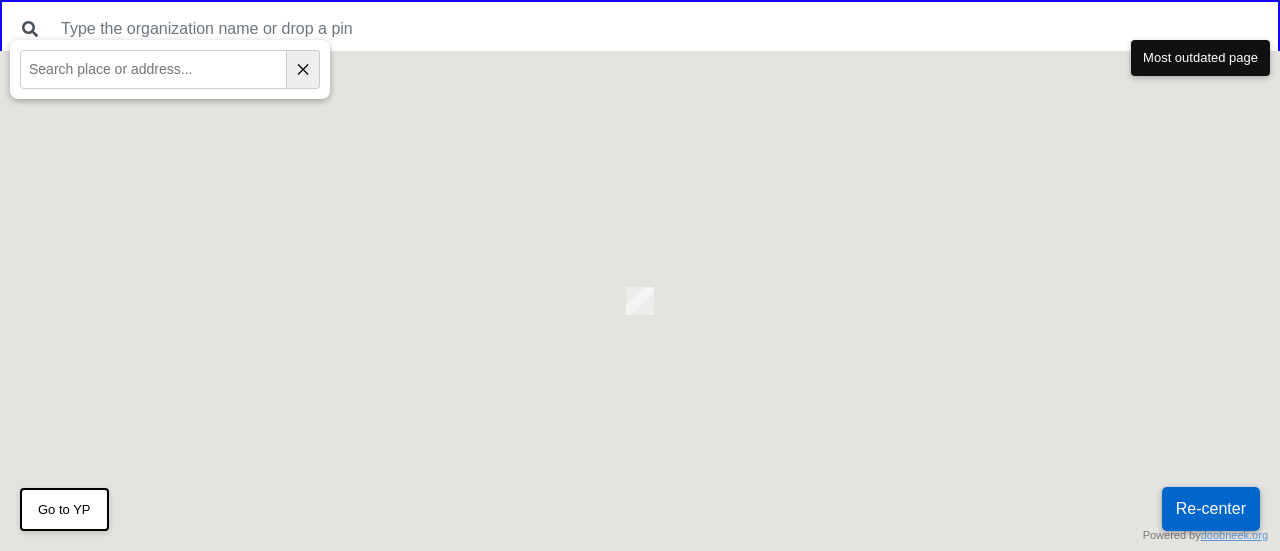 scroll, scrollTop: 0, scrollLeft: 0, axis: both 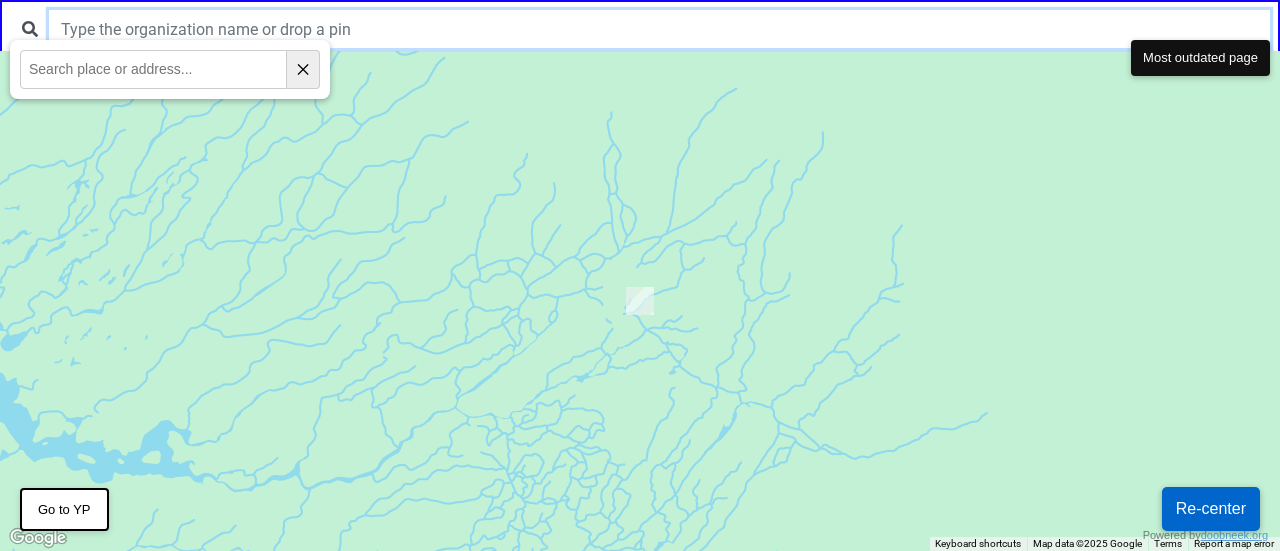 click at bounding box center [659, 29] 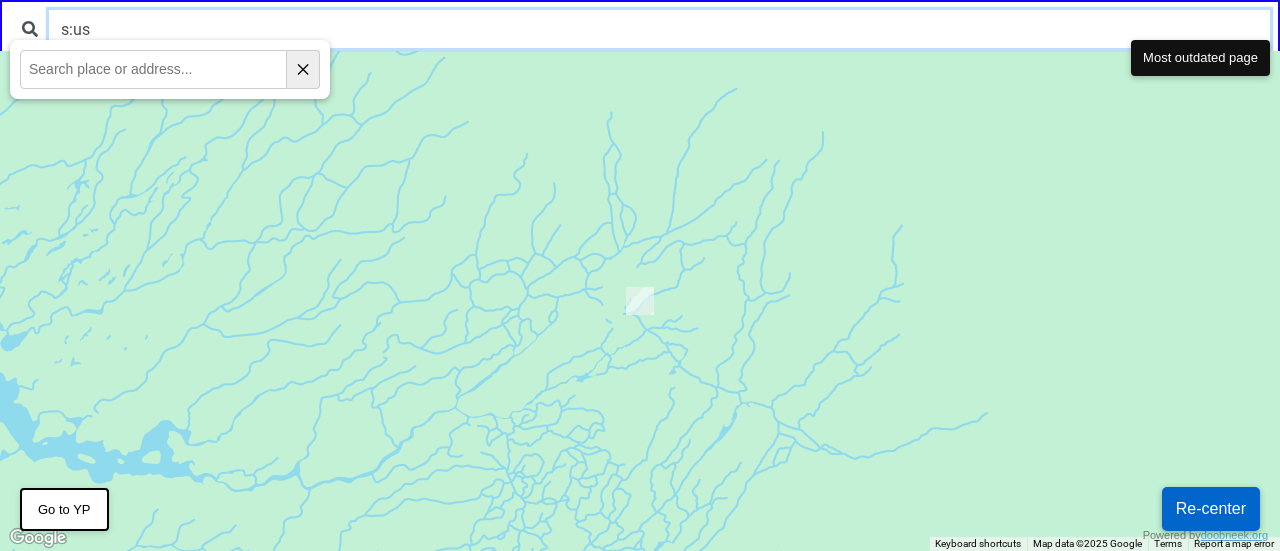 type on "s:us" 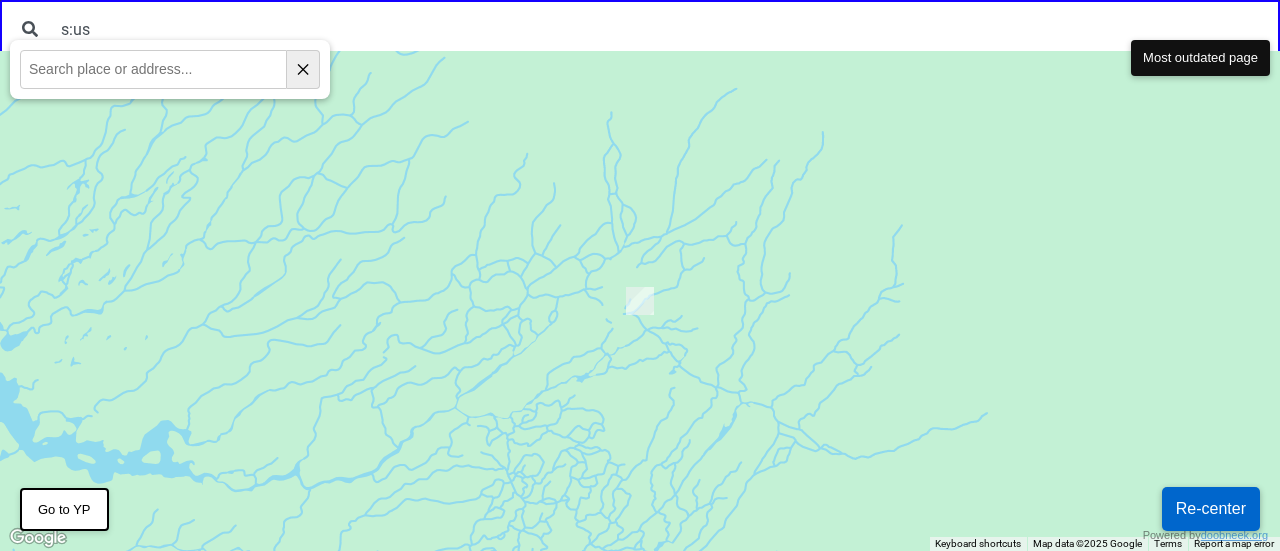 click on "Re-center" at bounding box center [1211, 509] 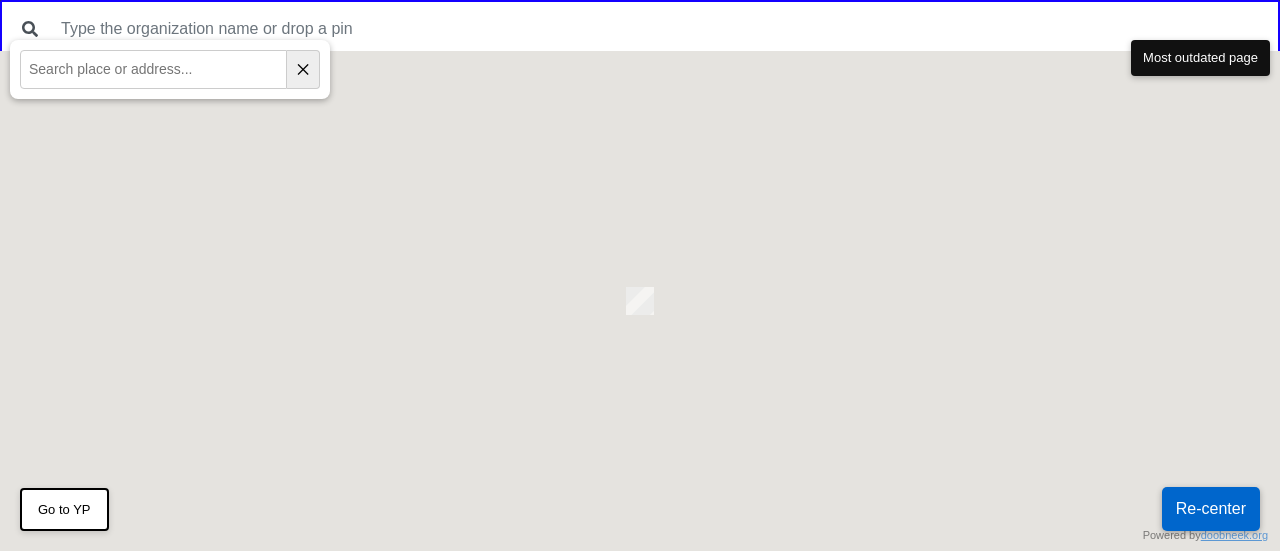 scroll, scrollTop: 0, scrollLeft: 0, axis: both 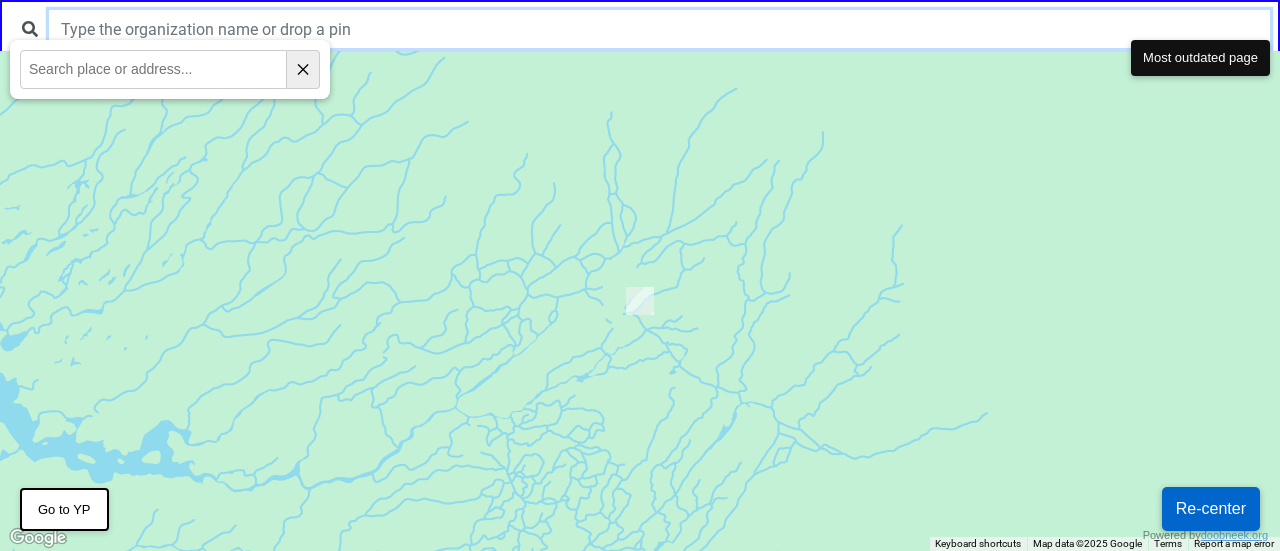 click at bounding box center [659, 29] 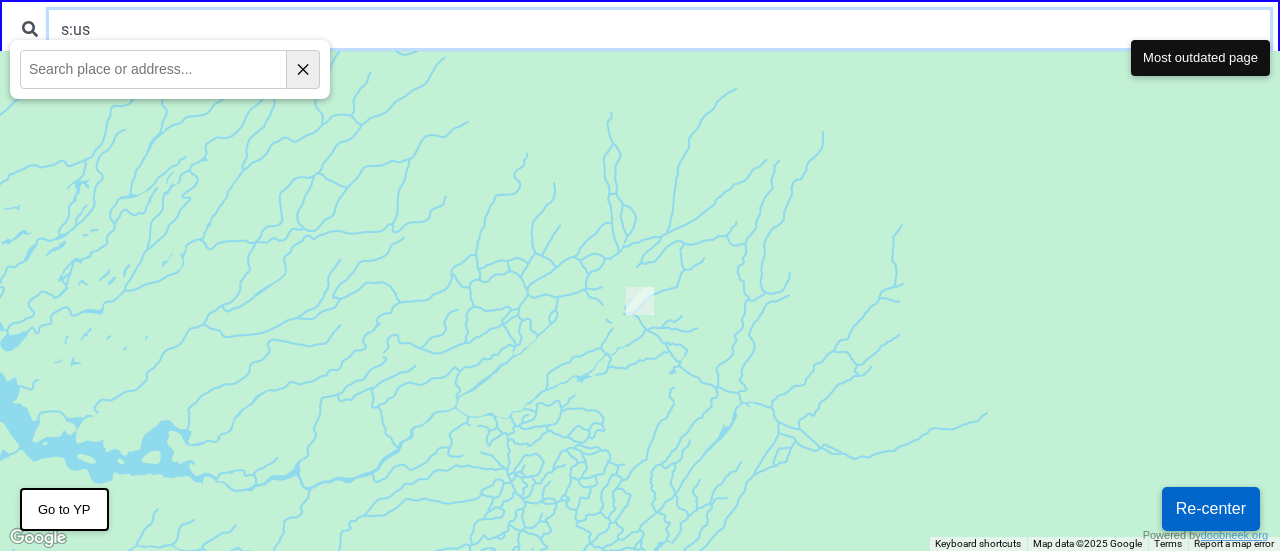 type on "s:us" 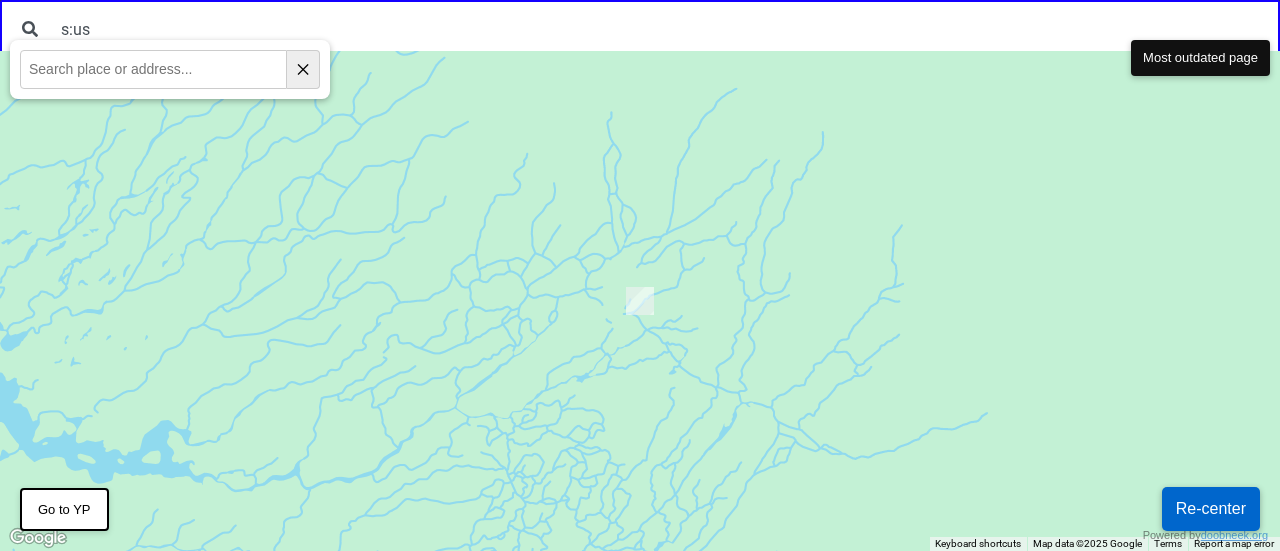 click at bounding box center [153, 69] 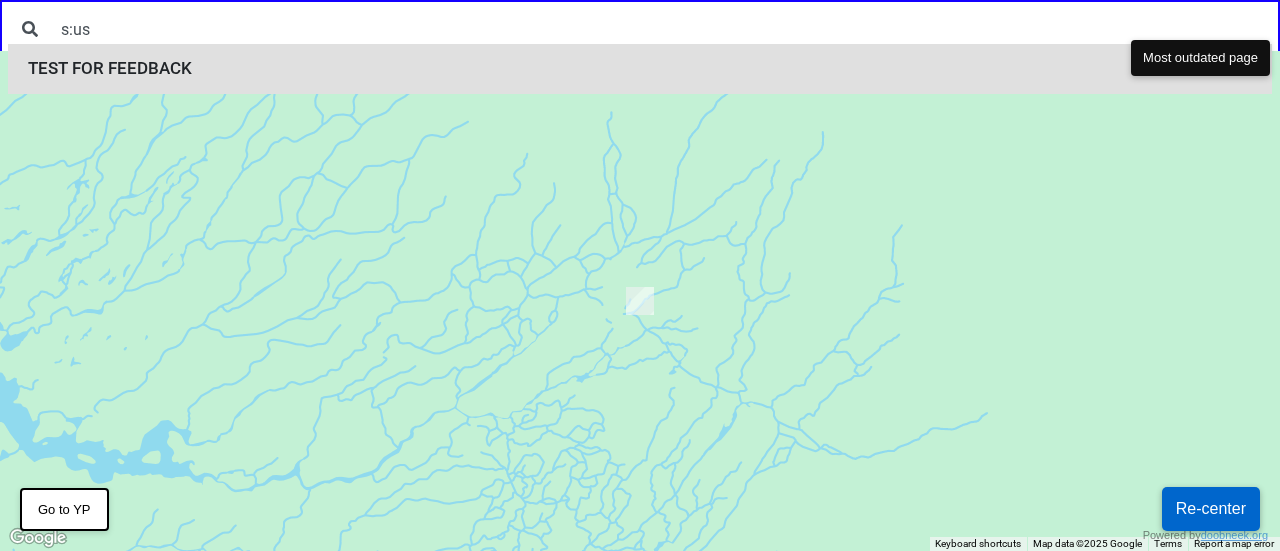 click on "TEST FOR FEEDBACK" at bounding box center (640, 69) 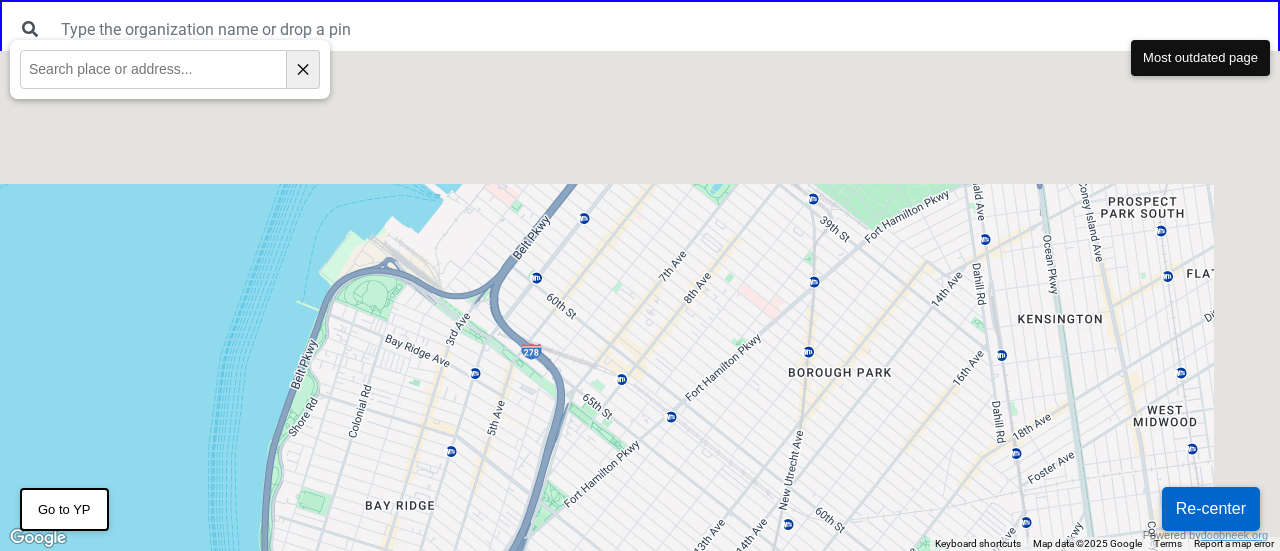 drag, startPoint x: 1114, startPoint y: 171, endPoint x: 830, endPoint y: 365, distance: 343.93604 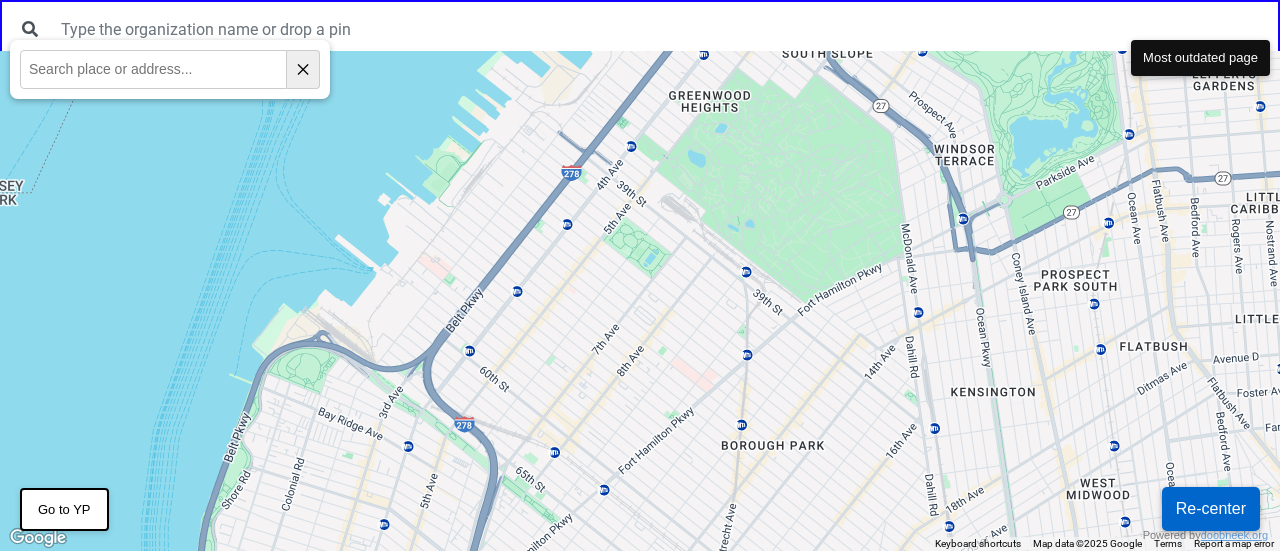drag, startPoint x: 1029, startPoint y: 275, endPoint x: 862, endPoint y: 422, distance: 222.48146 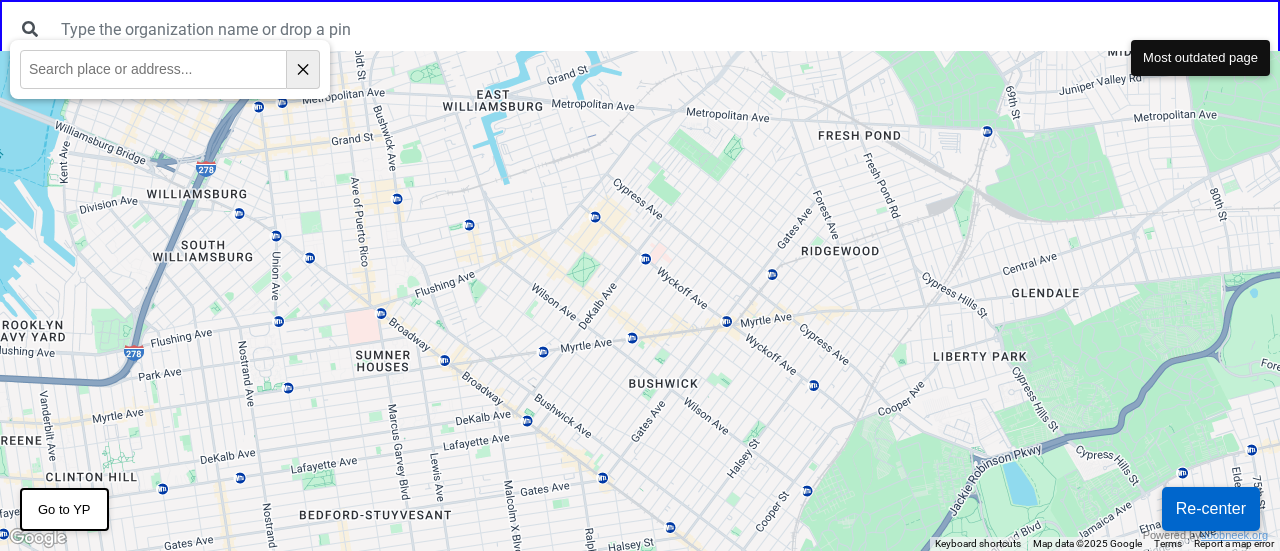 click on "This location is: TEST FOR FEEDBACK 228 79th St Brooklyn, NY 11209 doobneek.org Would you like to review, add, or edit  information about this location? YES NO THANKS" at bounding box center [640, 301] 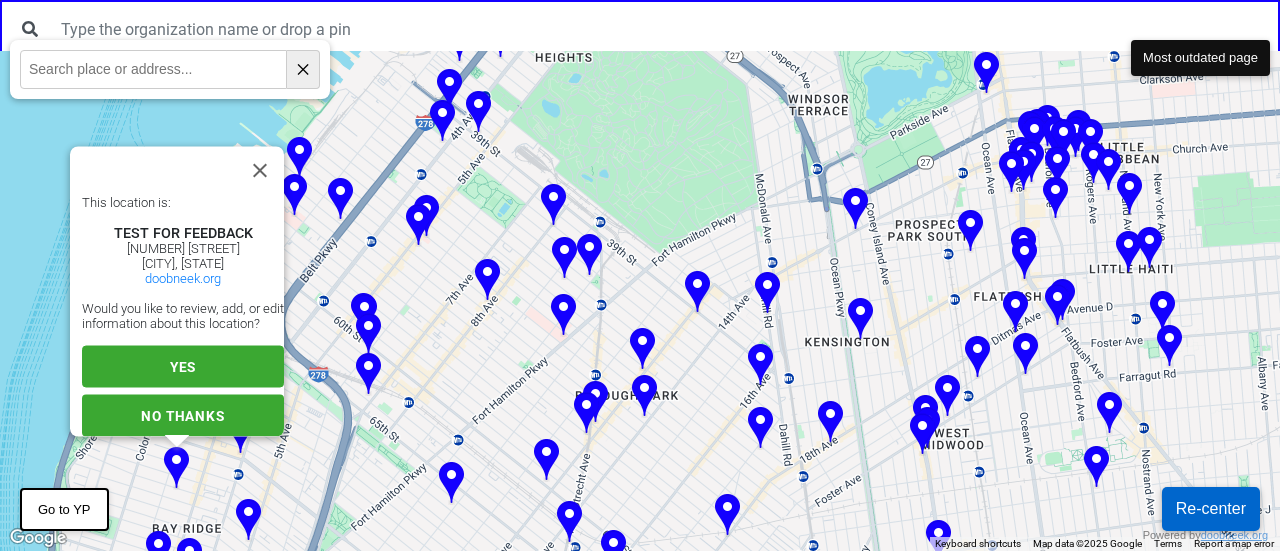 click on "This location is: TEST FOR FEEDBACK 228 79th St Brooklyn, NY 11209 doobneek.org Would you like to review, add, or edit  information about this location? YES NO THANKS" at bounding box center [640, 301] 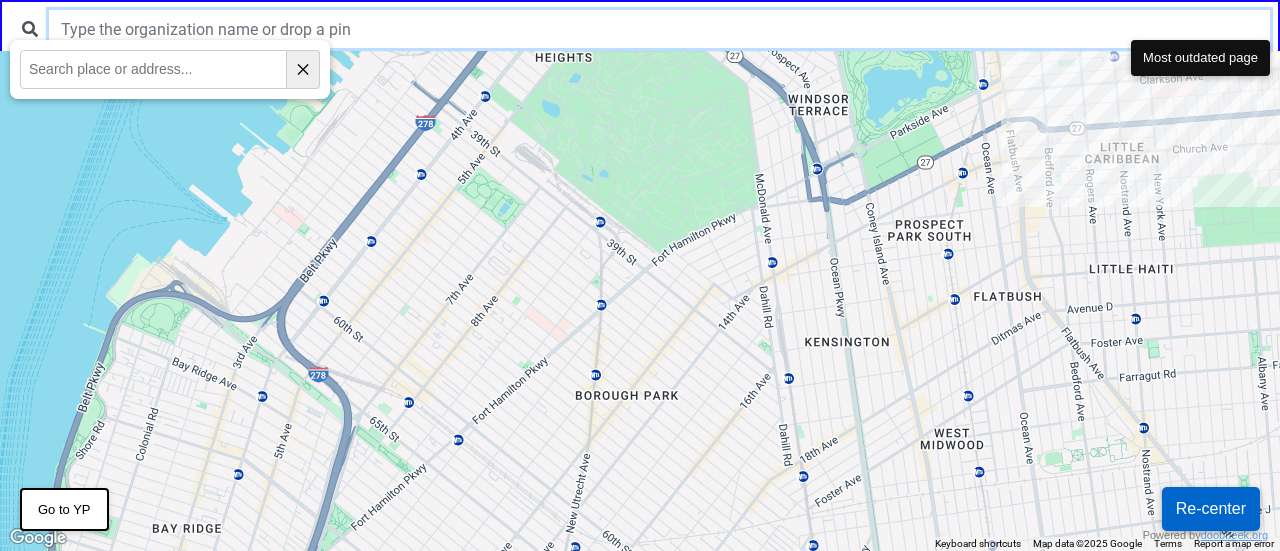 click at bounding box center [659, 29] 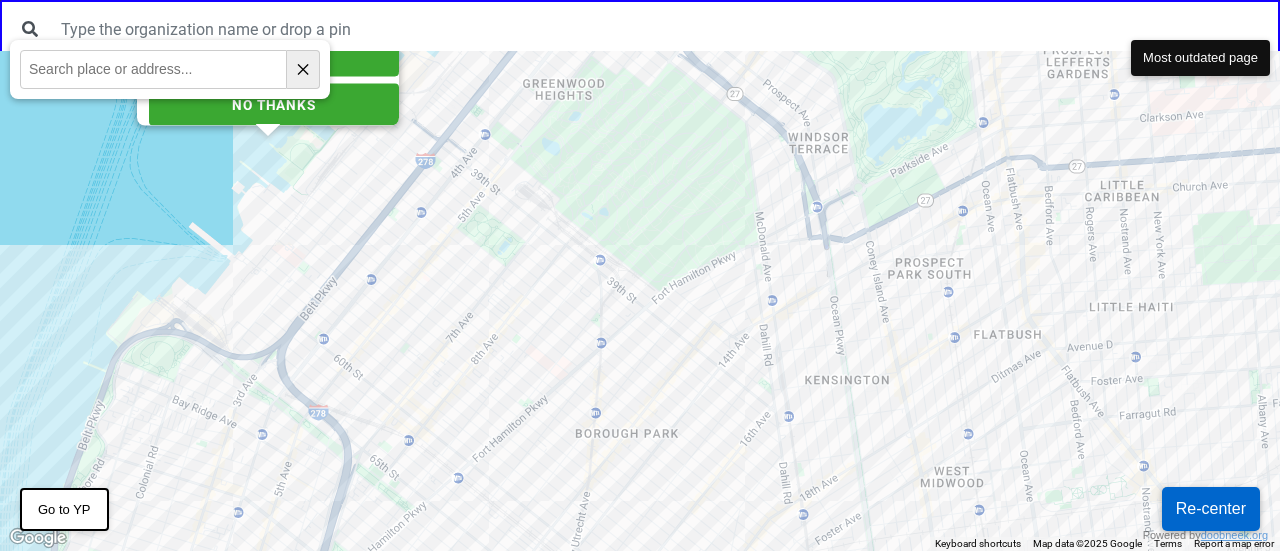 type 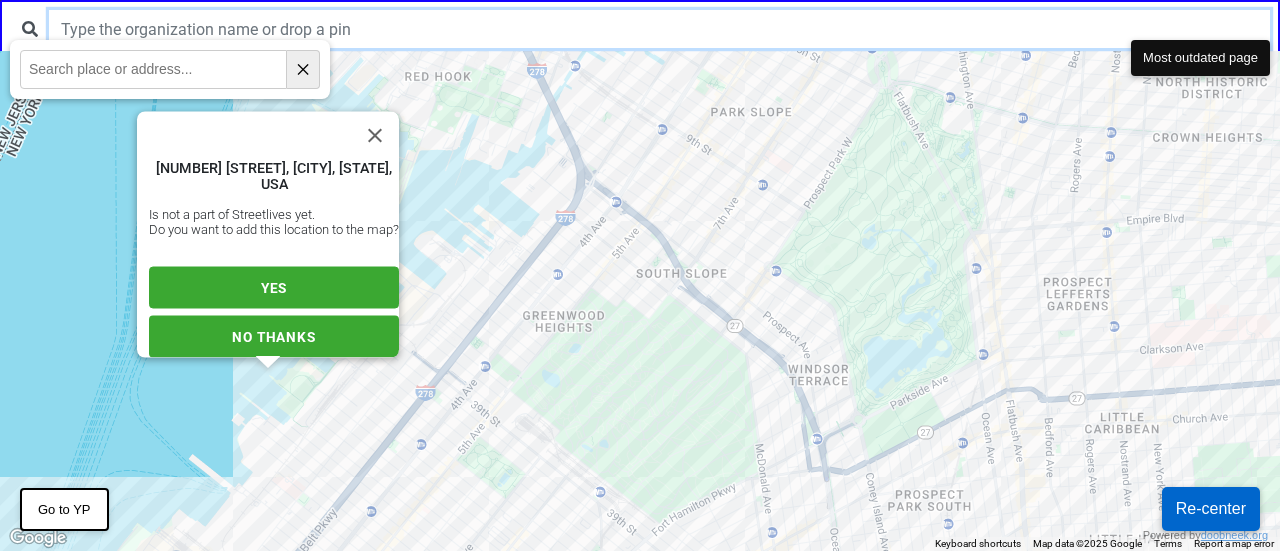 click at bounding box center (659, 29) 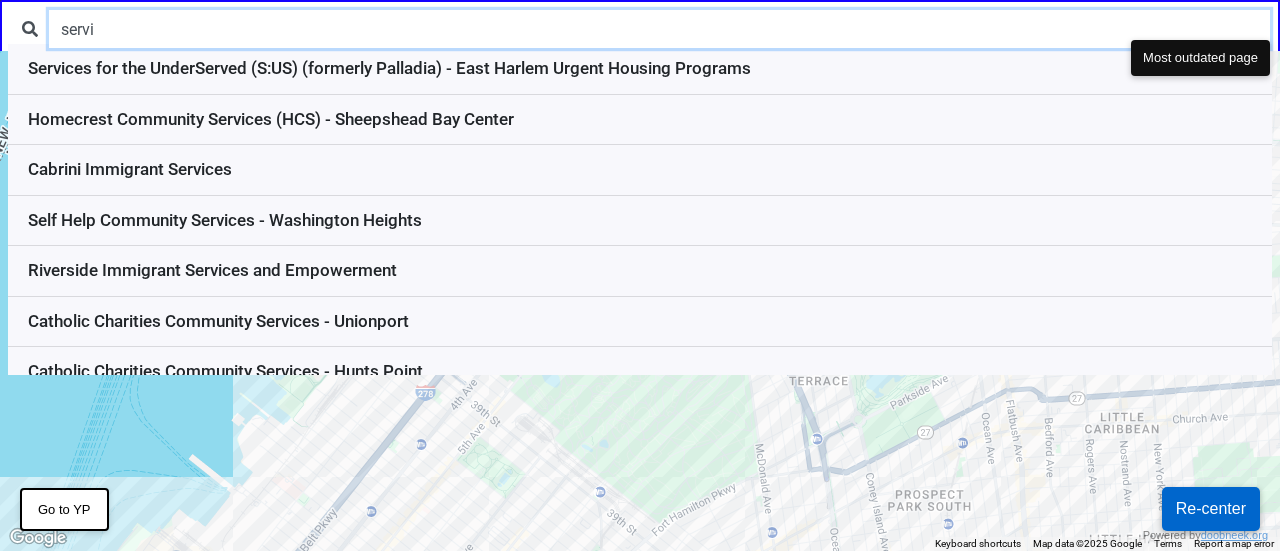 click on "servi" at bounding box center [659, 29] 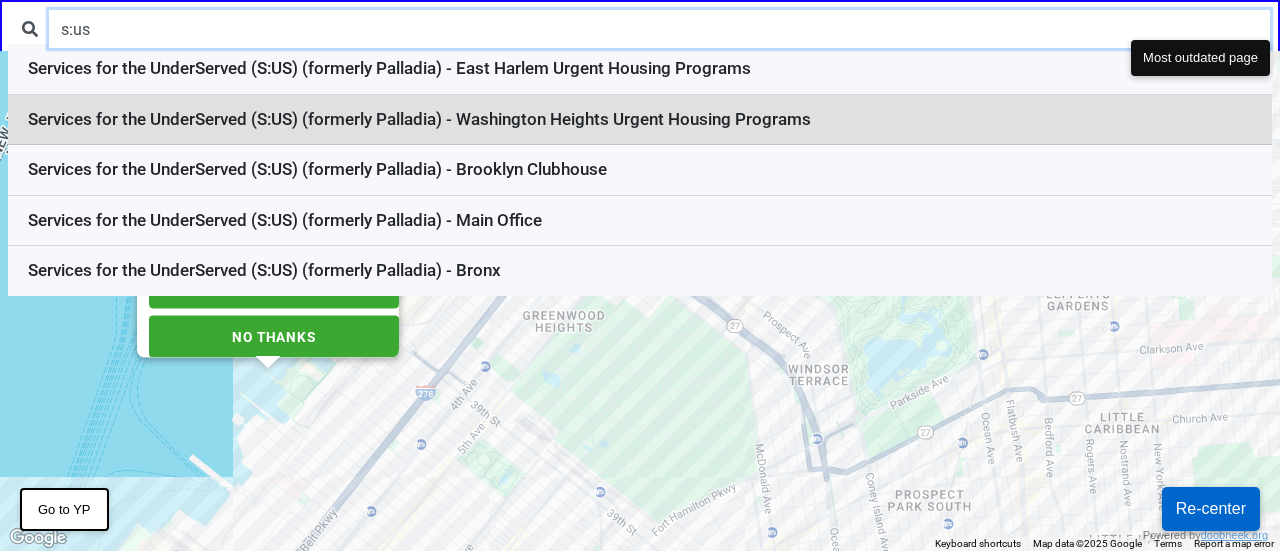 type on "s:us" 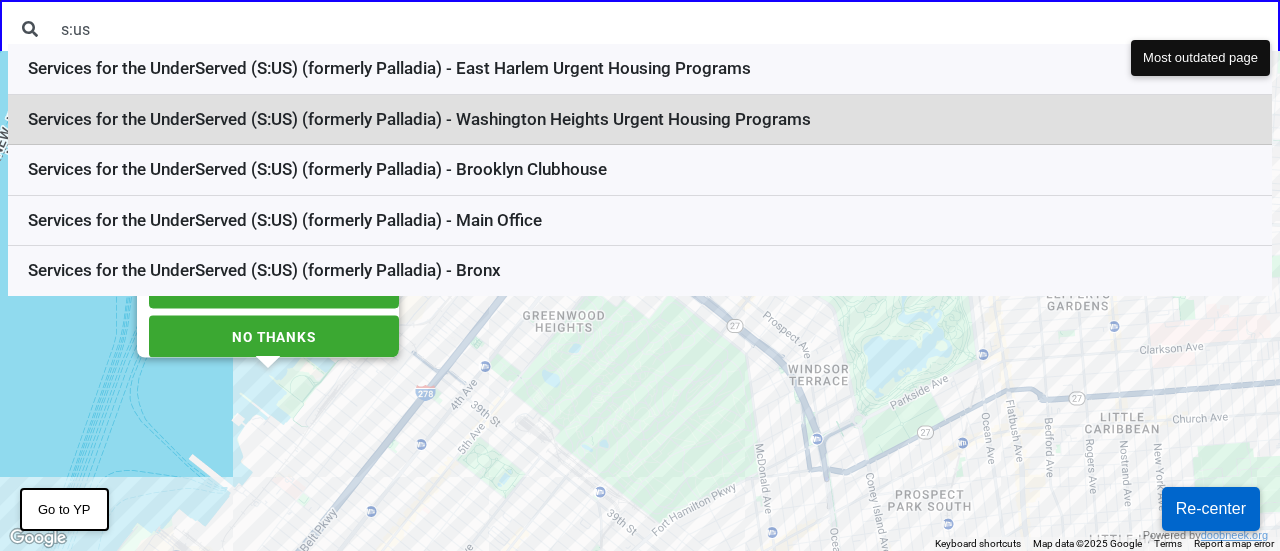 click on "Services for the UnderServed (S:US) (formerly Palladia) - Washington Heights Urgent Housing Programs" at bounding box center (640, 120) 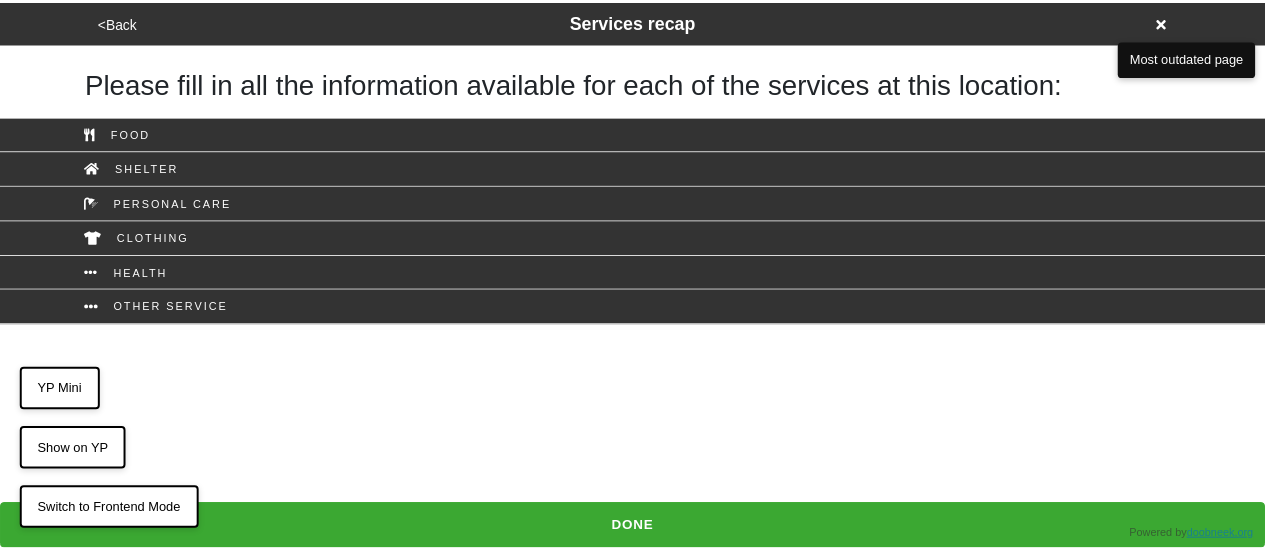 scroll, scrollTop: 0, scrollLeft: 0, axis: both 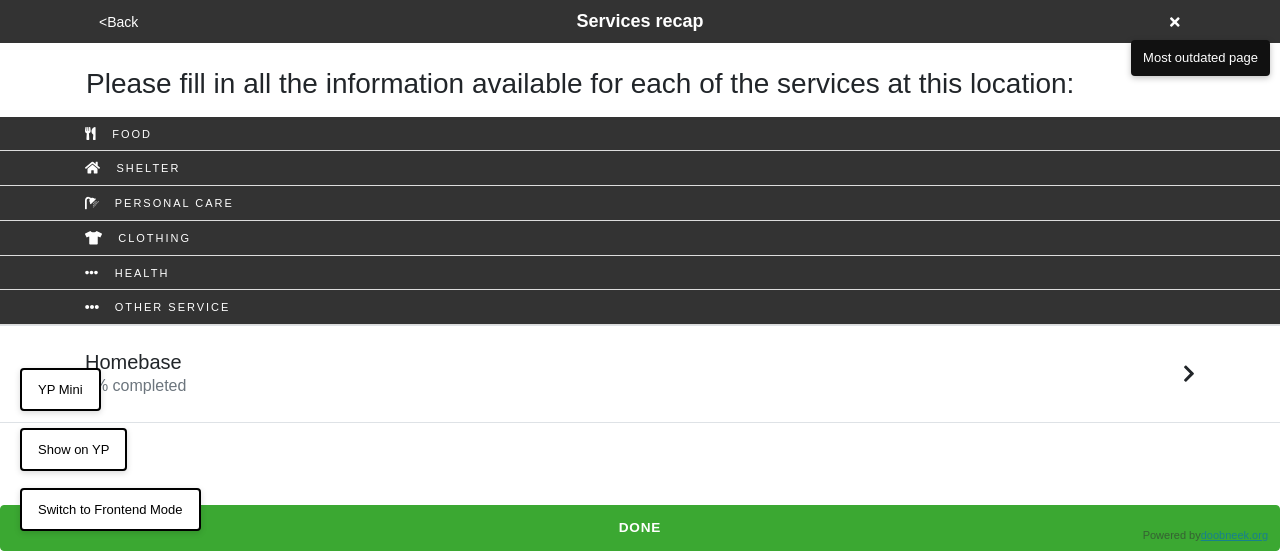 click on "Homebase 0 % completed" at bounding box center [640, 374] 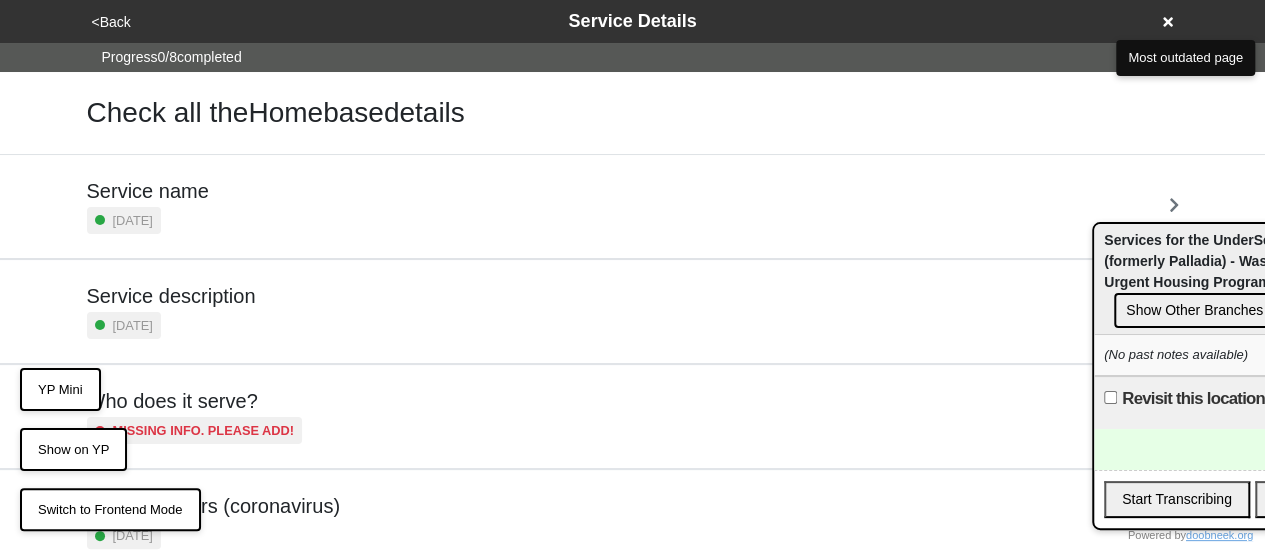click on "Service description 9 days ago." at bounding box center (633, 311) 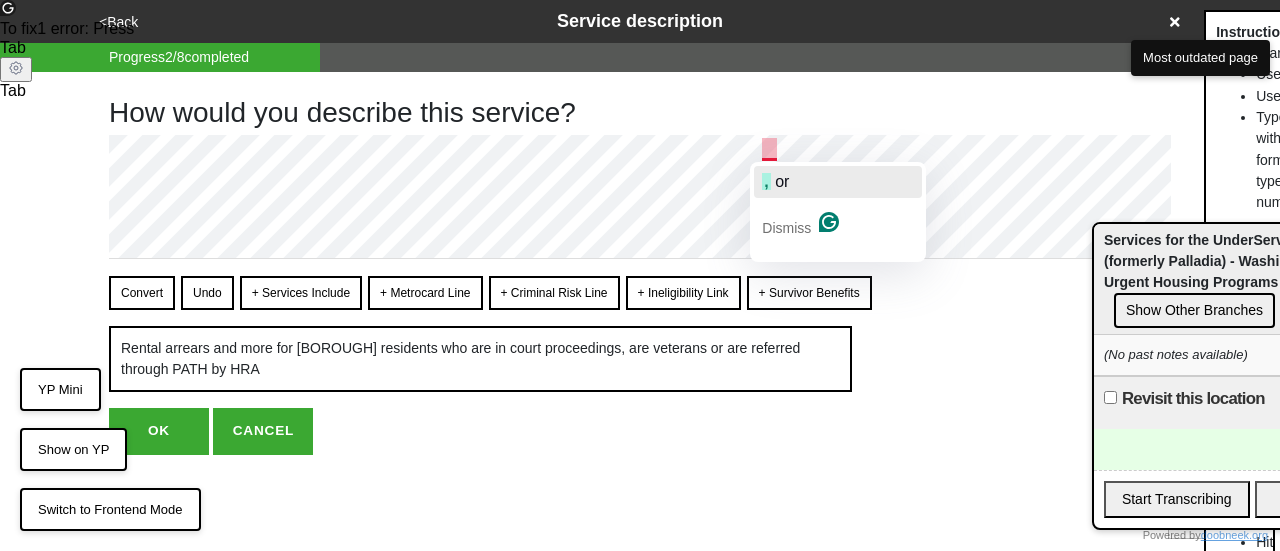 click on ",   or" 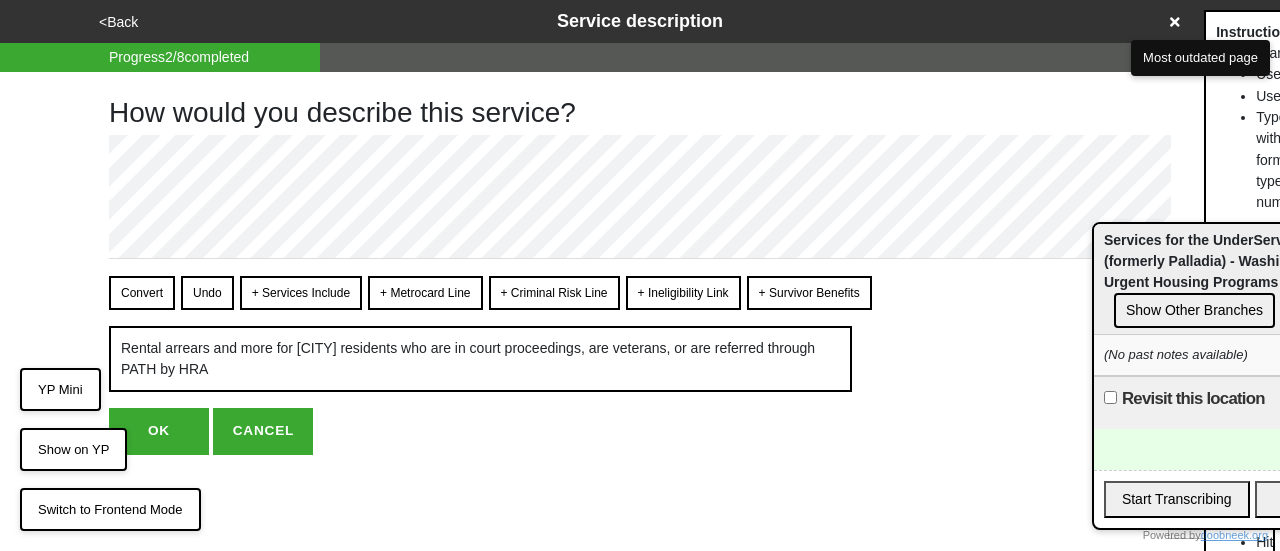 click on "OK" at bounding box center (159, 431) 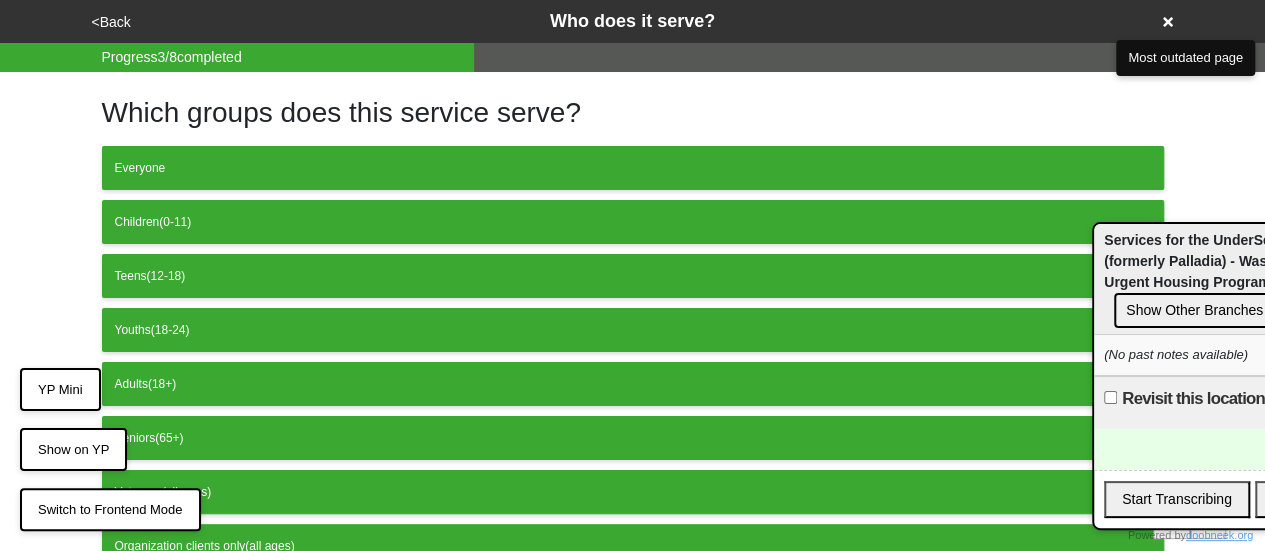 click on "<Back" at bounding box center [111, 22] 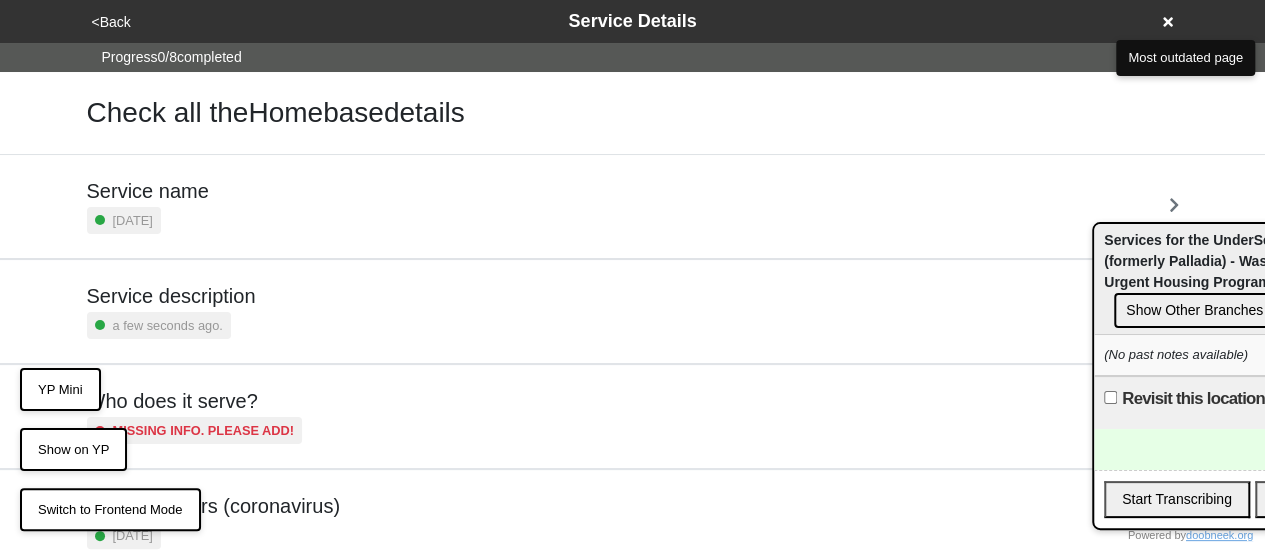 scroll, scrollTop: 484, scrollLeft: 0, axis: vertical 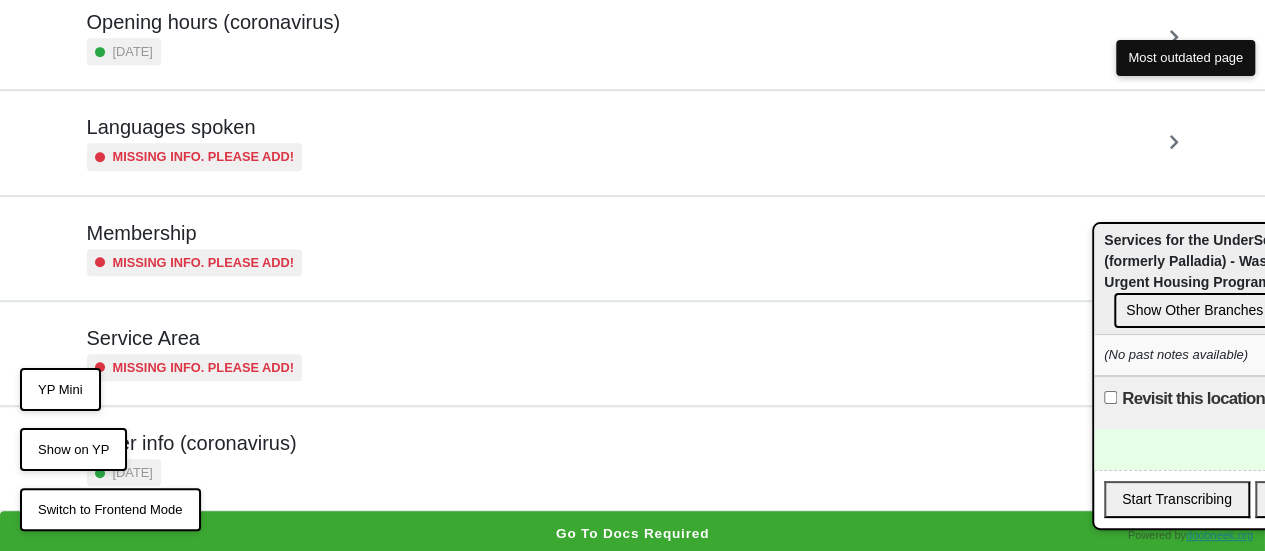 click on "Other info (coronavirus)" at bounding box center (192, 443) 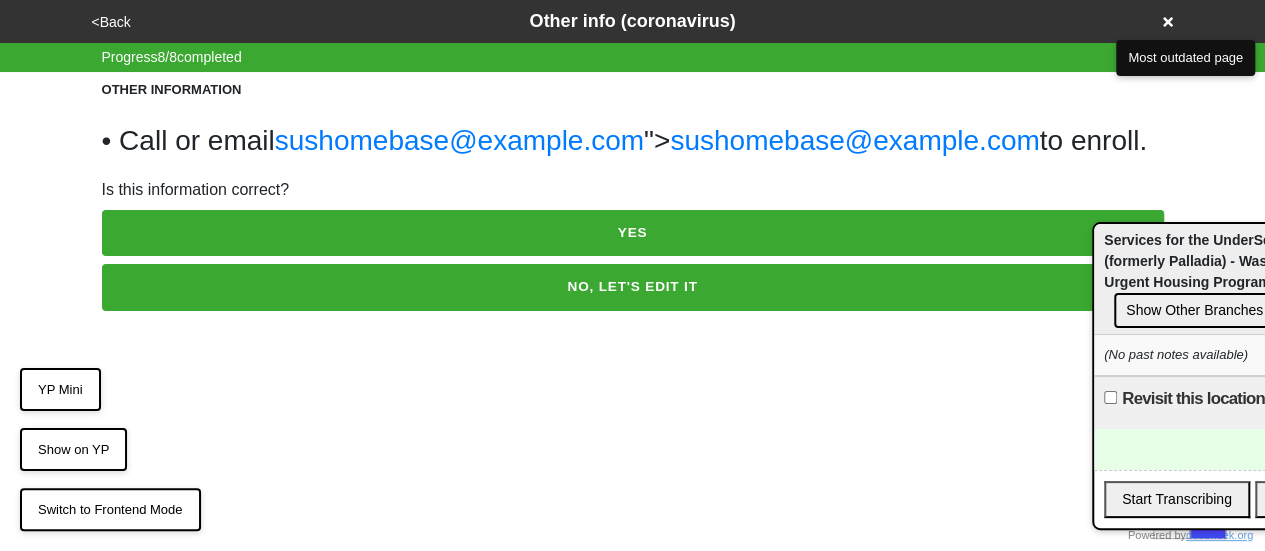 scroll, scrollTop: 0, scrollLeft: 0, axis: both 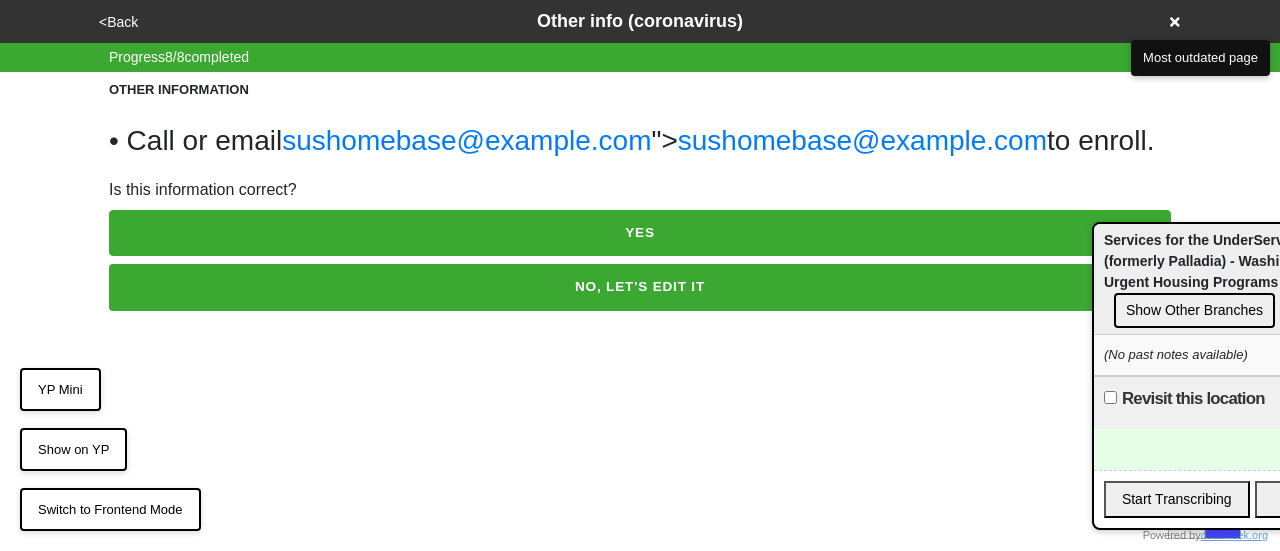 click on "NO, LET'S EDIT IT" at bounding box center (640, 287) 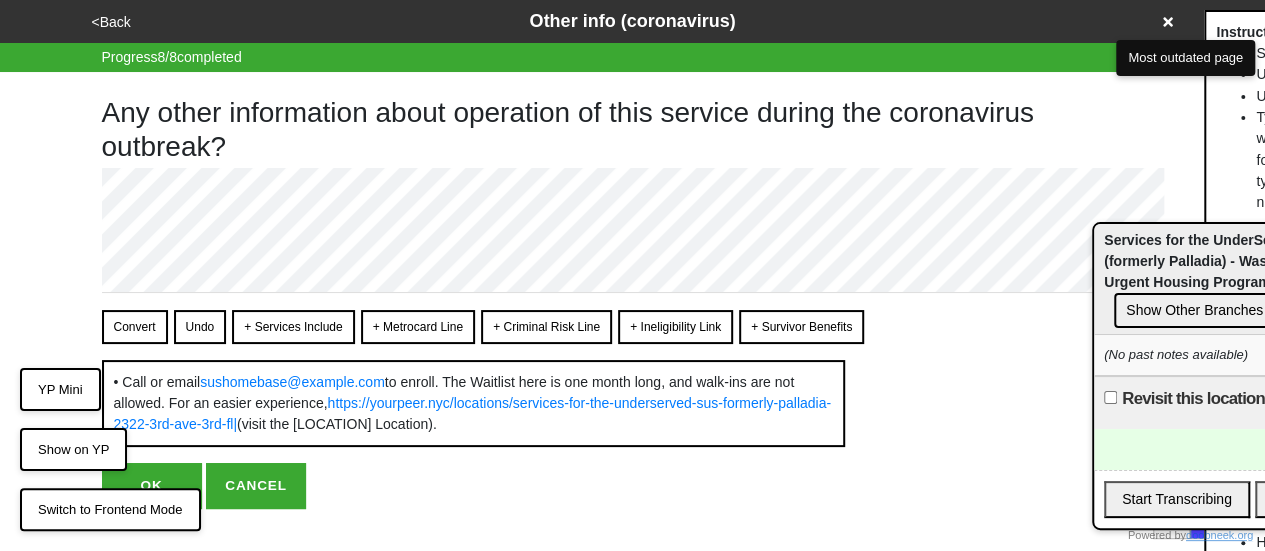 click on "Convert" at bounding box center (135, 327) 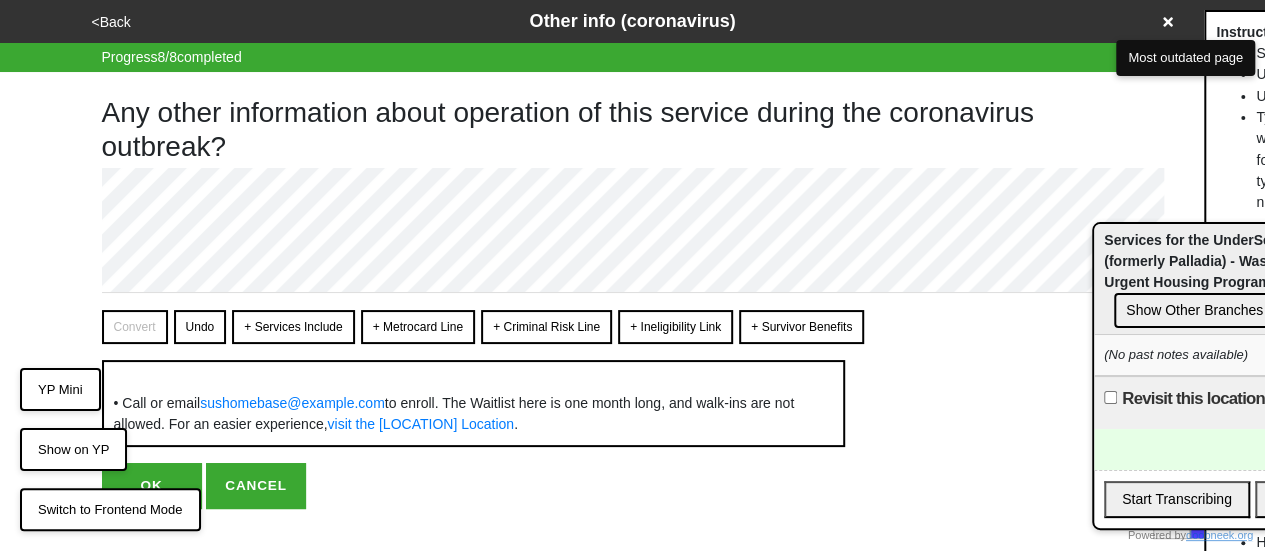 scroll, scrollTop: 56, scrollLeft: 0, axis: vertical 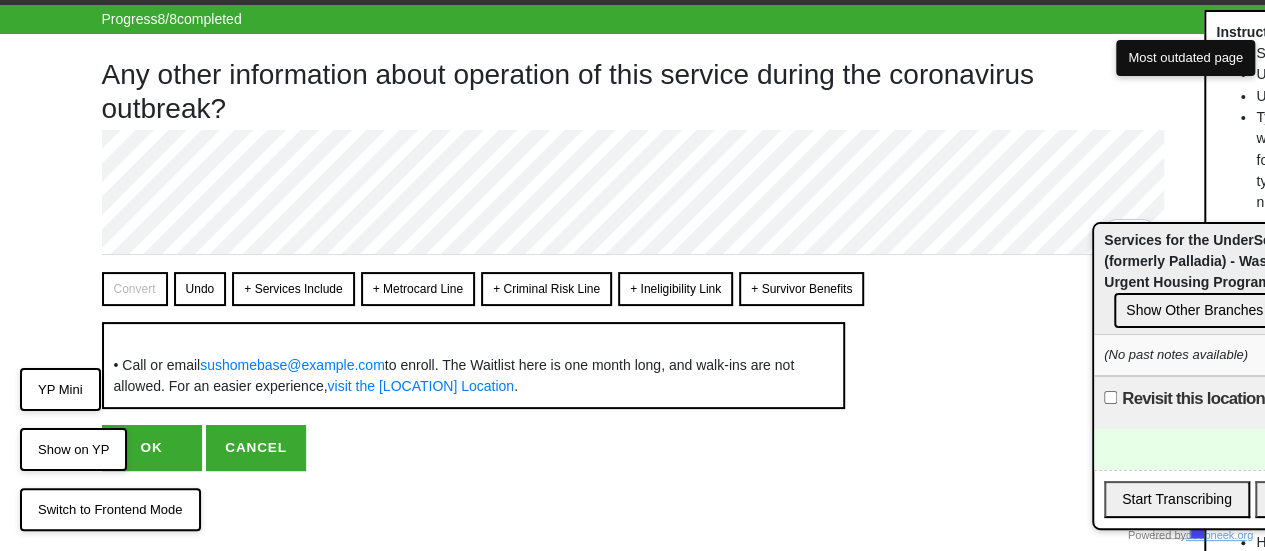 click on "OK" at bounding box center (152, 448) 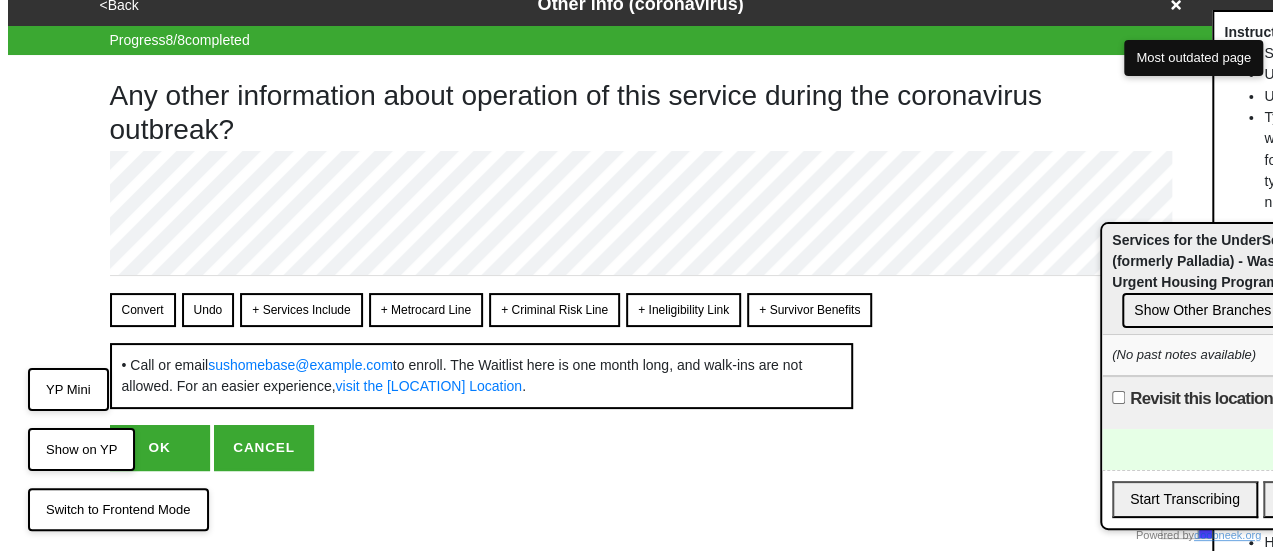 scroll, scrollTop: 0, scrollLeft: 0, axis: both 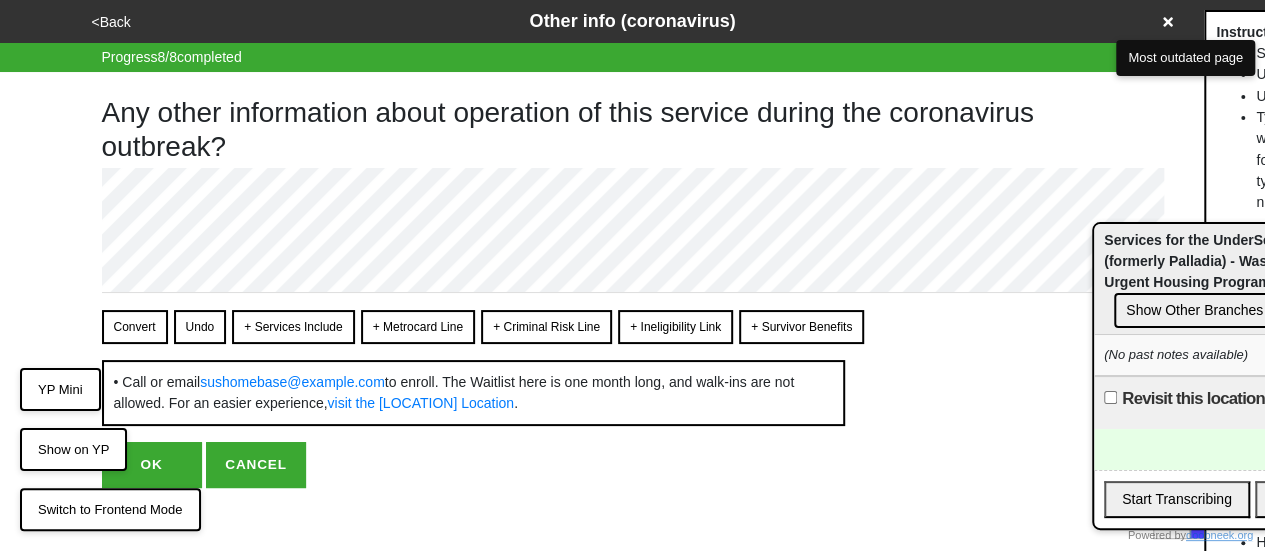 click on "OK" at bounding box center (152, 465) 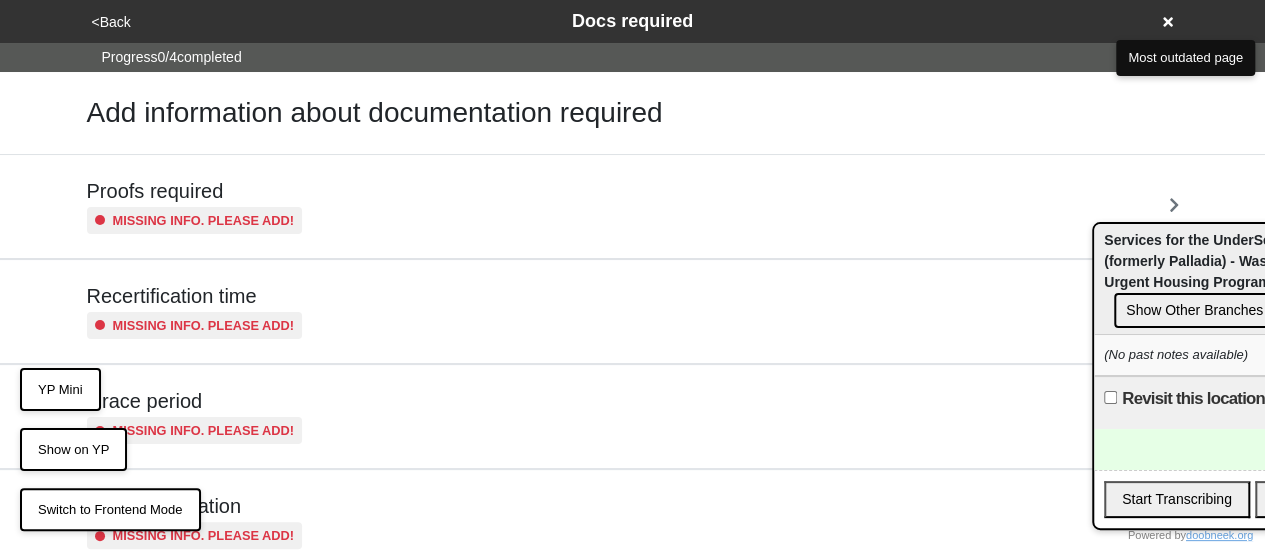 click on "<Back" at bounding box center (111, 22) 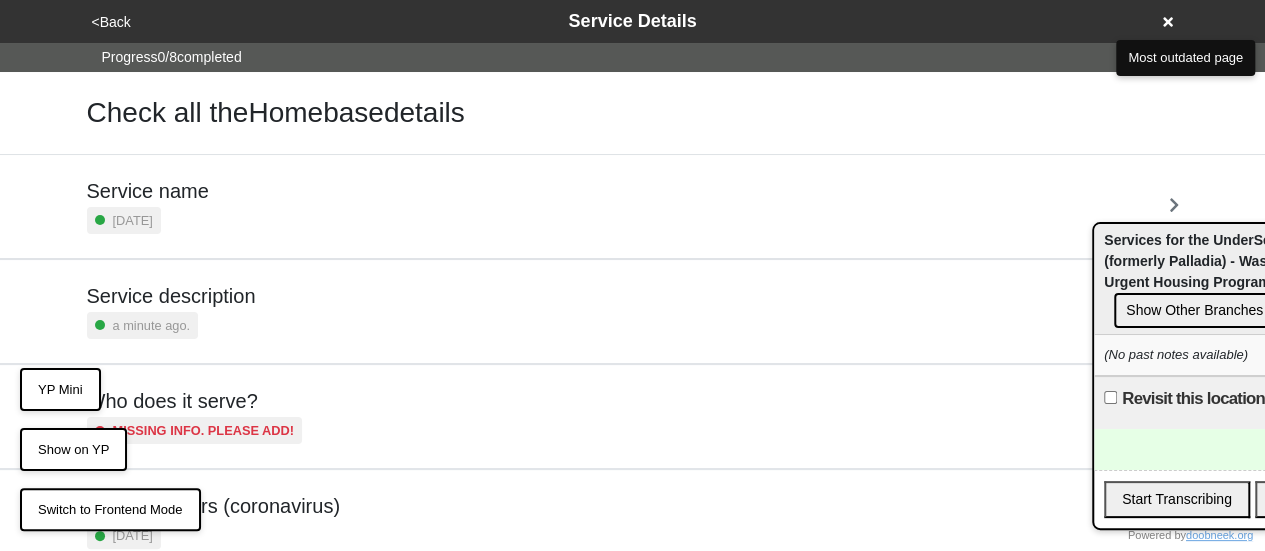 click on "YP Mini" at bounding box center [60, 390] 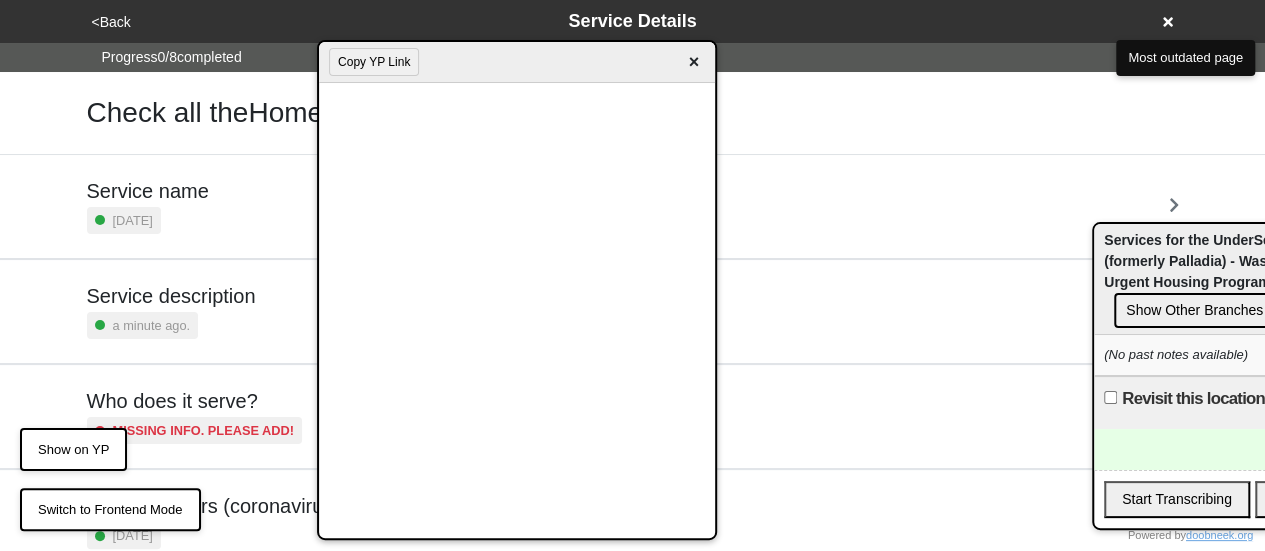 click on "Copy YP Link" at bounding box center [374, 62] 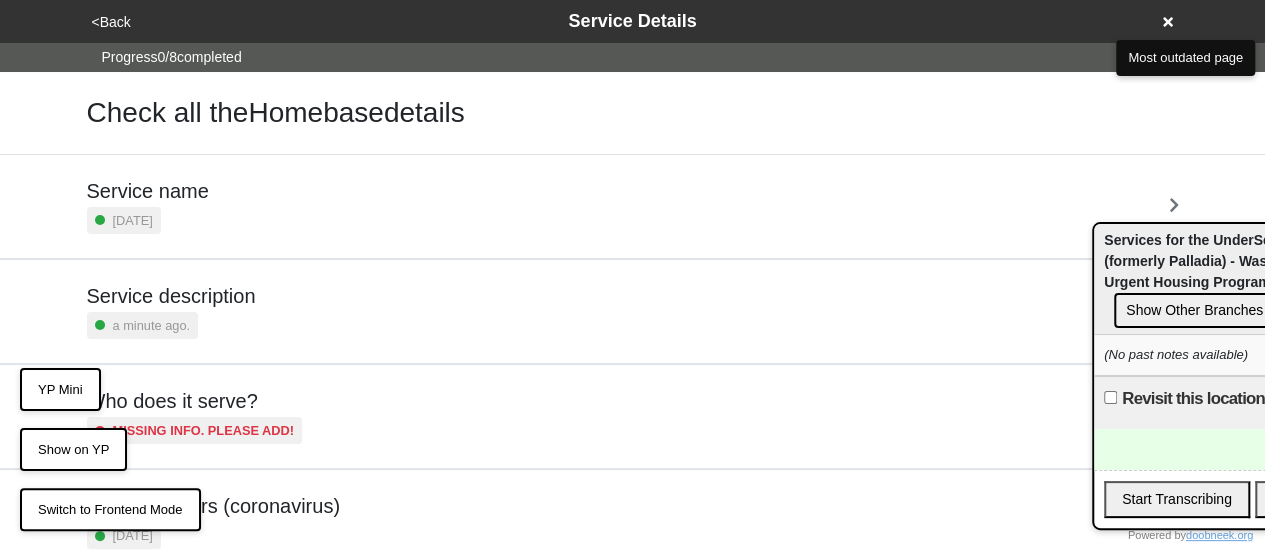 click on "<Back Service Details" at bounding box center (633, 21) 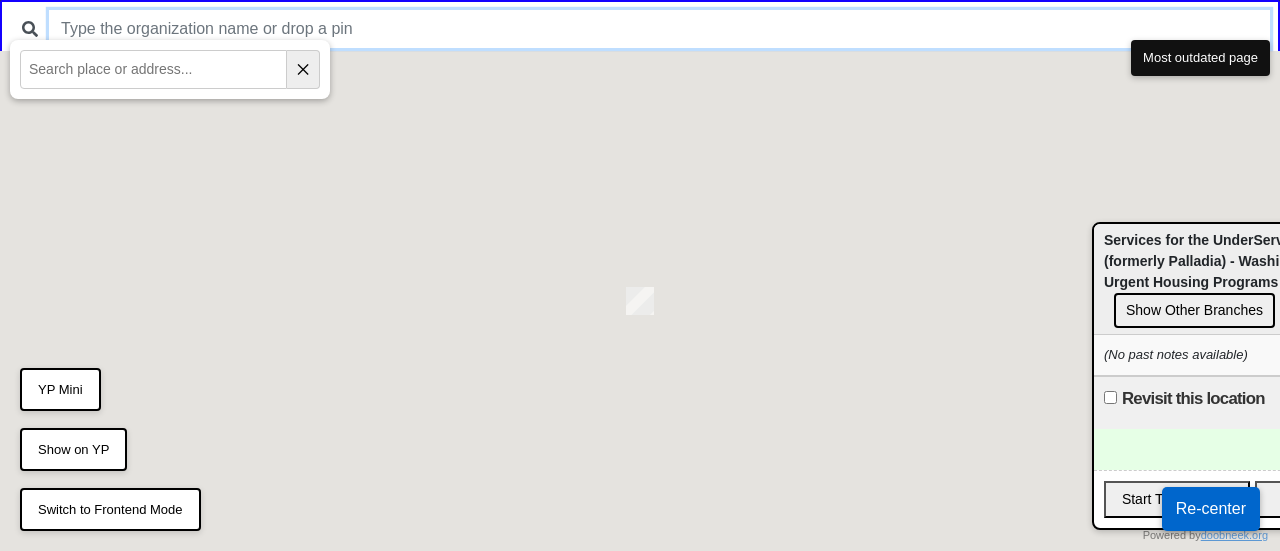 click at bounding box center (659, 29) 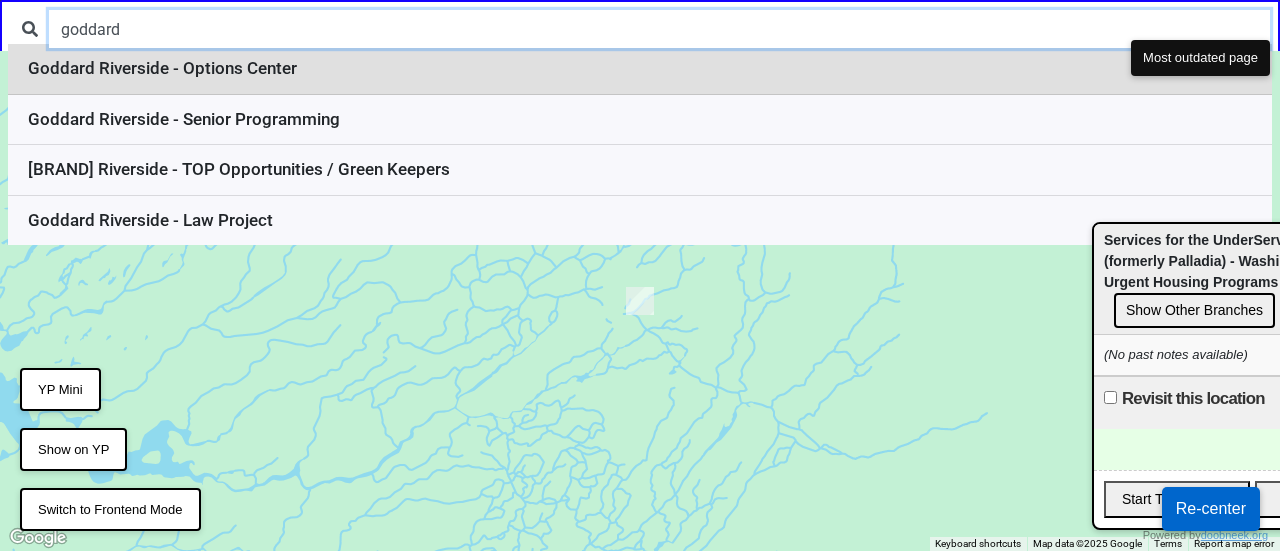 type on "goddard" 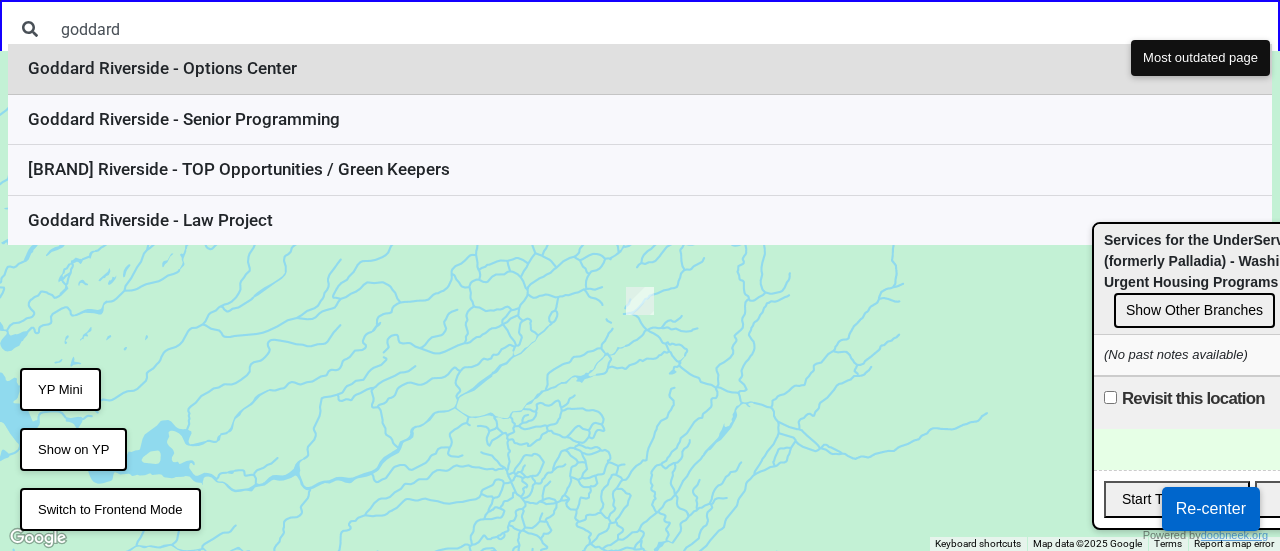 click on "Goddard Riverside -  Options Center" at bounding box center (640, 69) 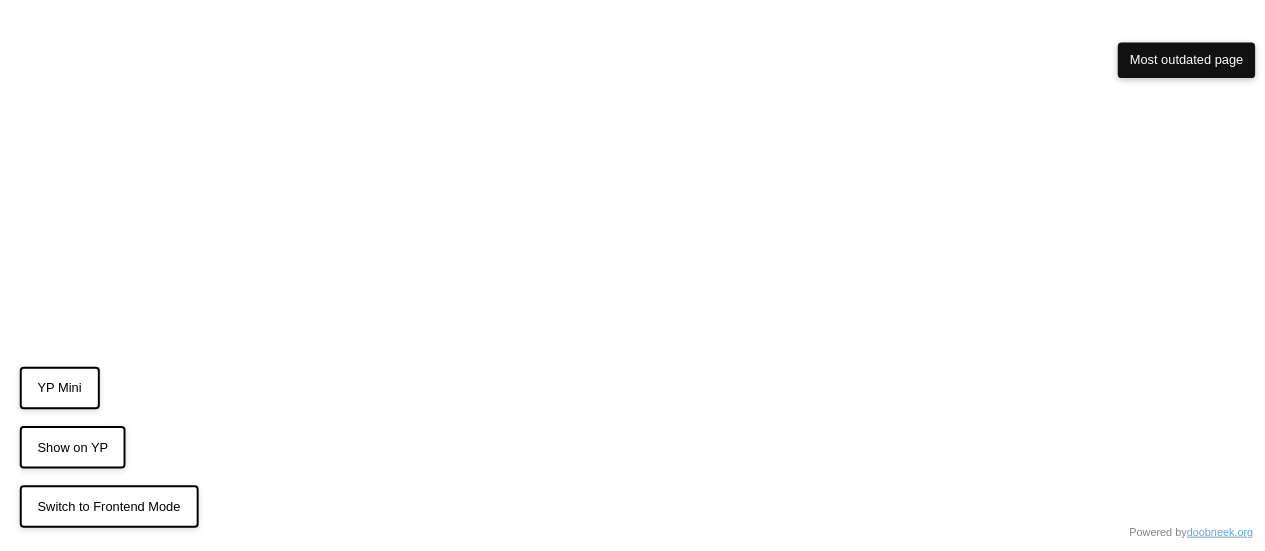 scroll, scrollTop: 0, scrollLeft: 0, axis: both 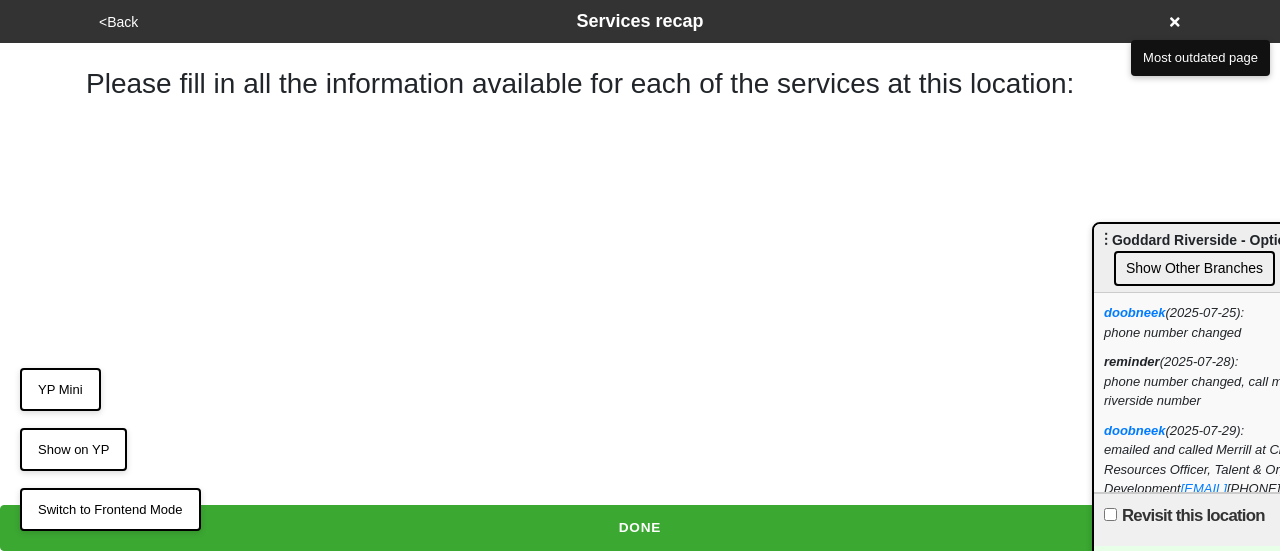 click on "<Back" at bounding box center (118, 22) 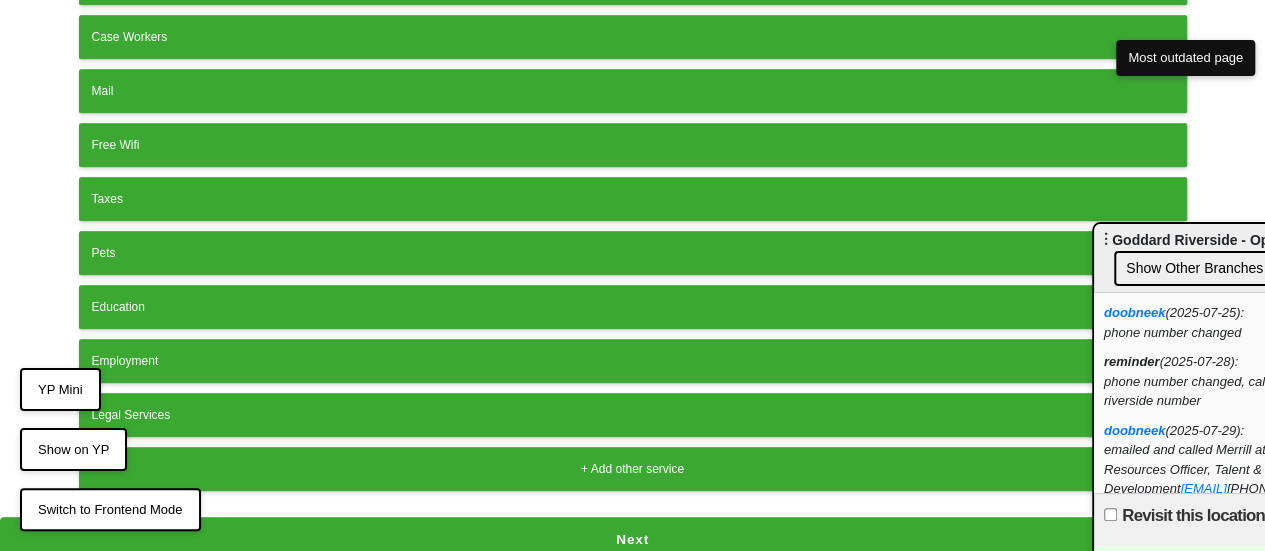 scroll, scrollTop: 0, scrollLeft: 0, axis: both 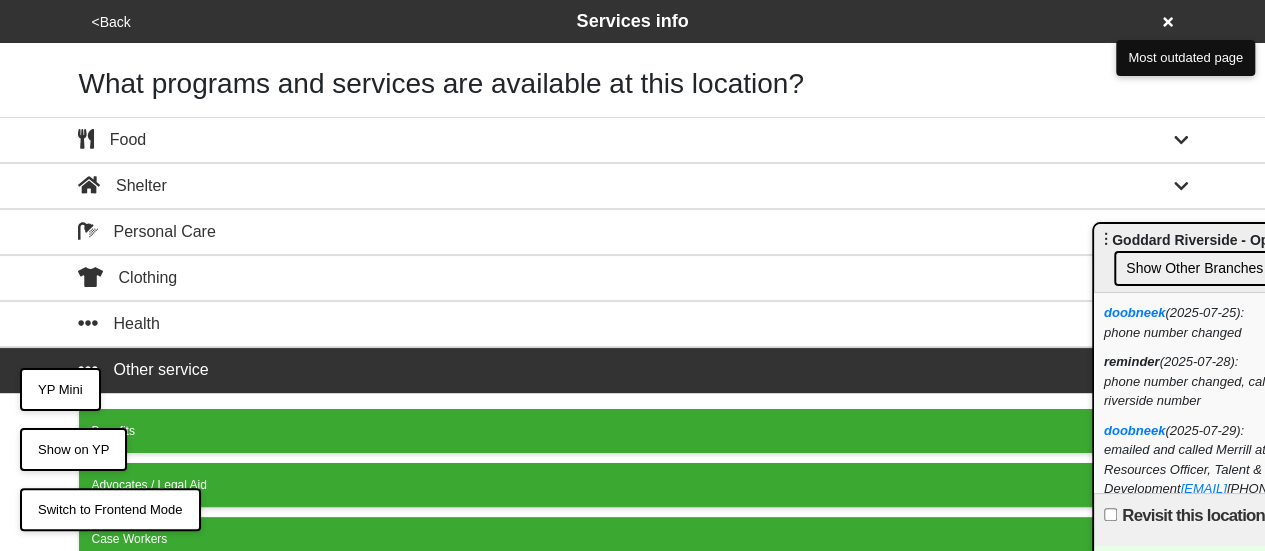 click on "<Back" at bounding box center [111, 22] 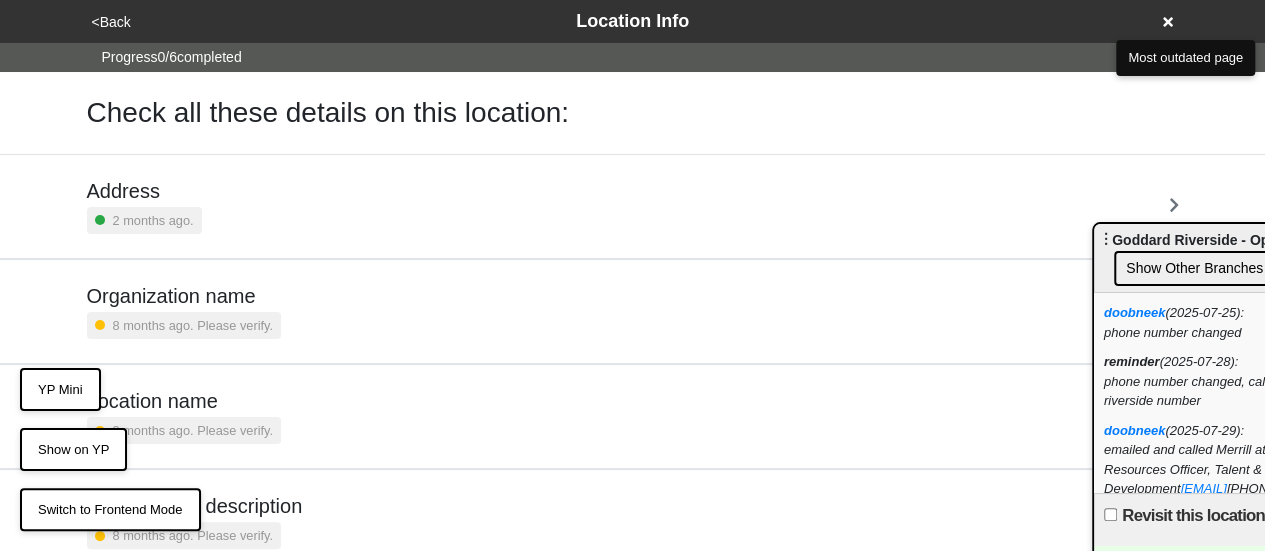 click on "8 months ago. Please verify." at bounding box center [184, 325] 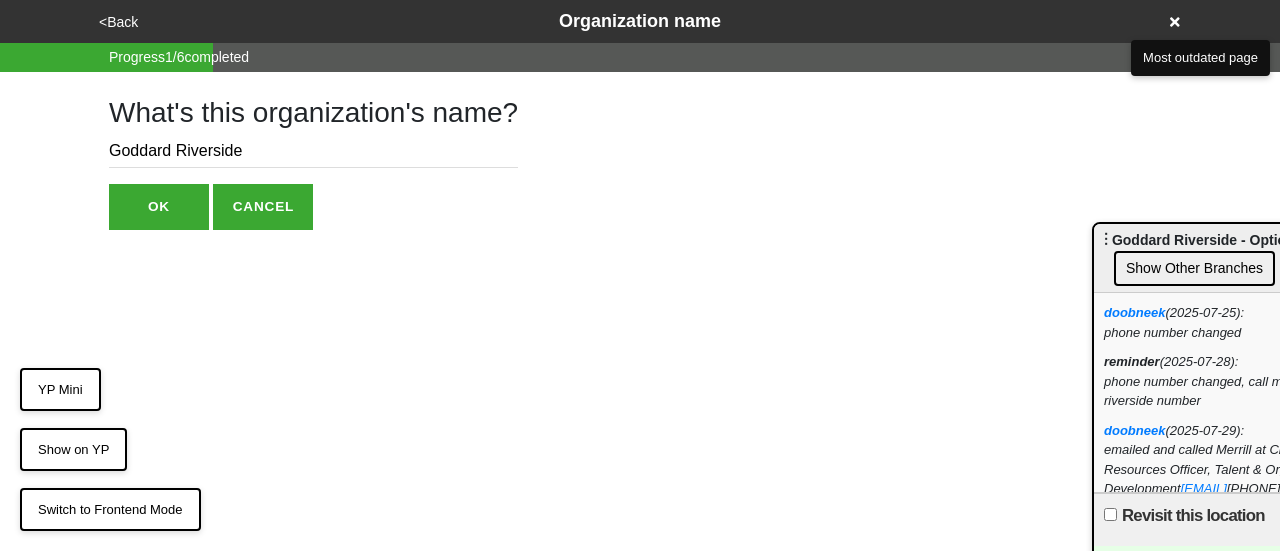 click on "<Back" at bounding box center [118, 22] 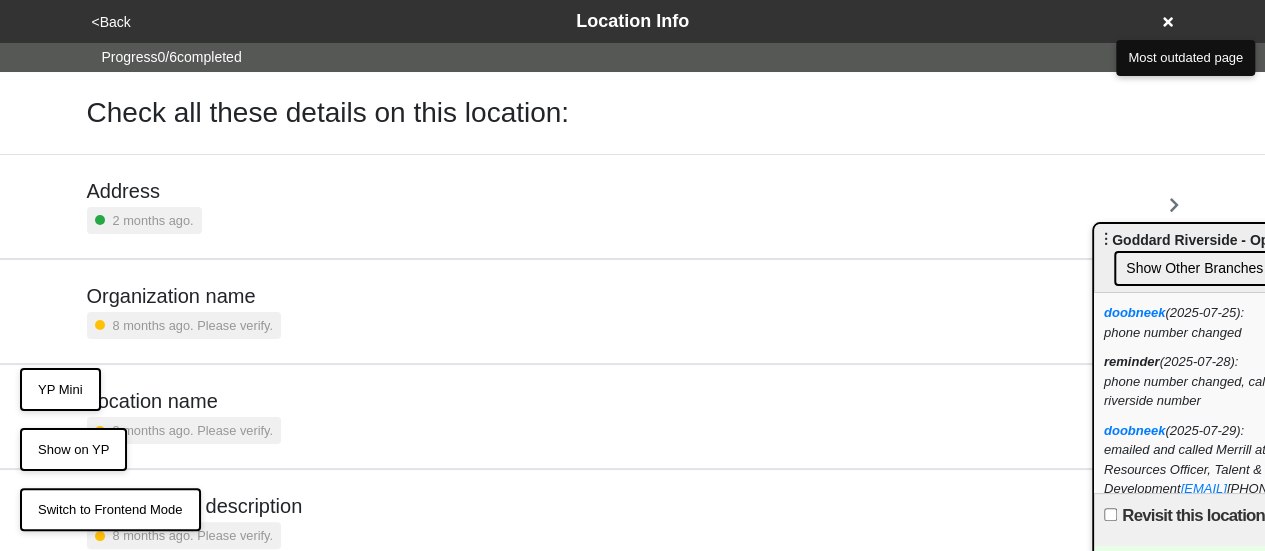 scroll, scrollTop: 275, scrollLeft: 0, axis: vertical 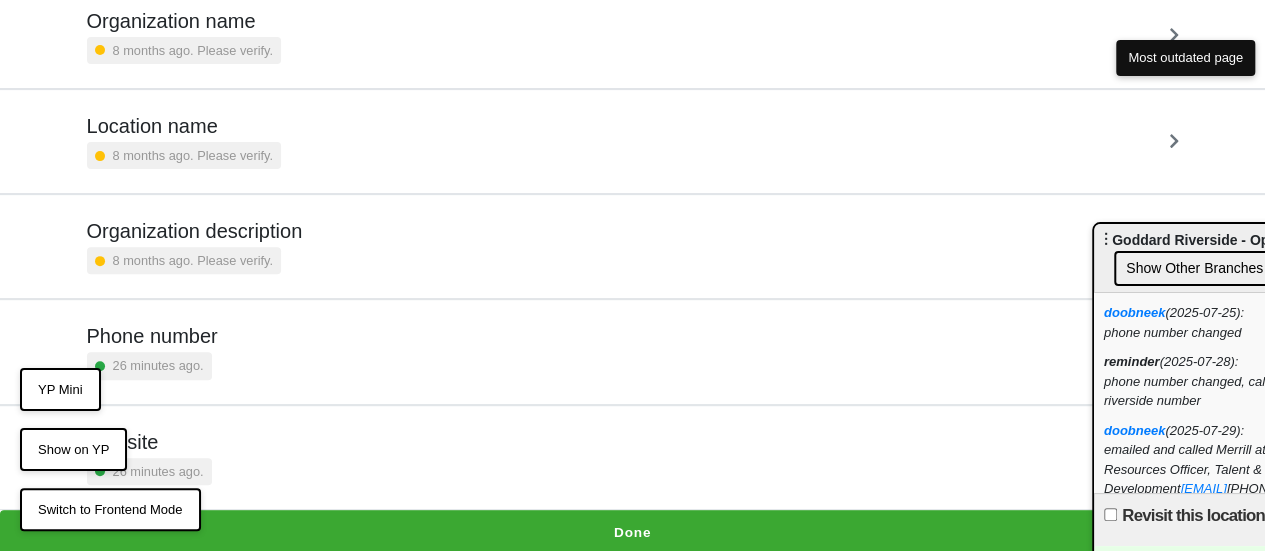 click on "Done" at bounding box center (632, 533) 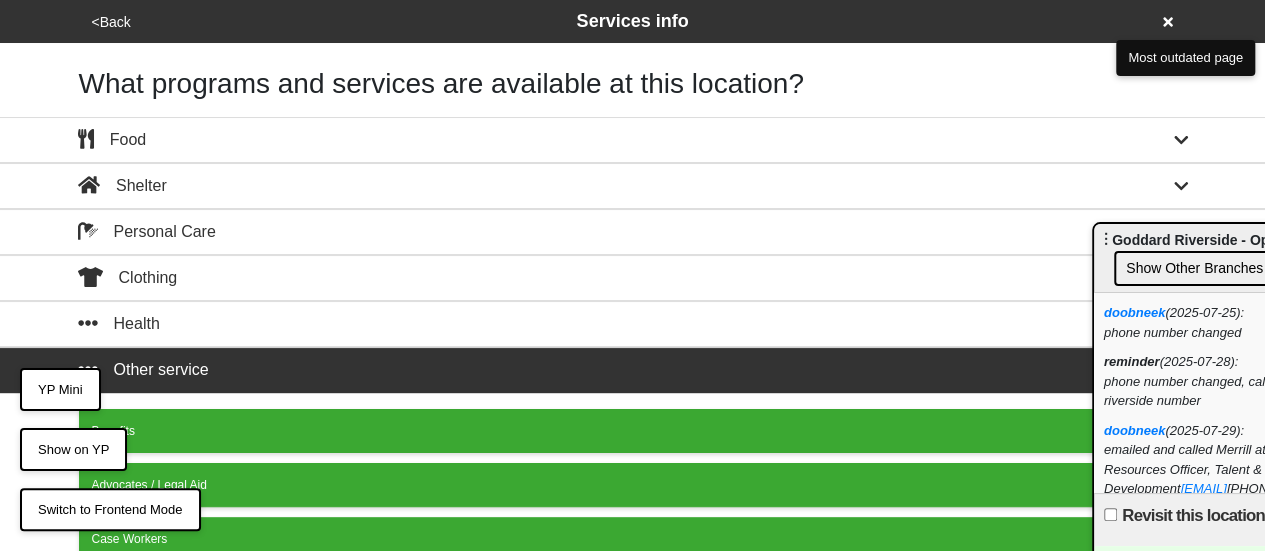 scroll, scrollTop: 502, scrollLeft: 0, axis: vertical 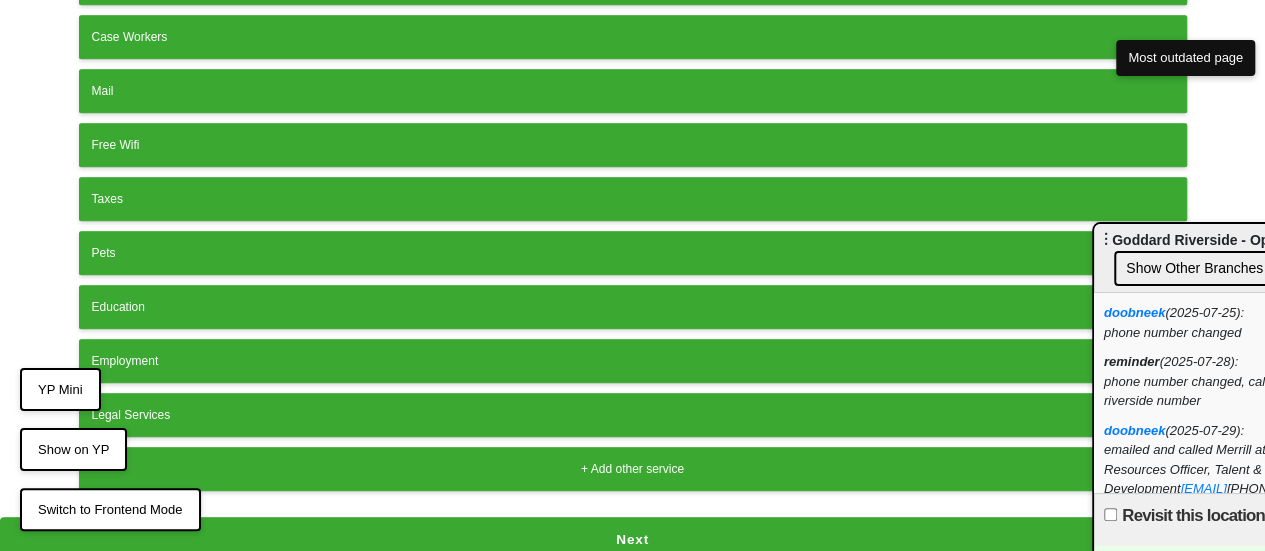 click on "Next" at bounding box center (632, 540) 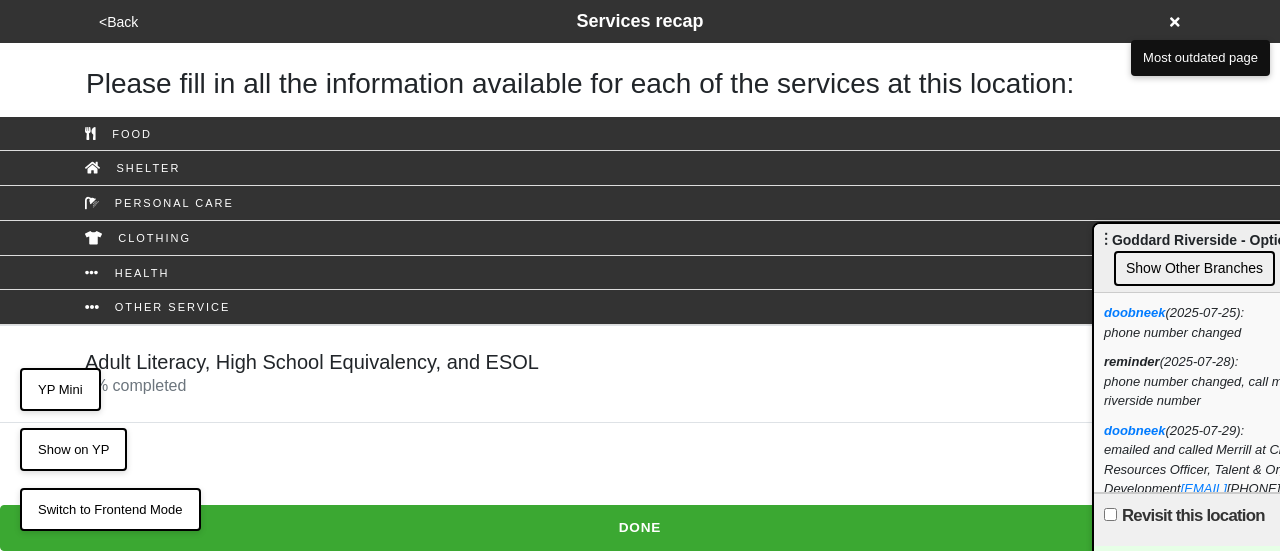click on "Adult Literacy, High School Equivalency, and ESOL" at bounding box center [312, 362] 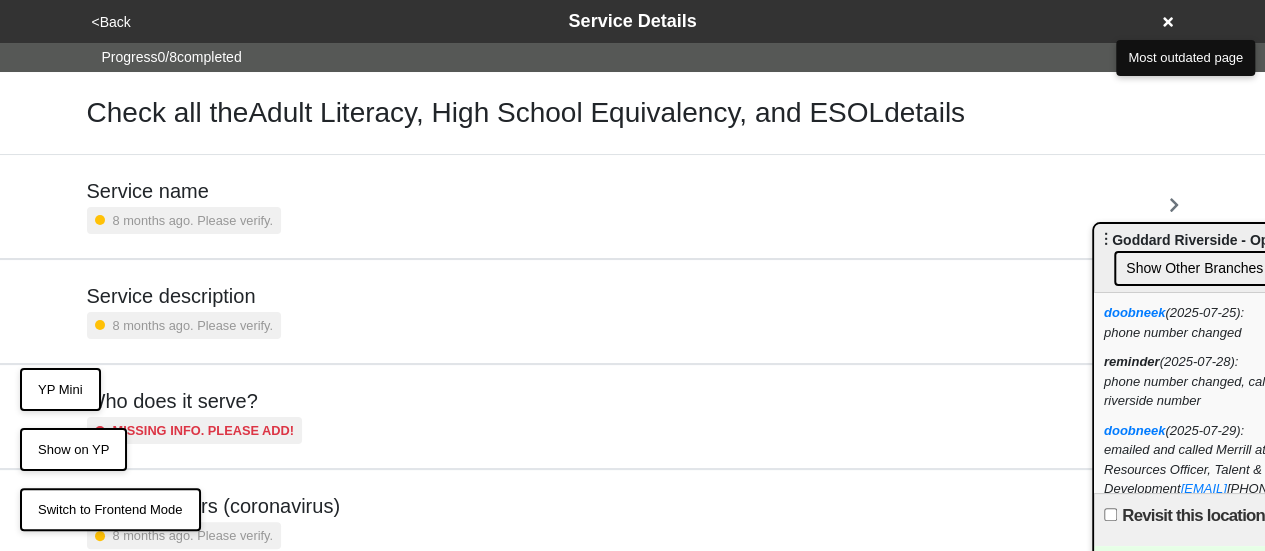 scroll, scrollTop: 484, scrollLeft: 0, axis: vertical 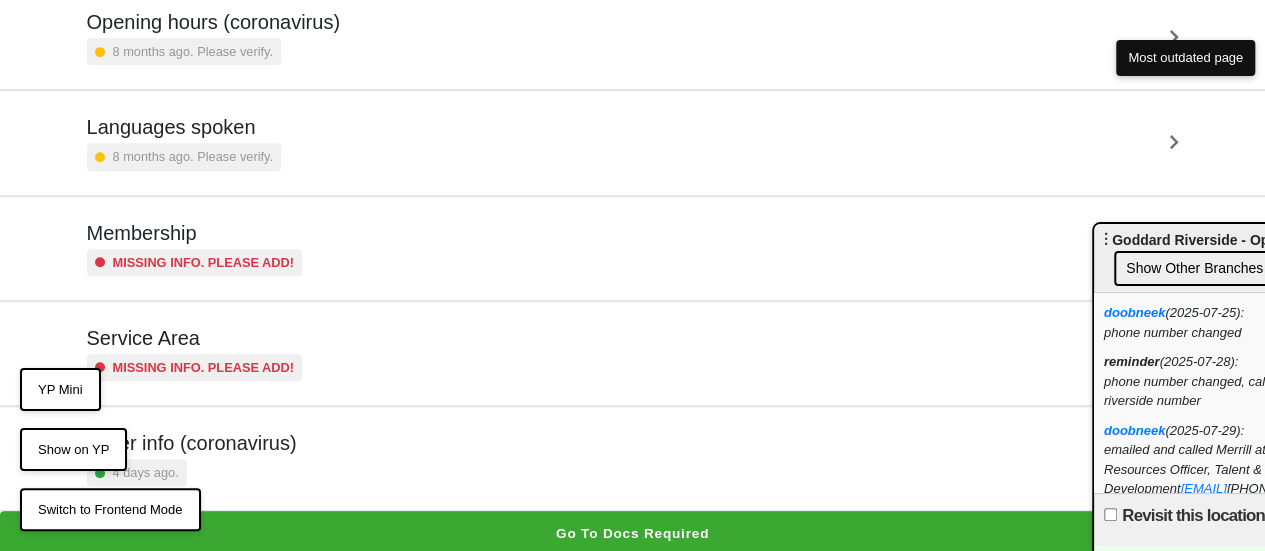click on "Other info (coronavirus) 4 days ago." at bounding box center [192, 458] 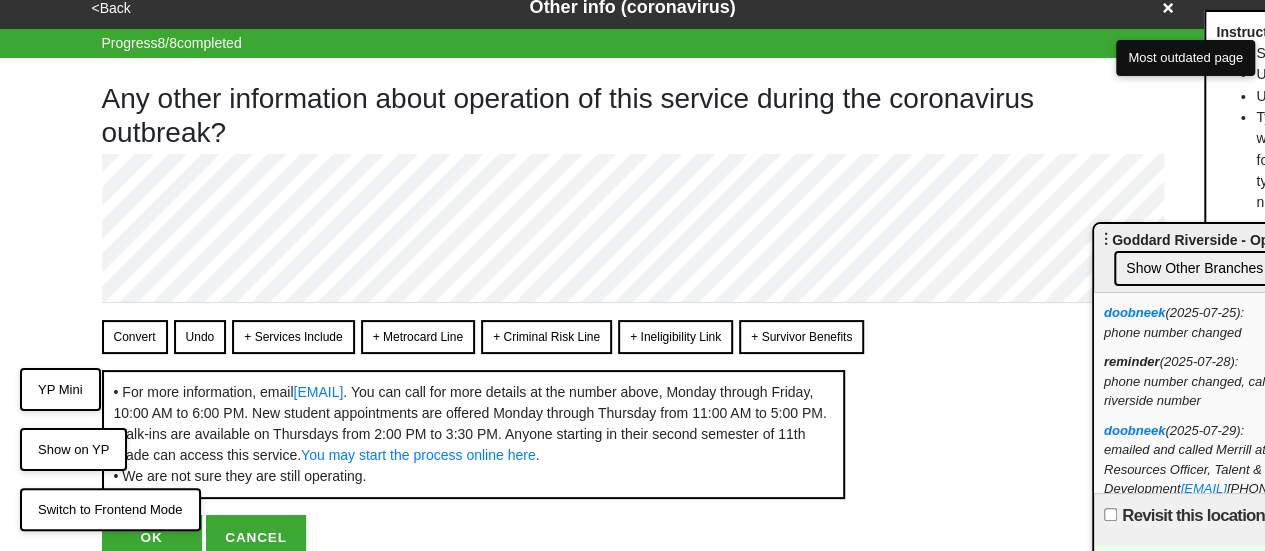 scroll, scrollTop: 5, scrollLeft: 0, axis: vertical 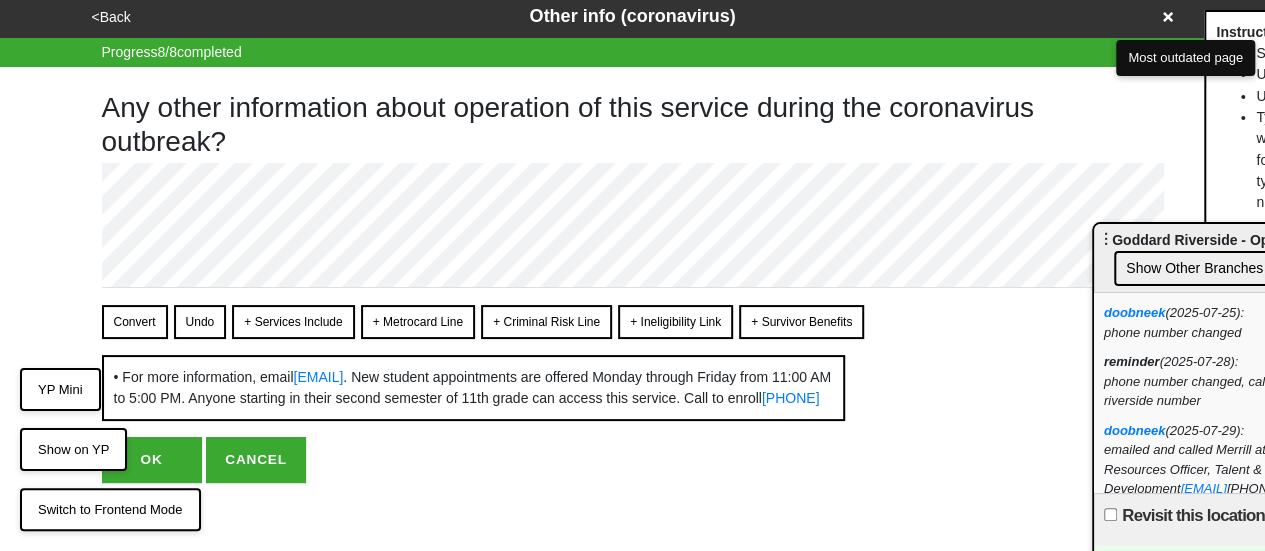 click on "Convert" at bounding box center [135, 322] 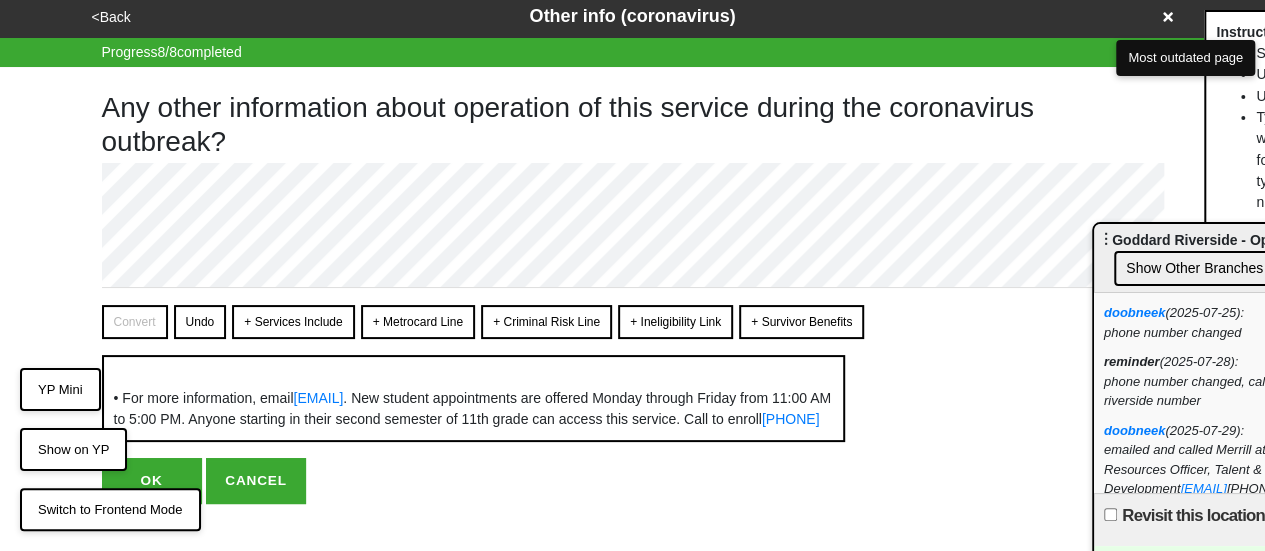 scroll, scrollTop: 77, scrollLeft: 0, axis: vertical 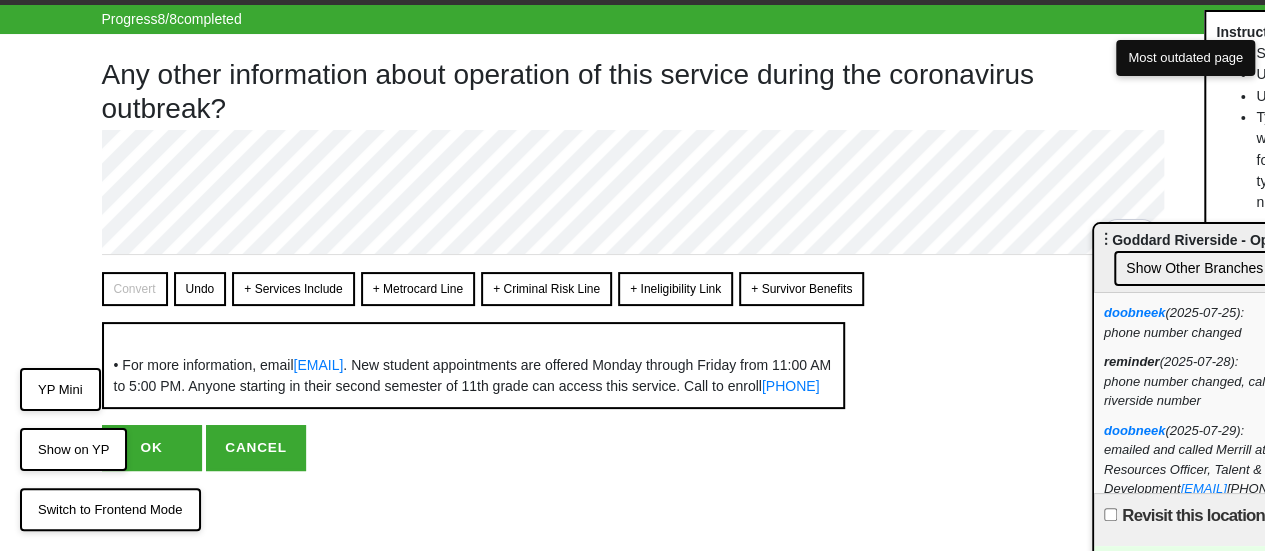 click on "OK" at bounding box center [152, 448] 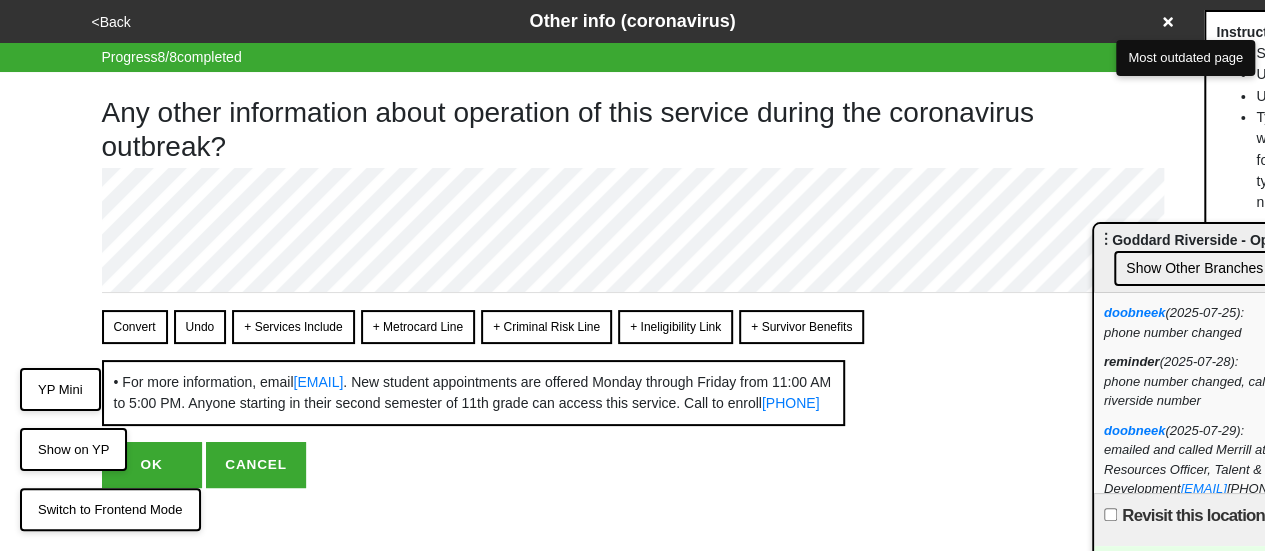 scroll, scrollTop: 56, scrollLeft: 0, axis: vertical 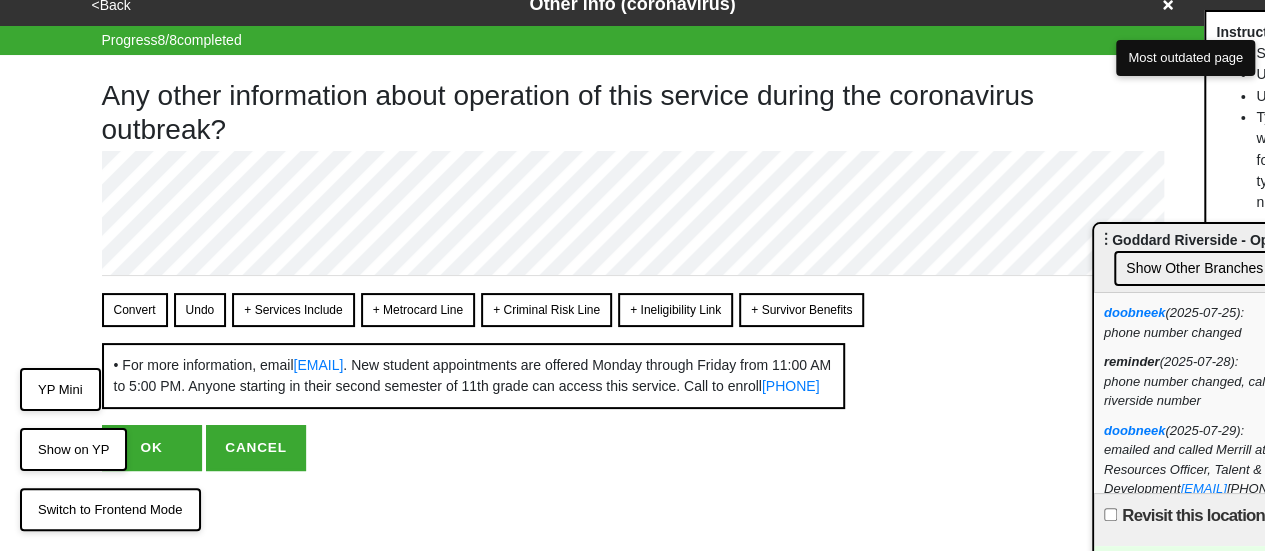 click on "OK" at bounding box center (152, 448) 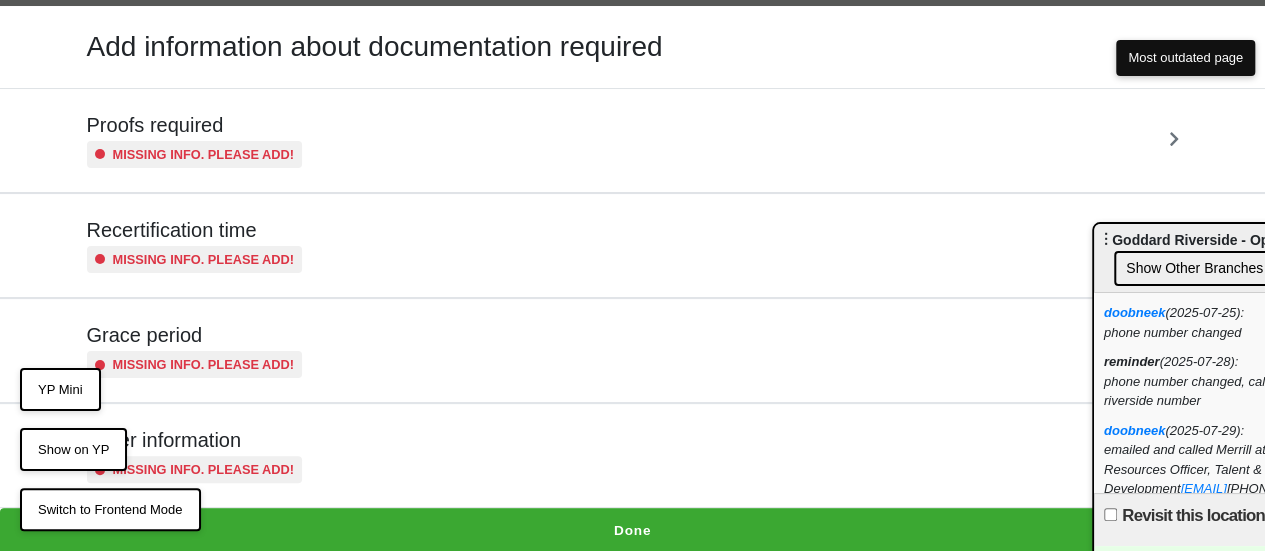scroll, scrollTop: 0, scrollLeft: 0, axis: both 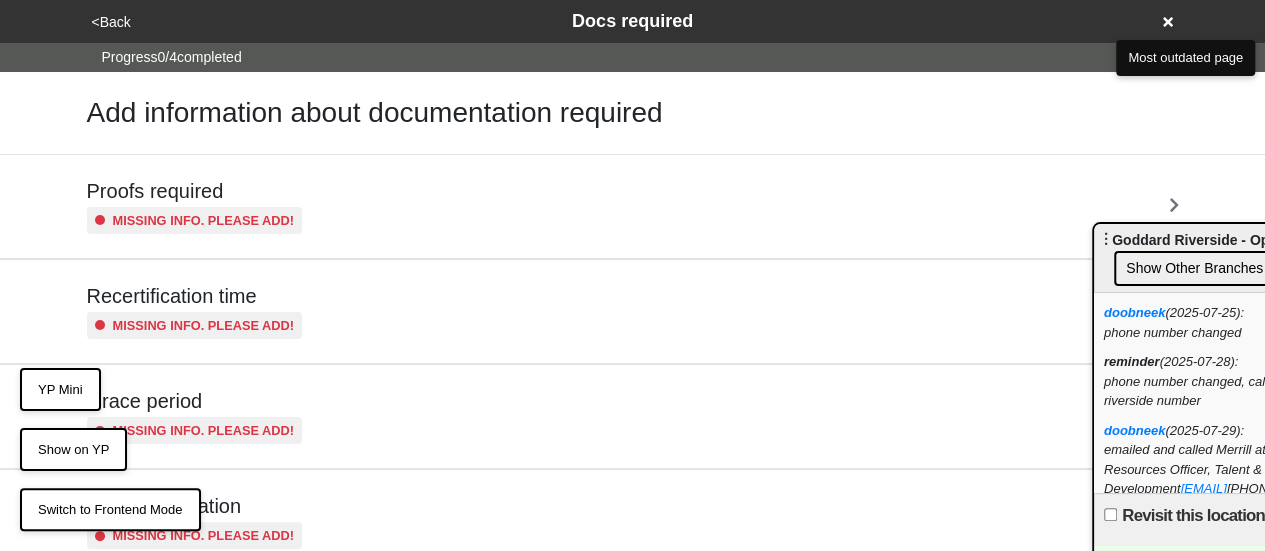 click on "<Back Docs required" at bounding box center [633, 21] 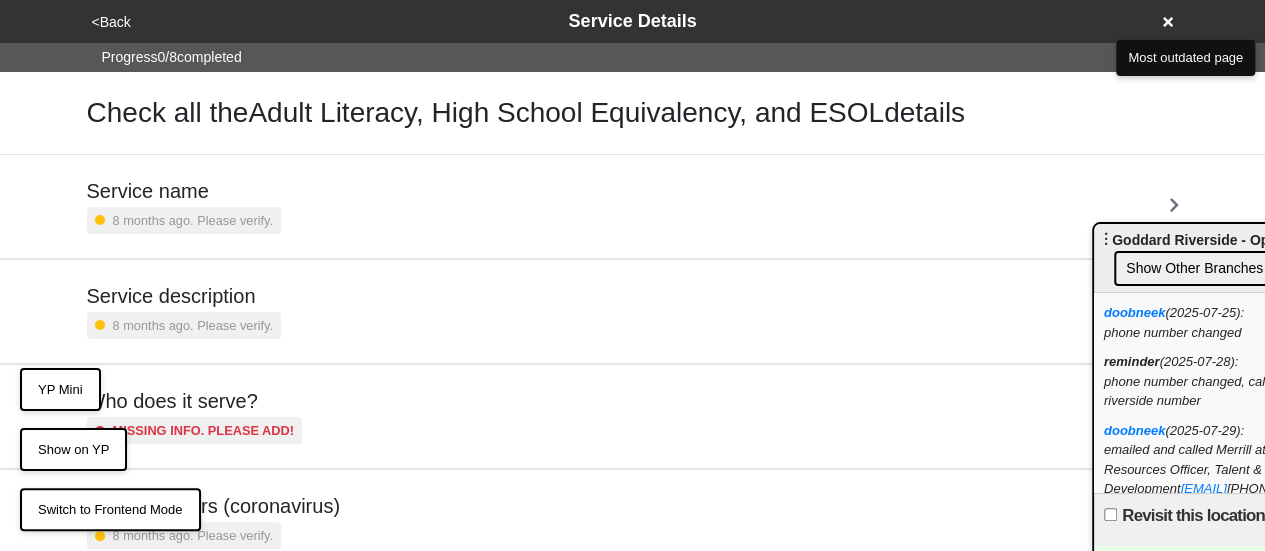 scroll, scrollTop: 484, scrollLeft: 0, axis: vertical 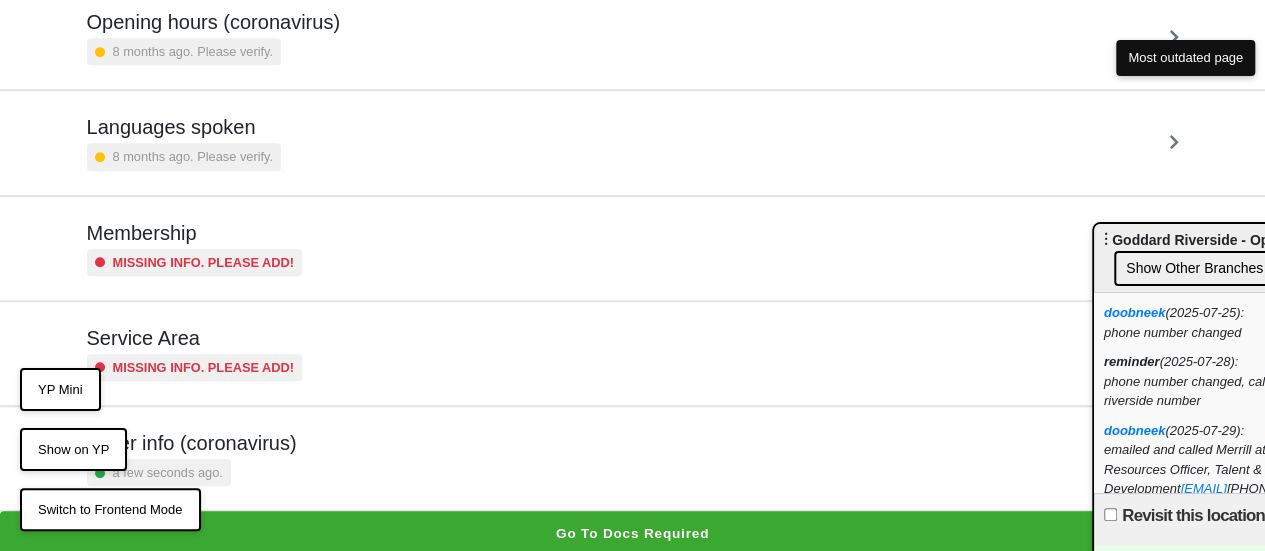 click on "Other info (coronavirus)" at bounding box center (192, 443) 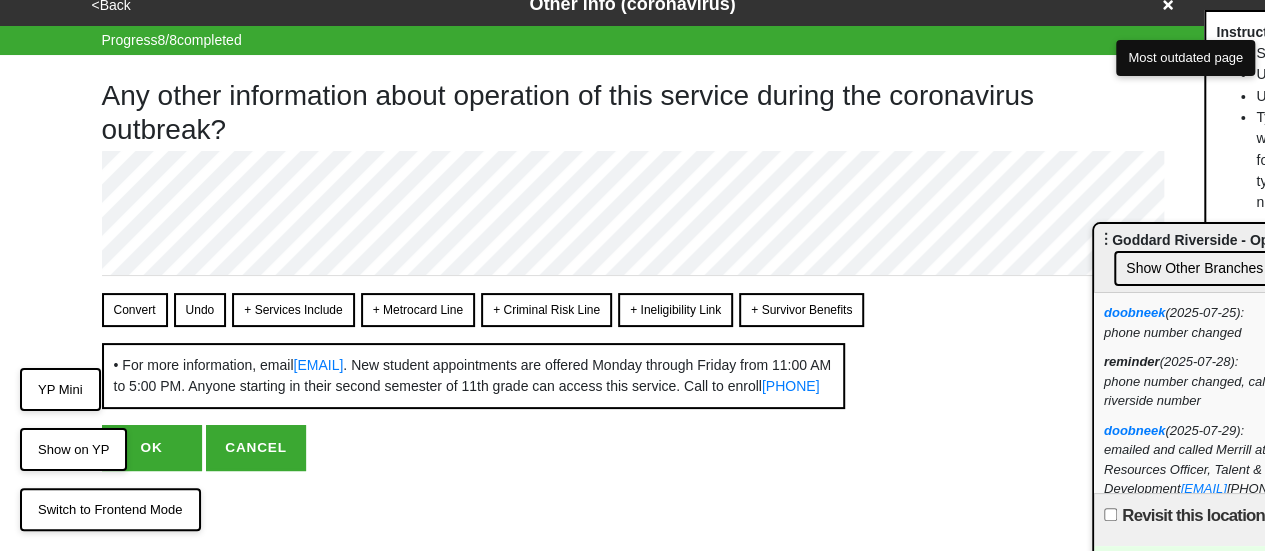 scroll, scrollTop: 0, scrollLeft: 0, axis: both 